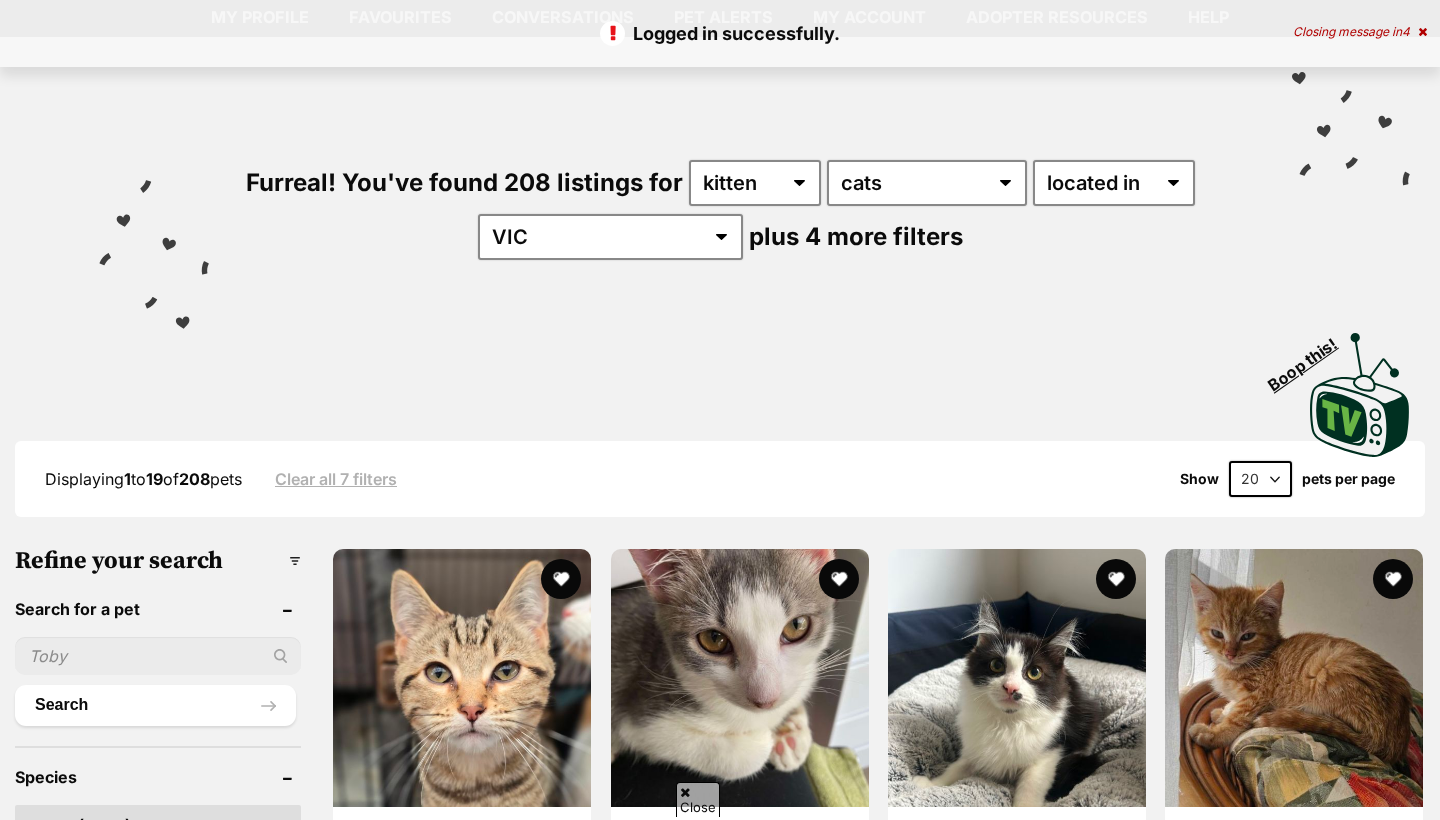 scroll, scrollTop: 495, scrollLeft: 0, axis: vertical 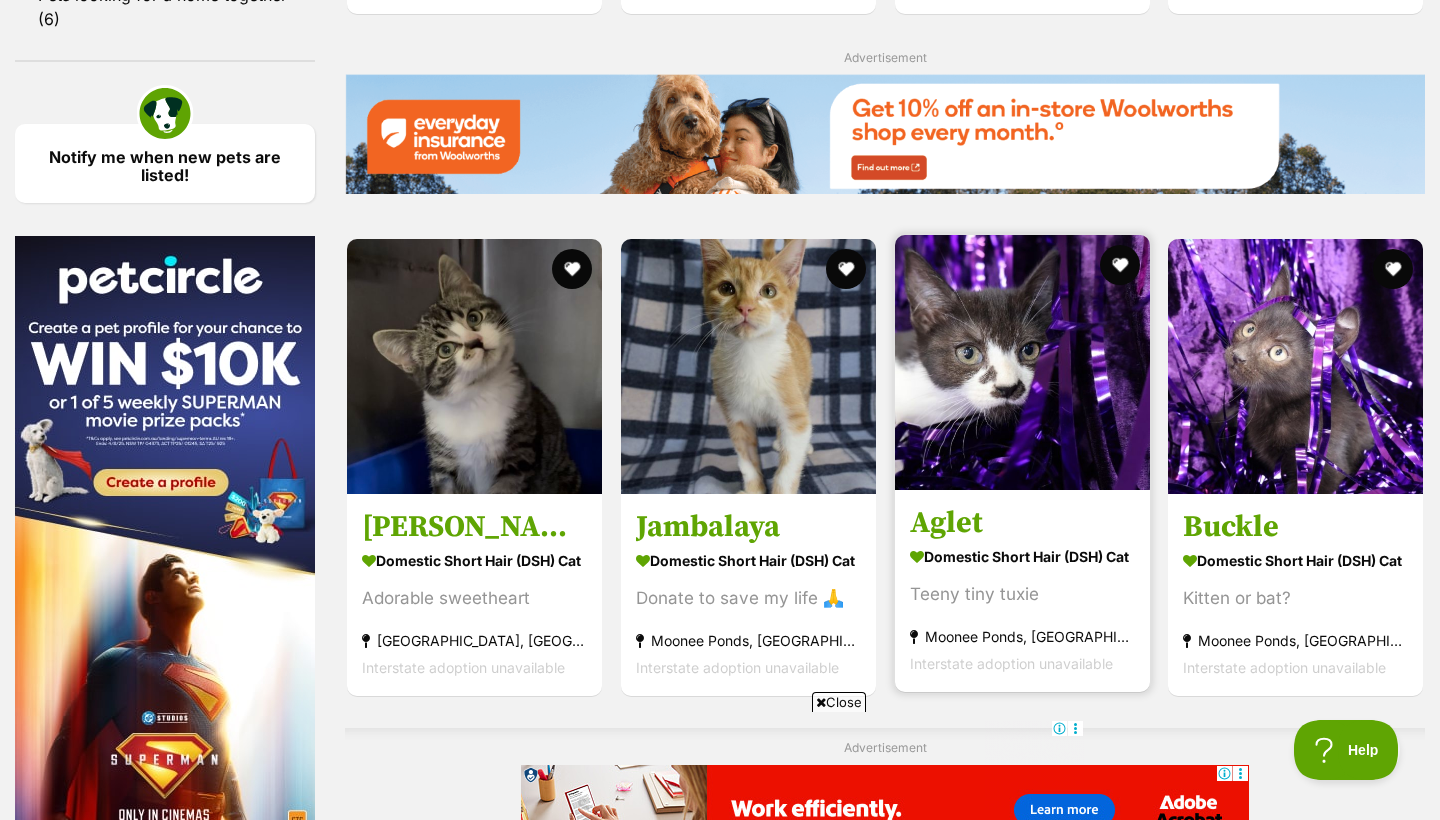 click at bounding box center (1022, 362) 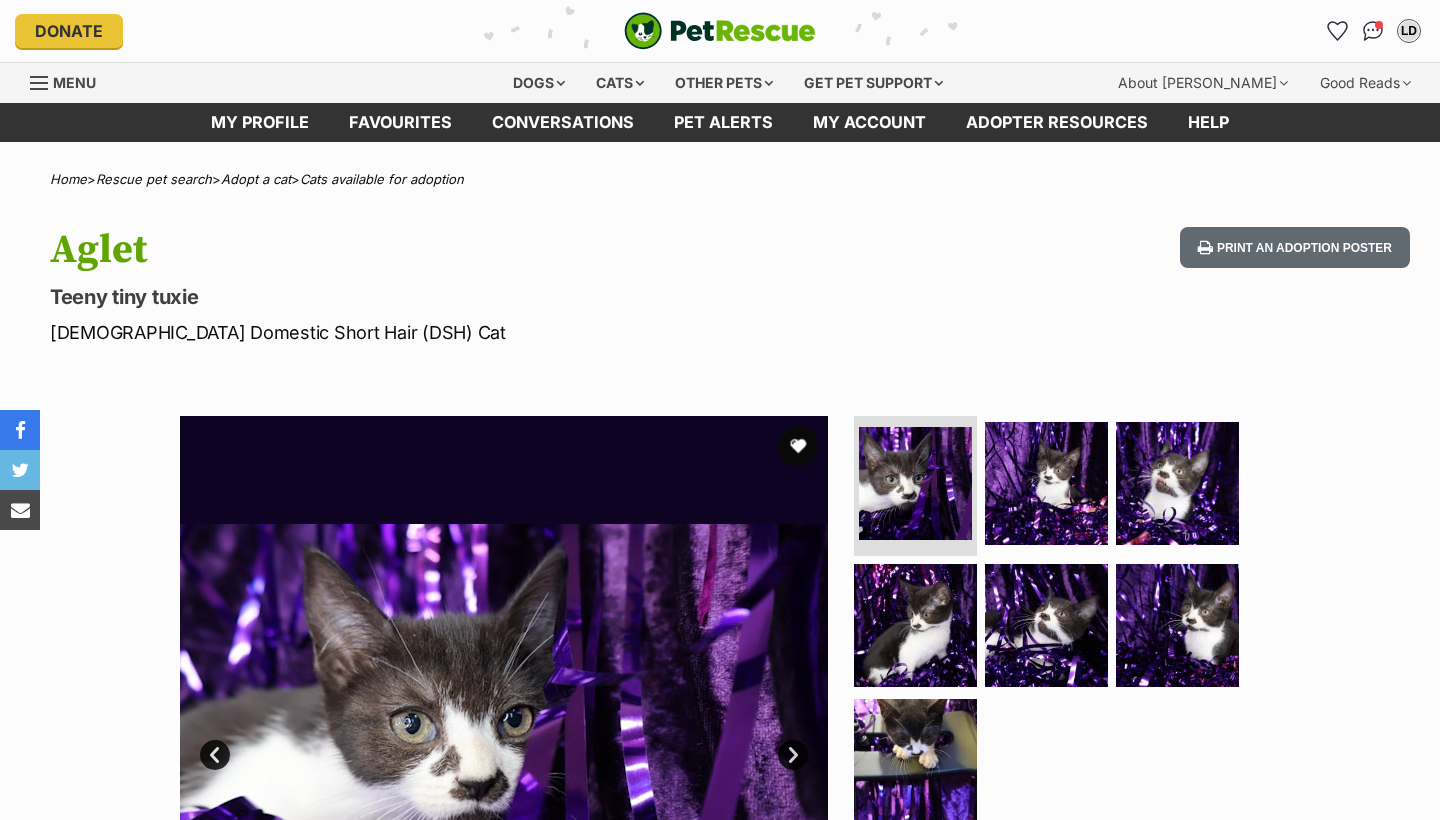 scroll, scrollTop: 0, scrollLeft: 0, axis: both 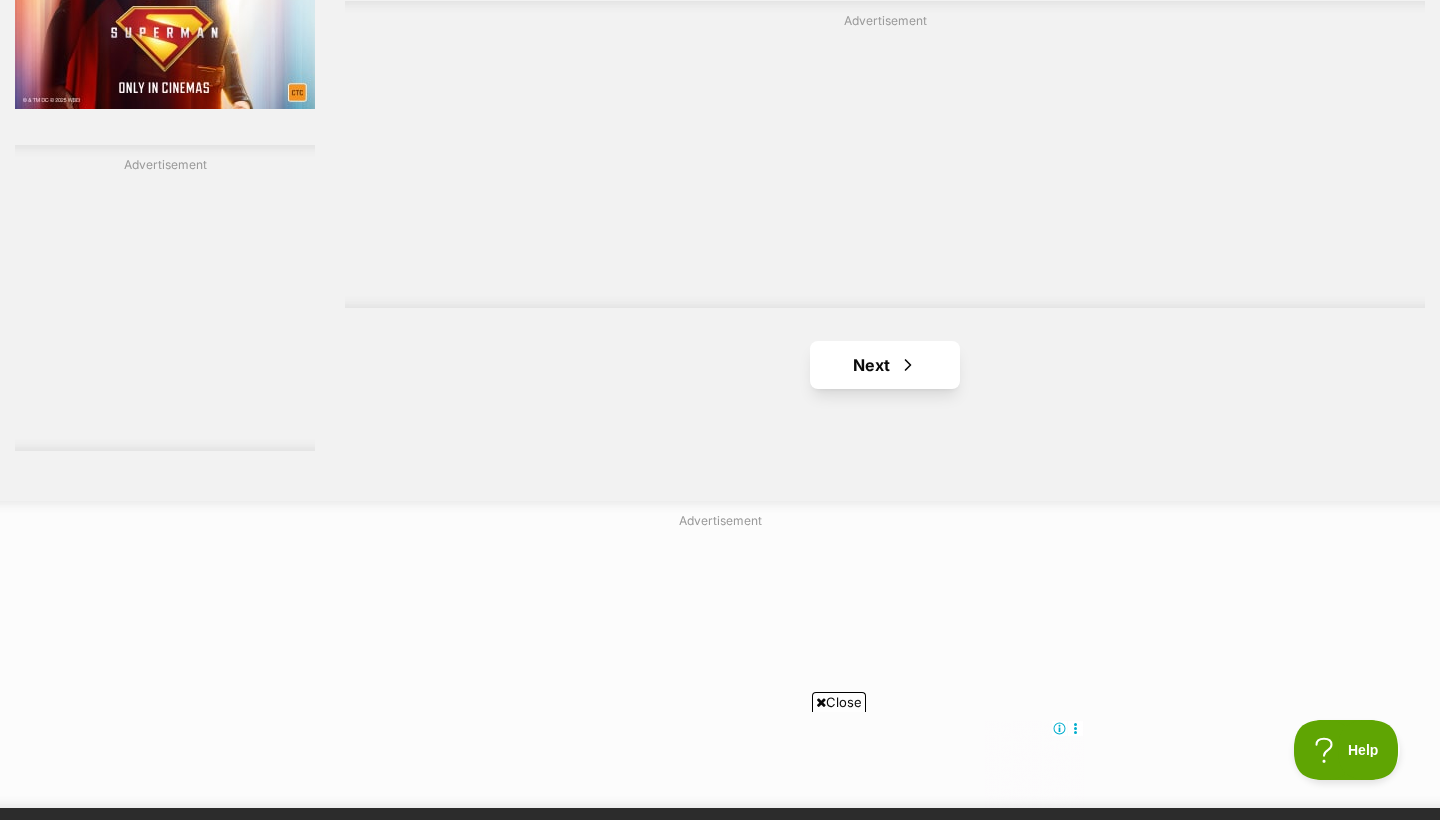 click on "Next" at bounding box center [885, 365] 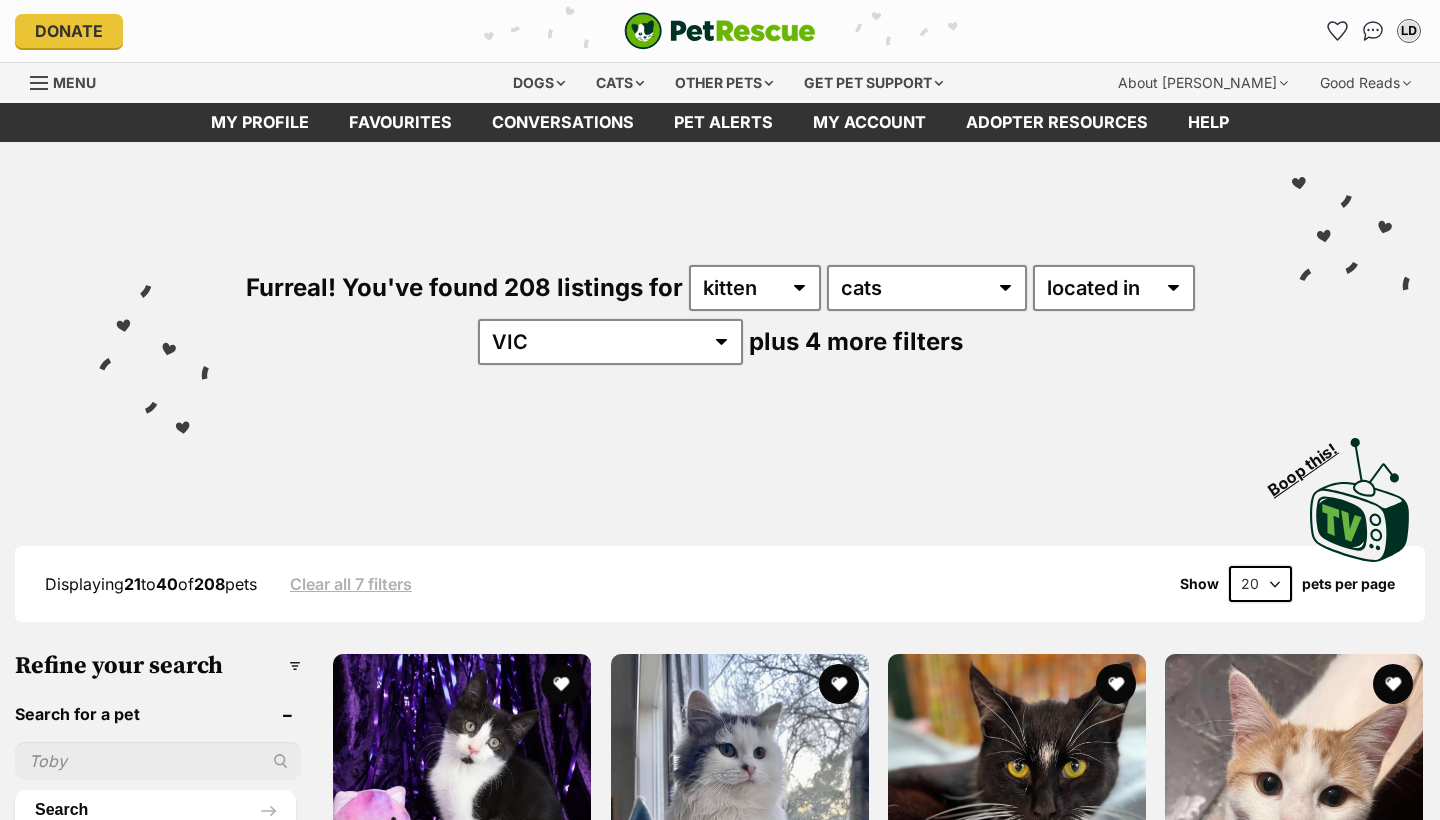 scroll, scrollTop: 0, scrollLeft: 0, axis: both 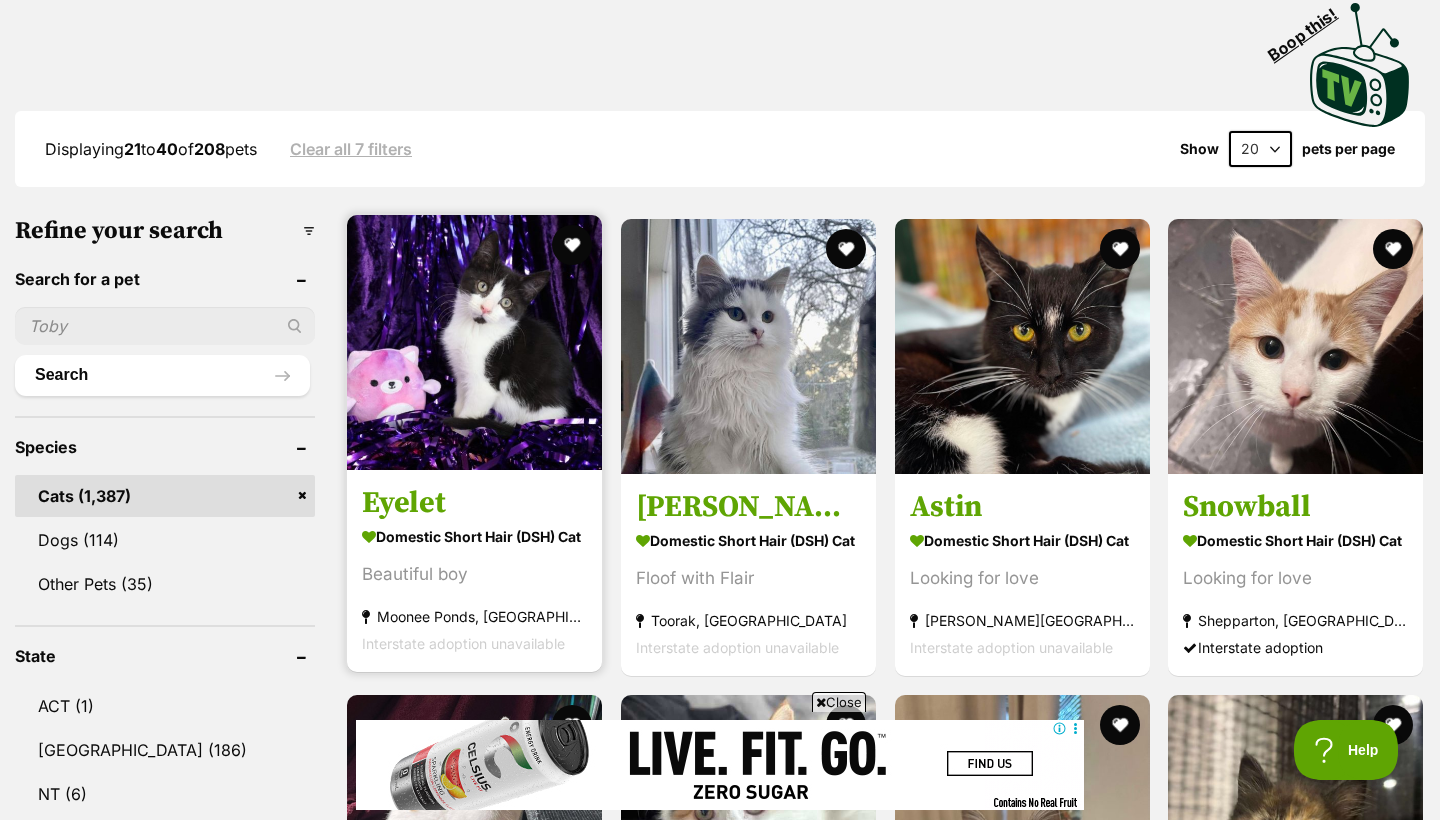 click at bounding box center (474, 342) 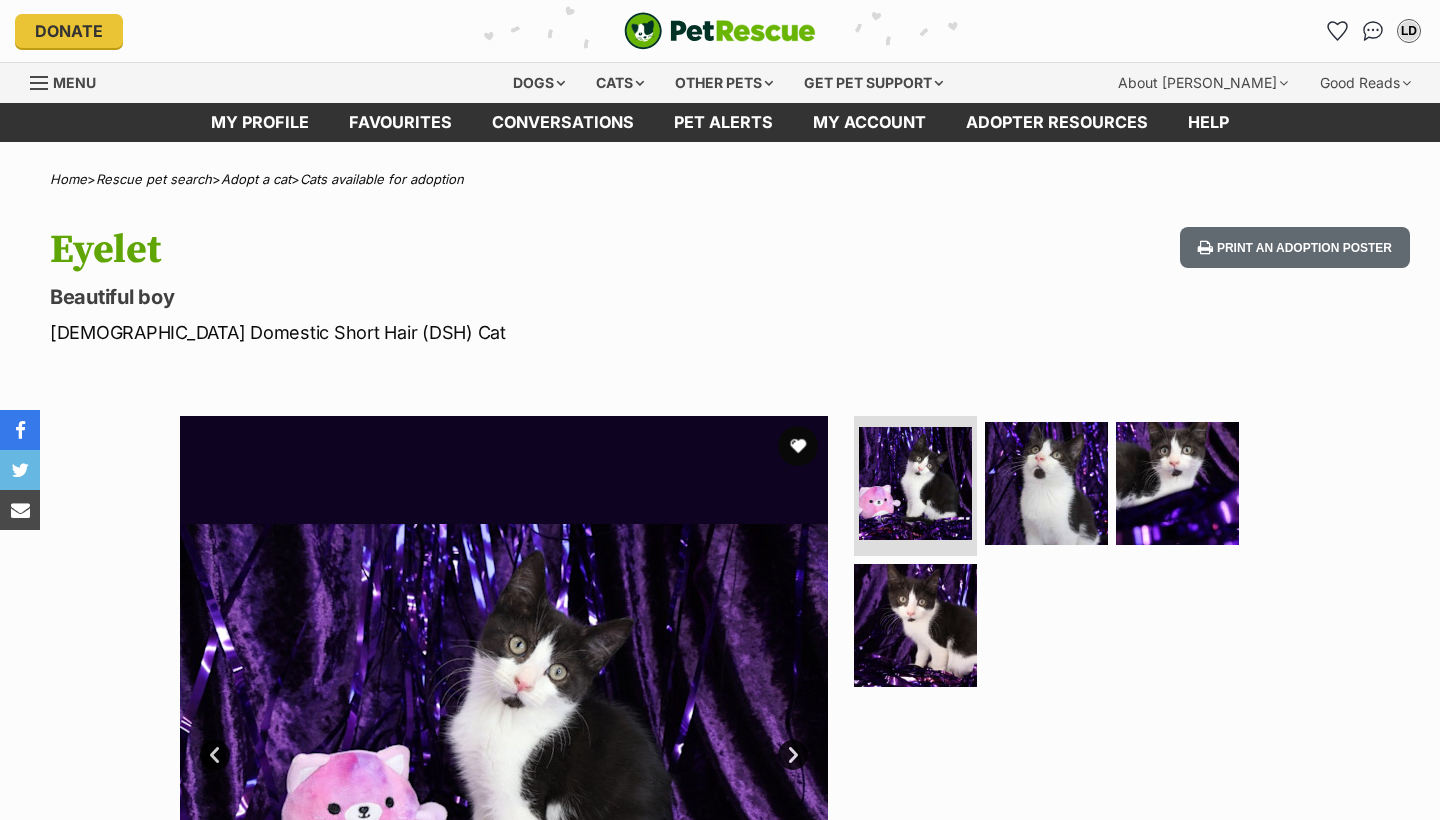 scroll, scrollTop: 228, scrollLeft: 0, axis: vertical 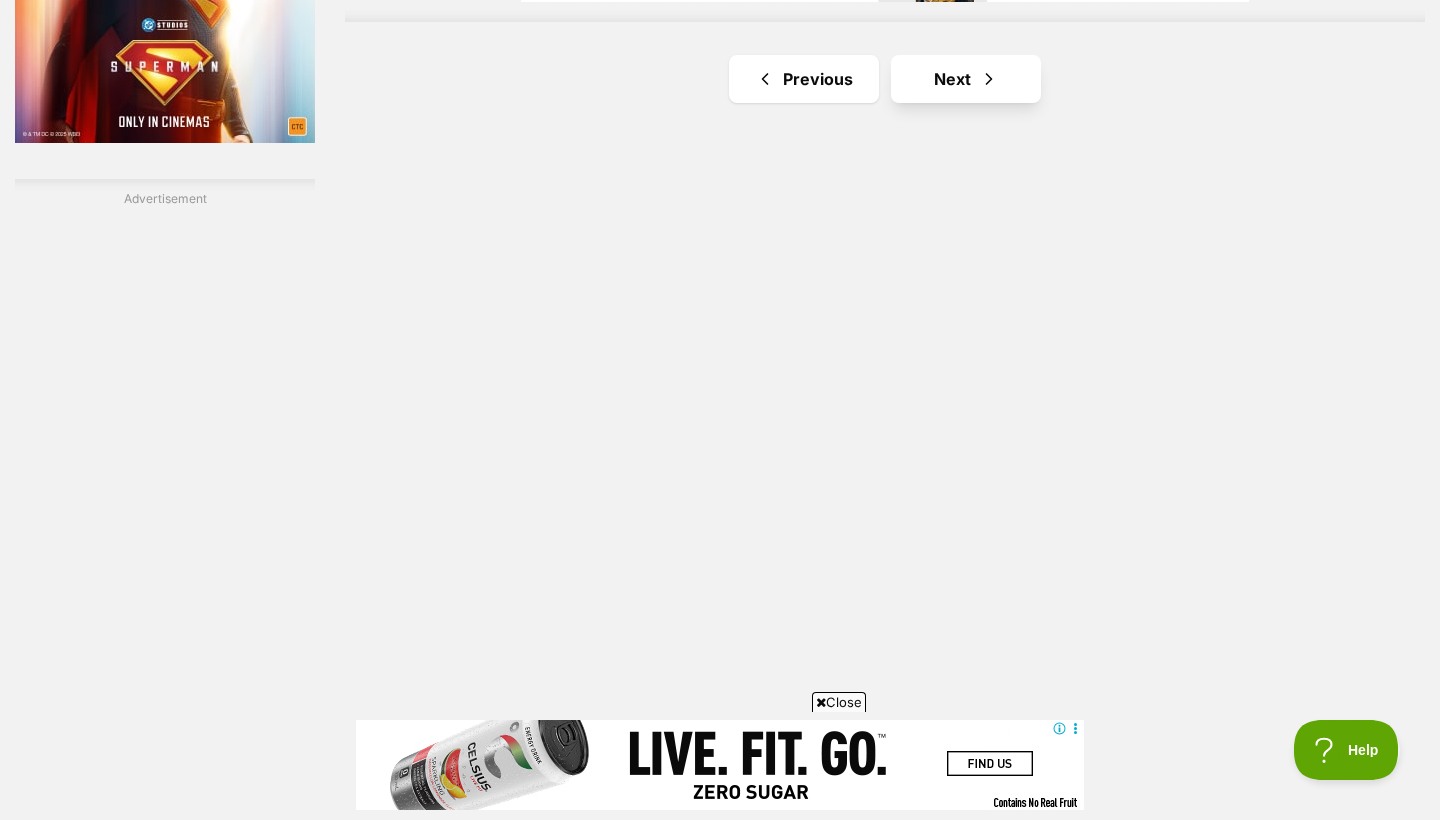 click on "Next" at bounding box center [966, 79] 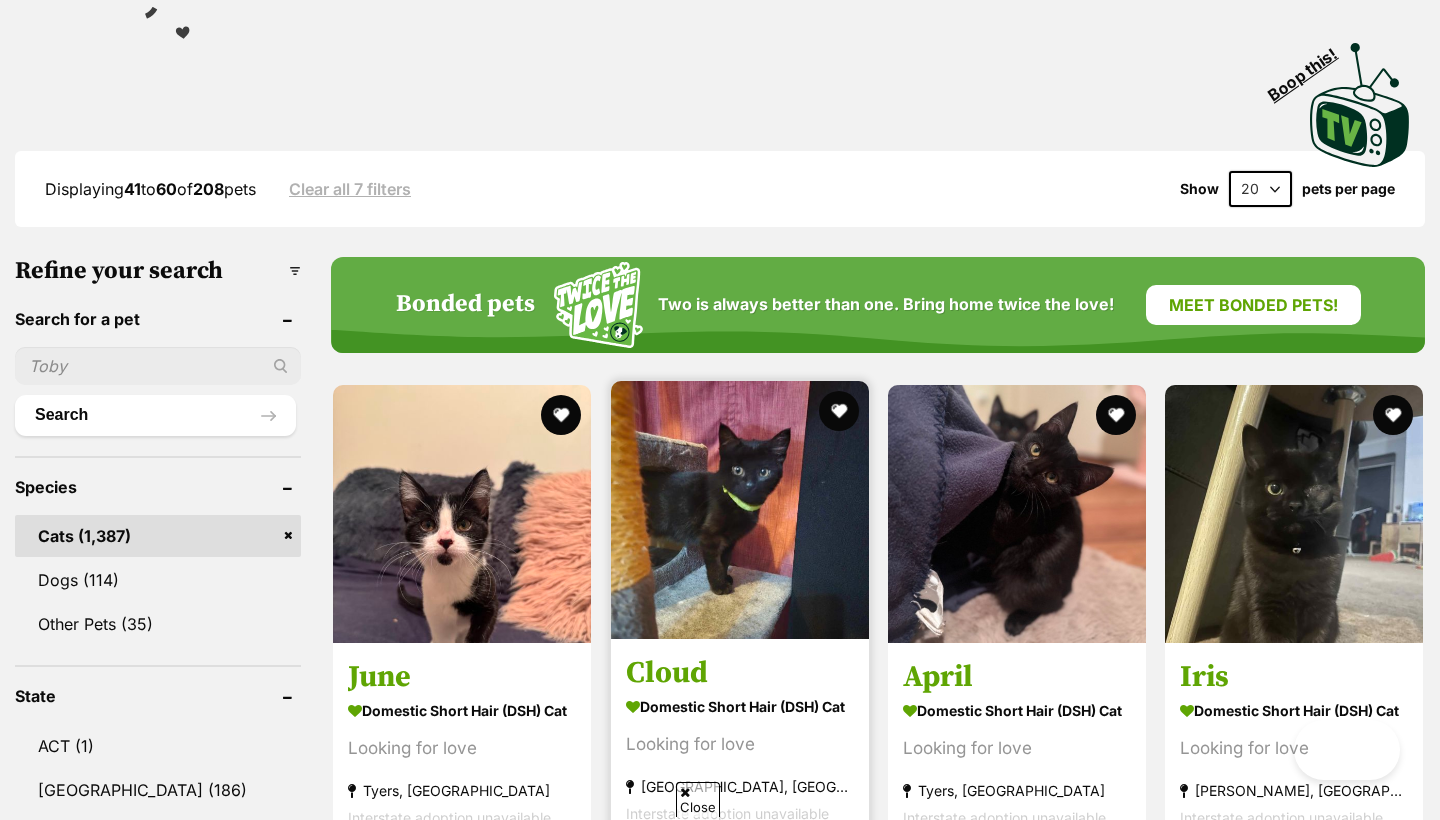 scroll, scrollTop: 395, scrollLeft: 0, axis: vertical 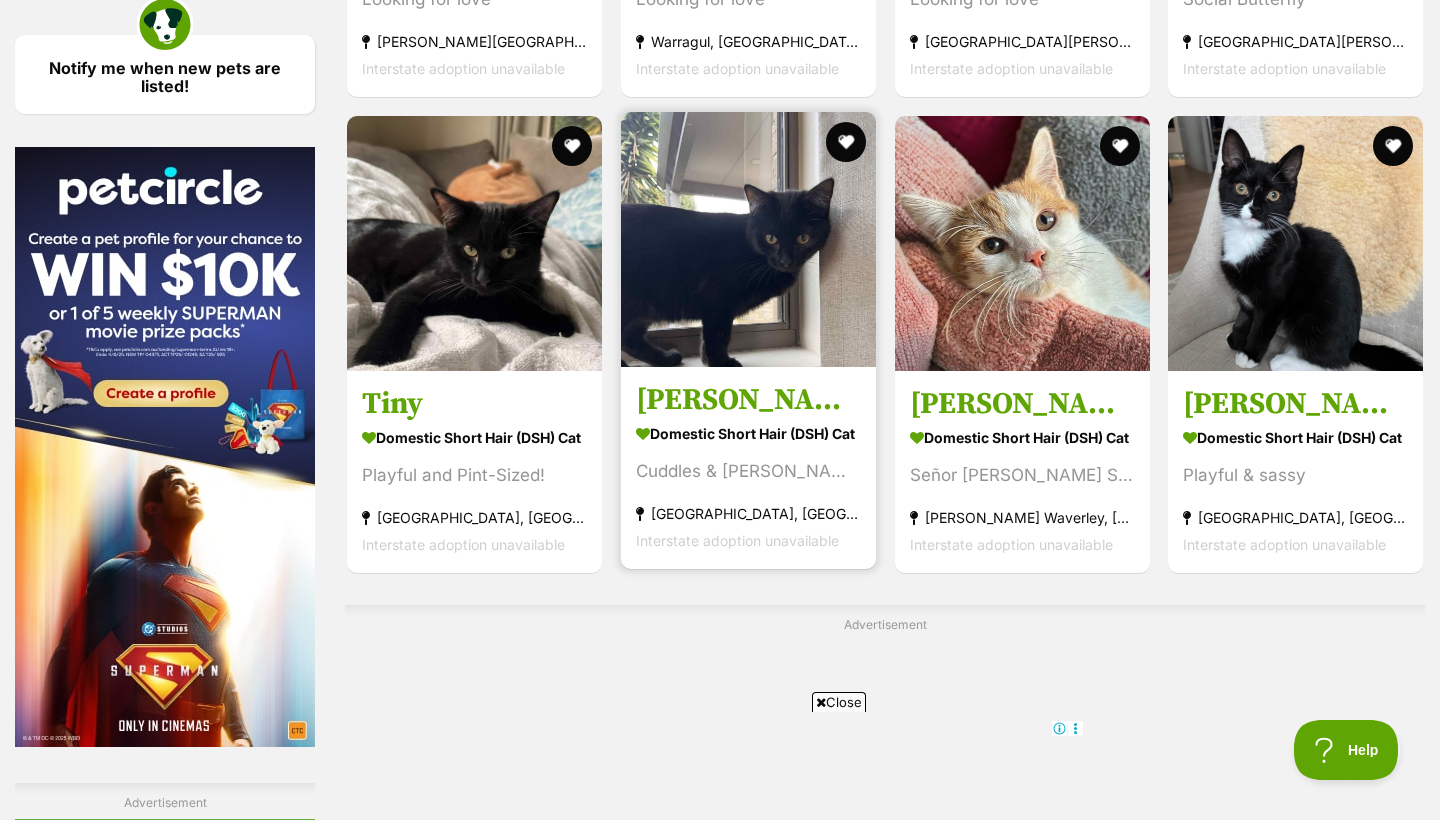 click at bounding box center (748, 239) 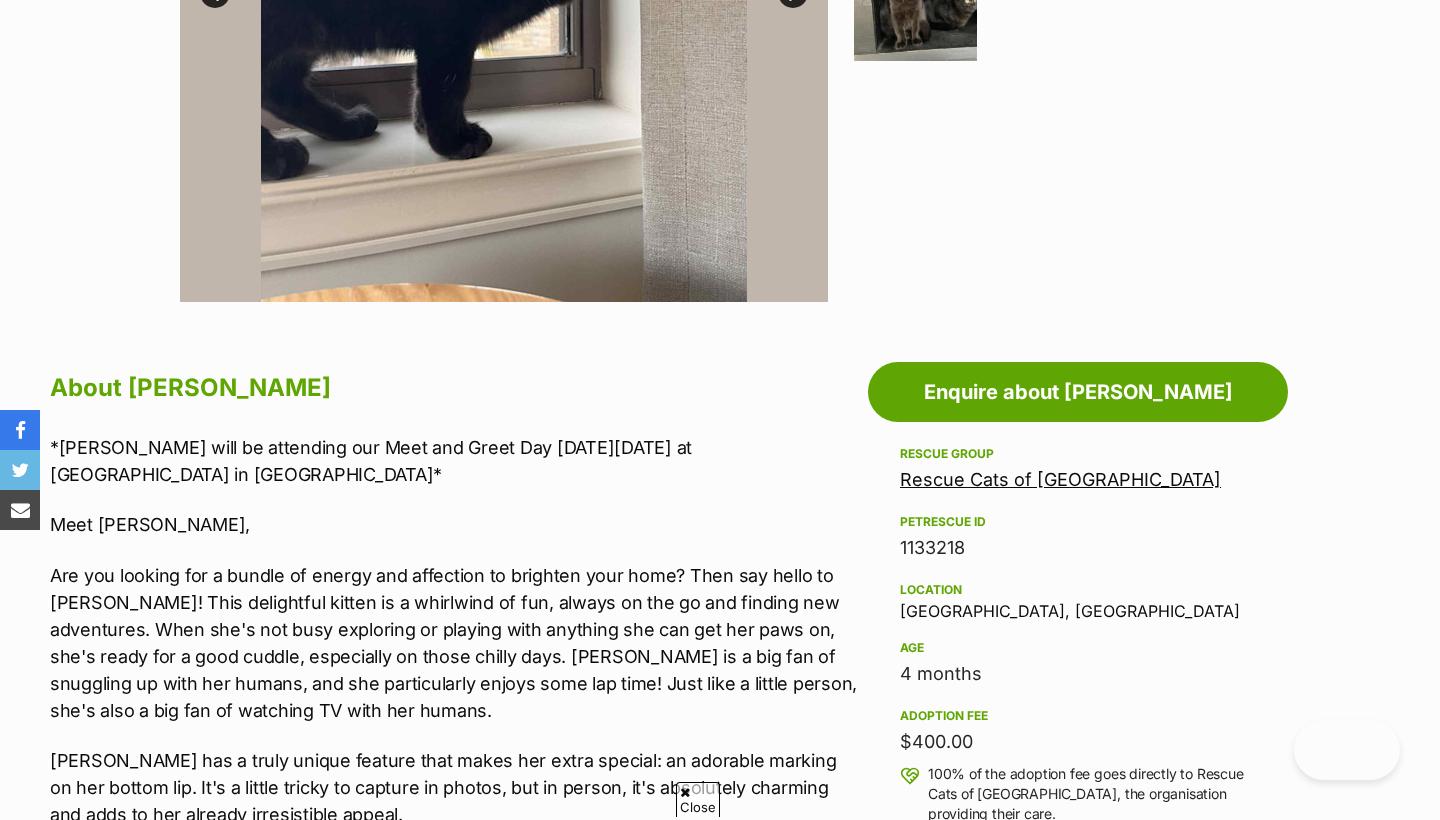 scroll, scrollTop: 782, scrollLeft: 0, axis: vertical 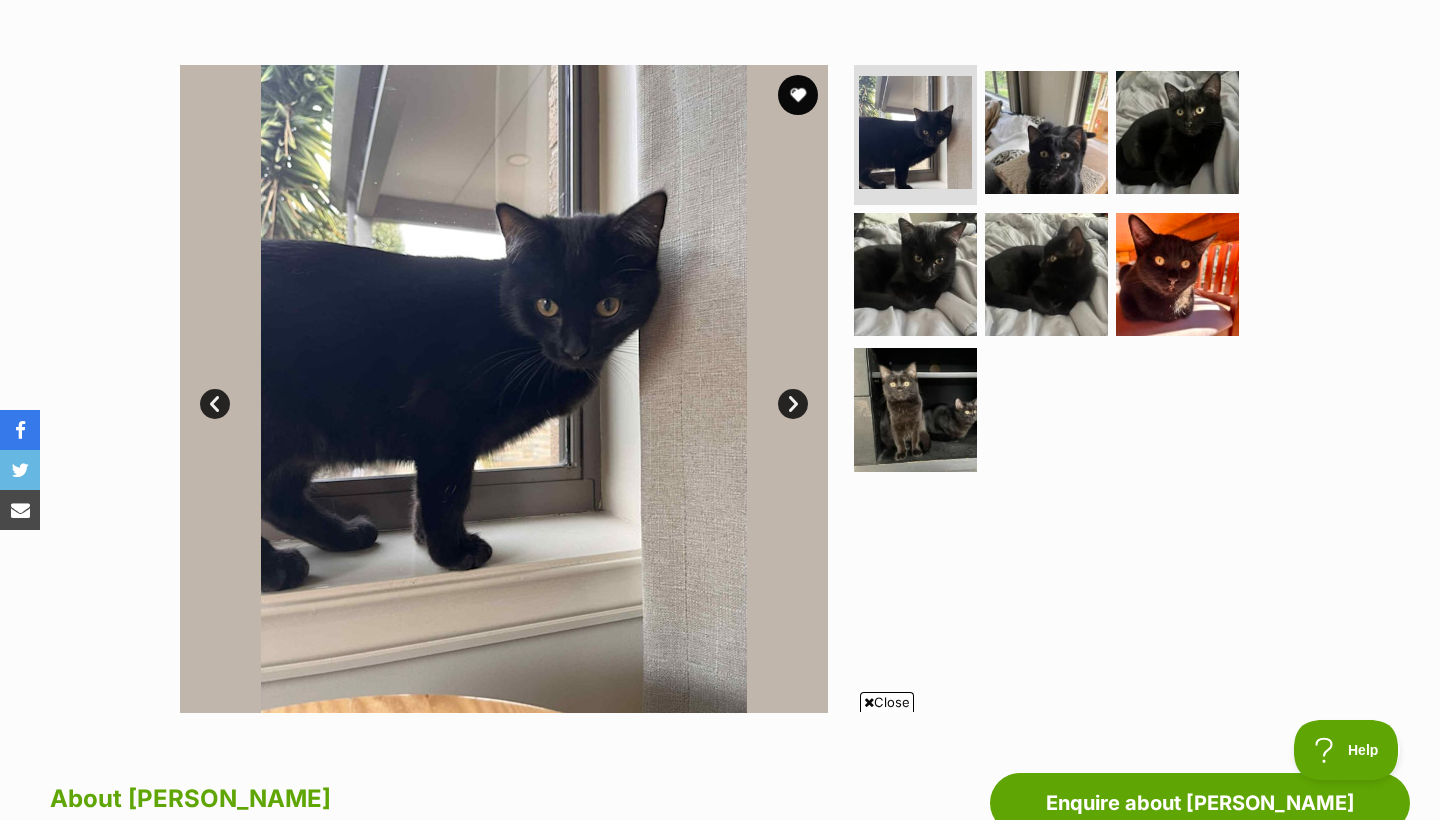 click on "Next" at bounding box center [793, 404] 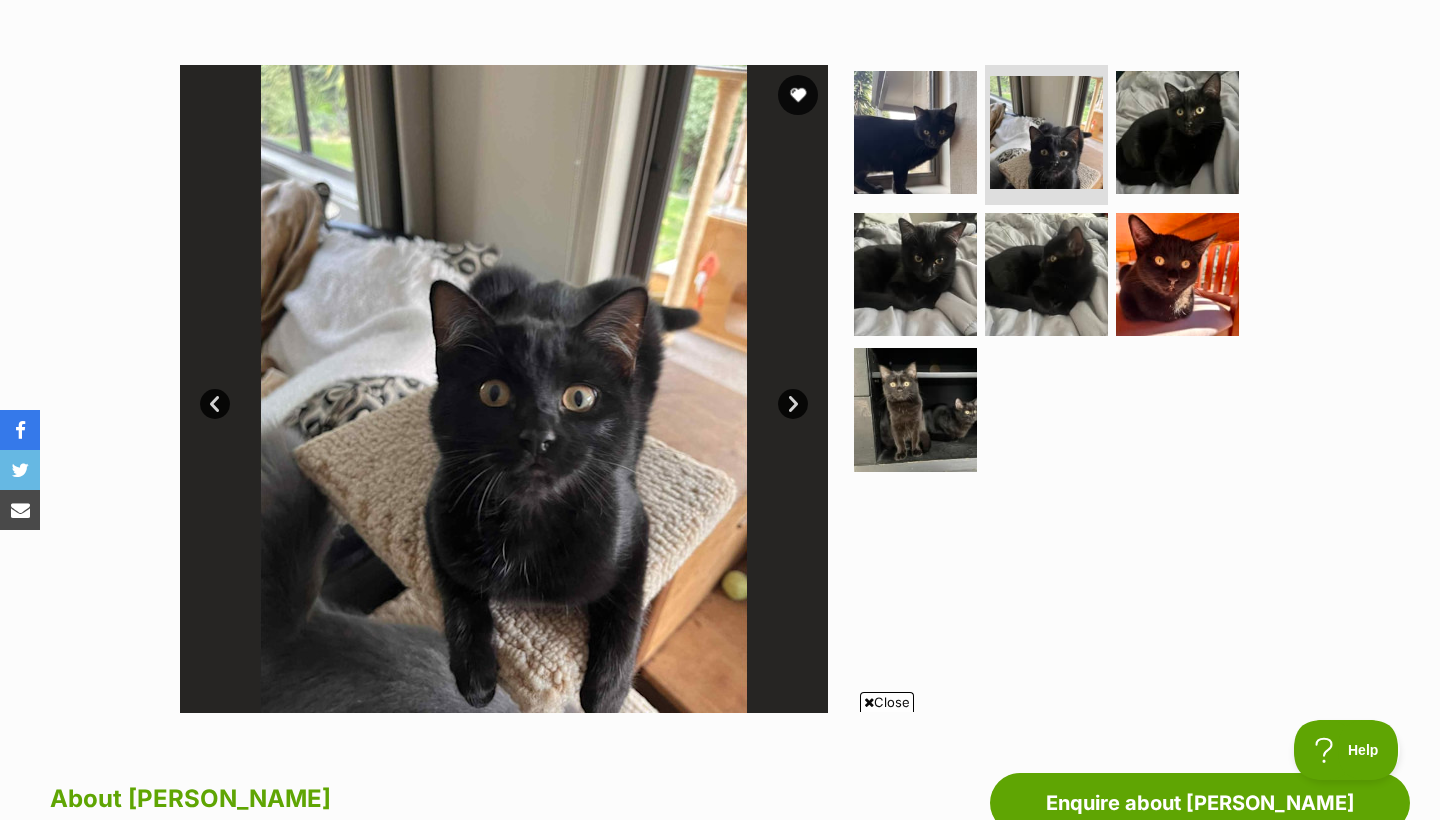 click on "Next" at bounding box center [793, 404] 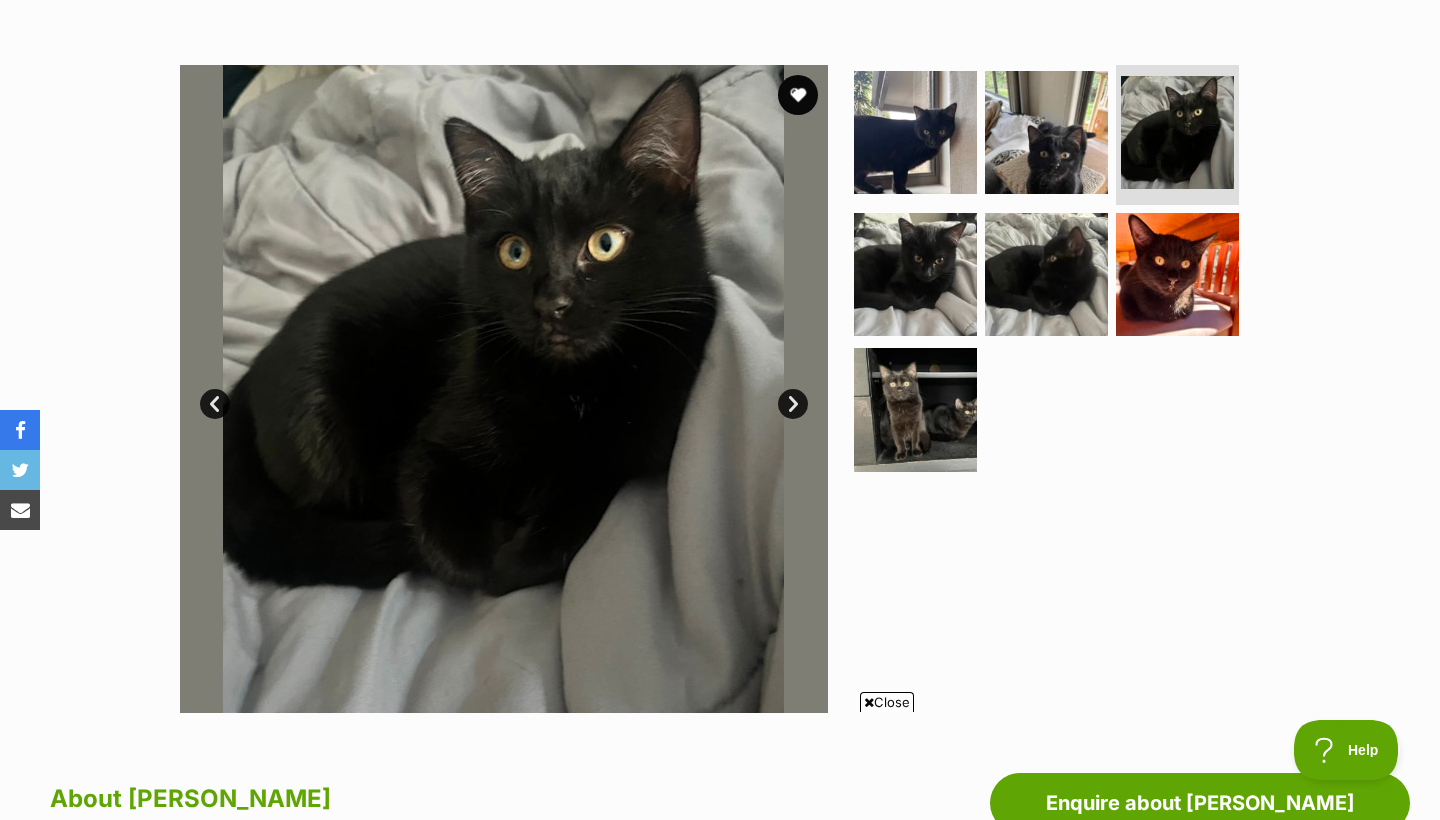 click on "Next" at bounding box center [793, 404] 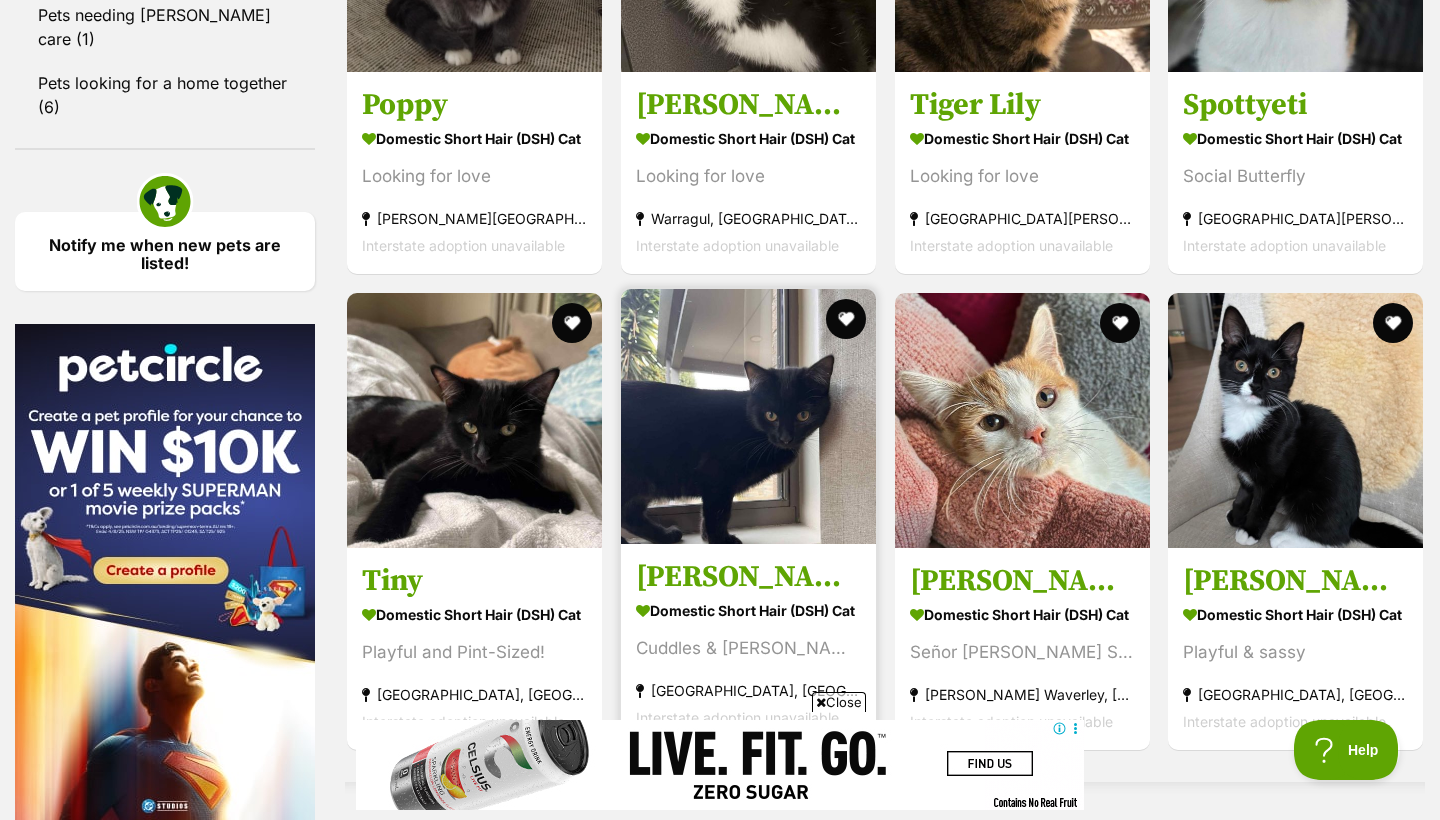 scroll, scrollTop: 2882, scrollLeft: 0, axis: vertical 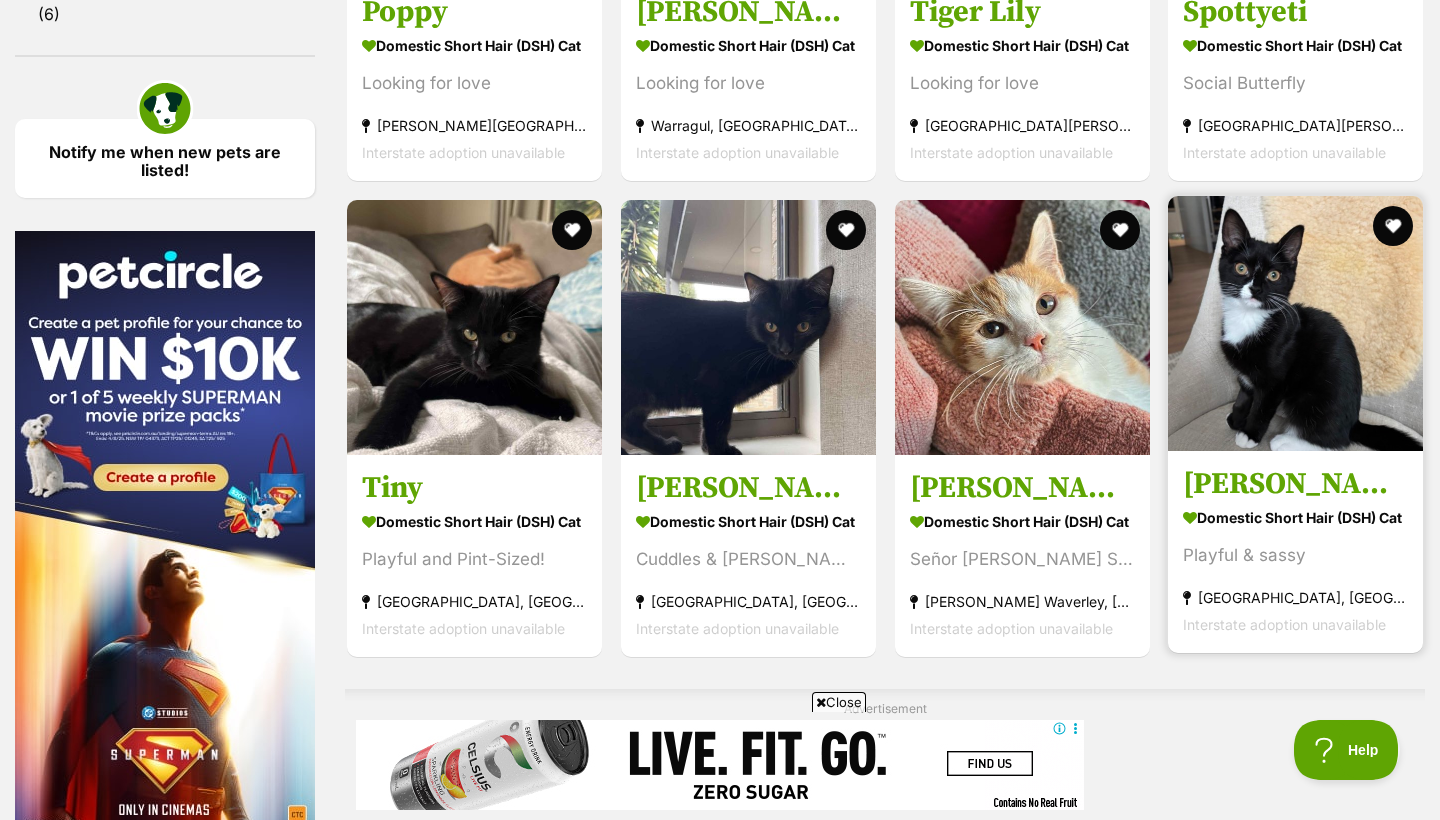 click at bounding box center (1295, 323) 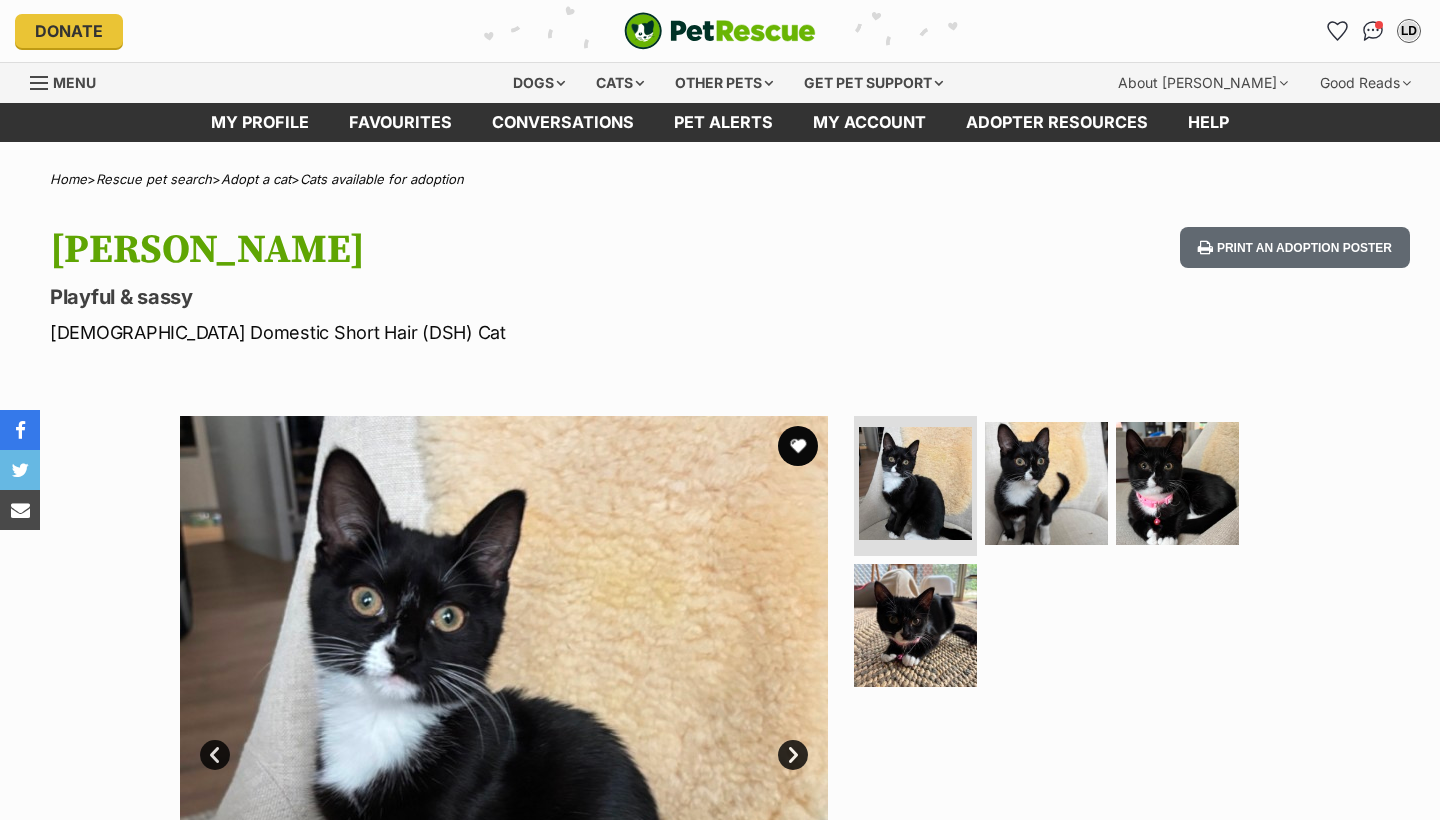 scroll, scrollTop: 0, scrollLeft: 0, axis: both 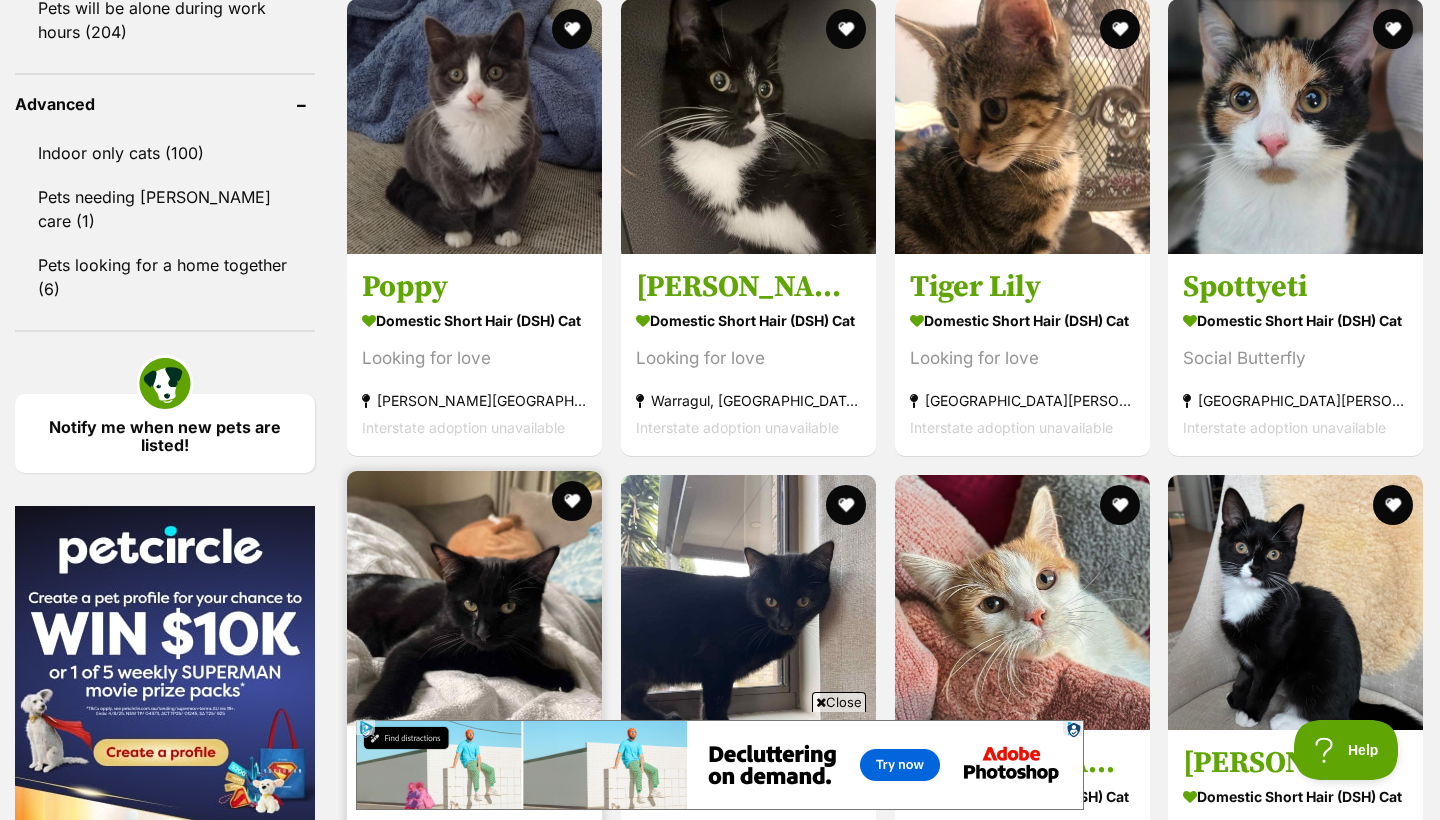 click at bounding box center (474, 598) 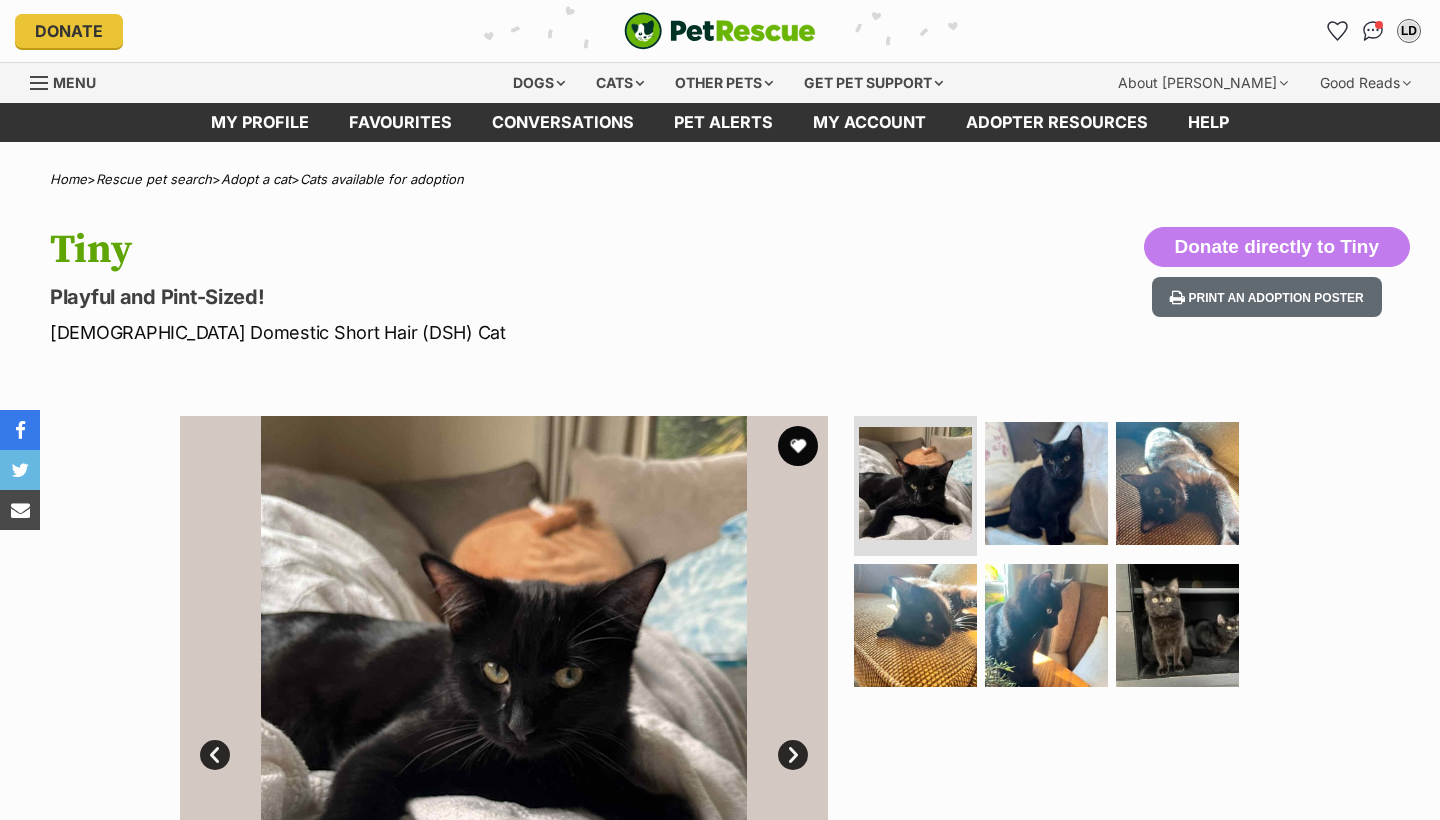 scroll, scrollTop: 0, scrollLeft: 0, axis: both 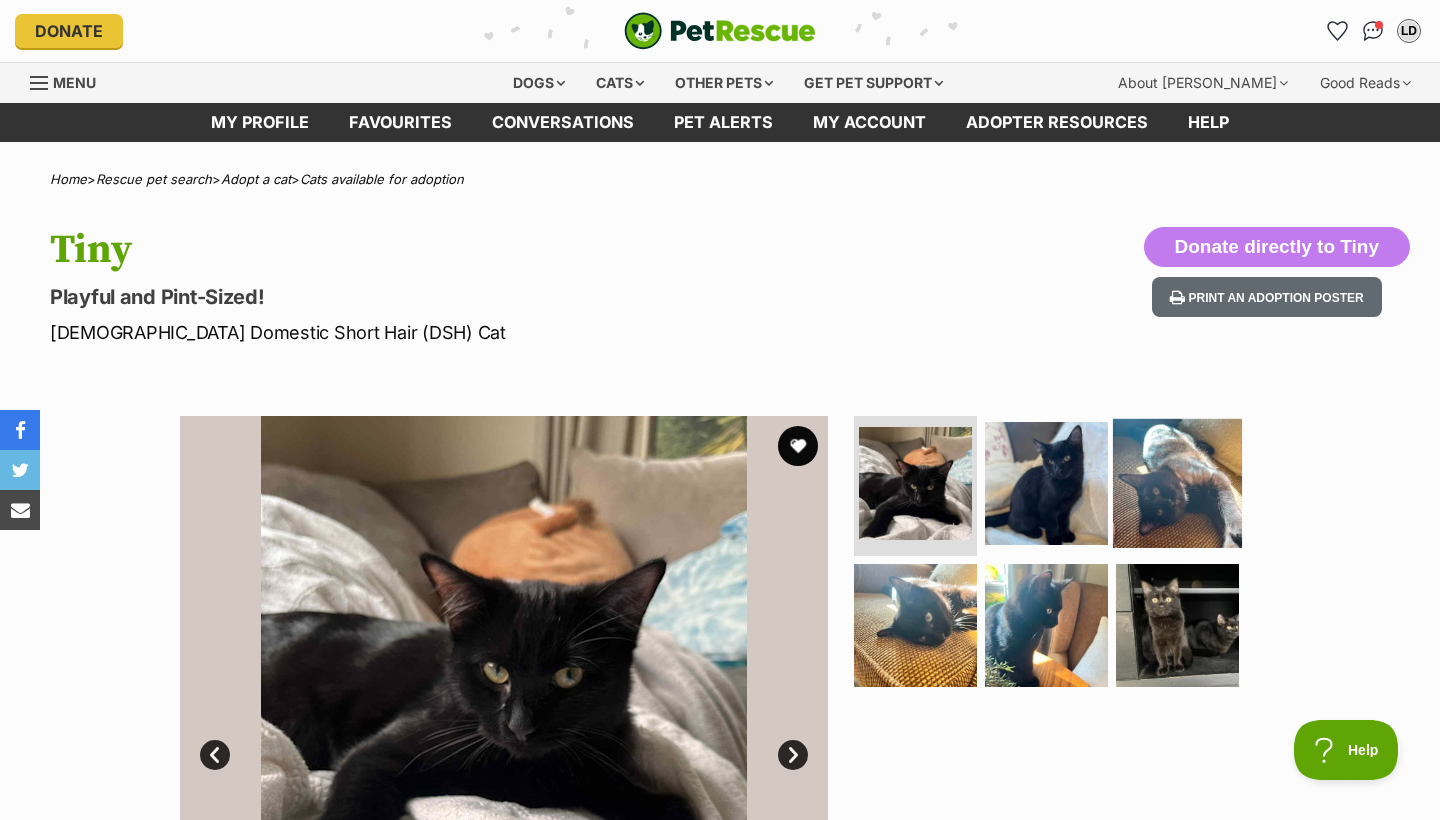 click at bounding box center [1177, 483] 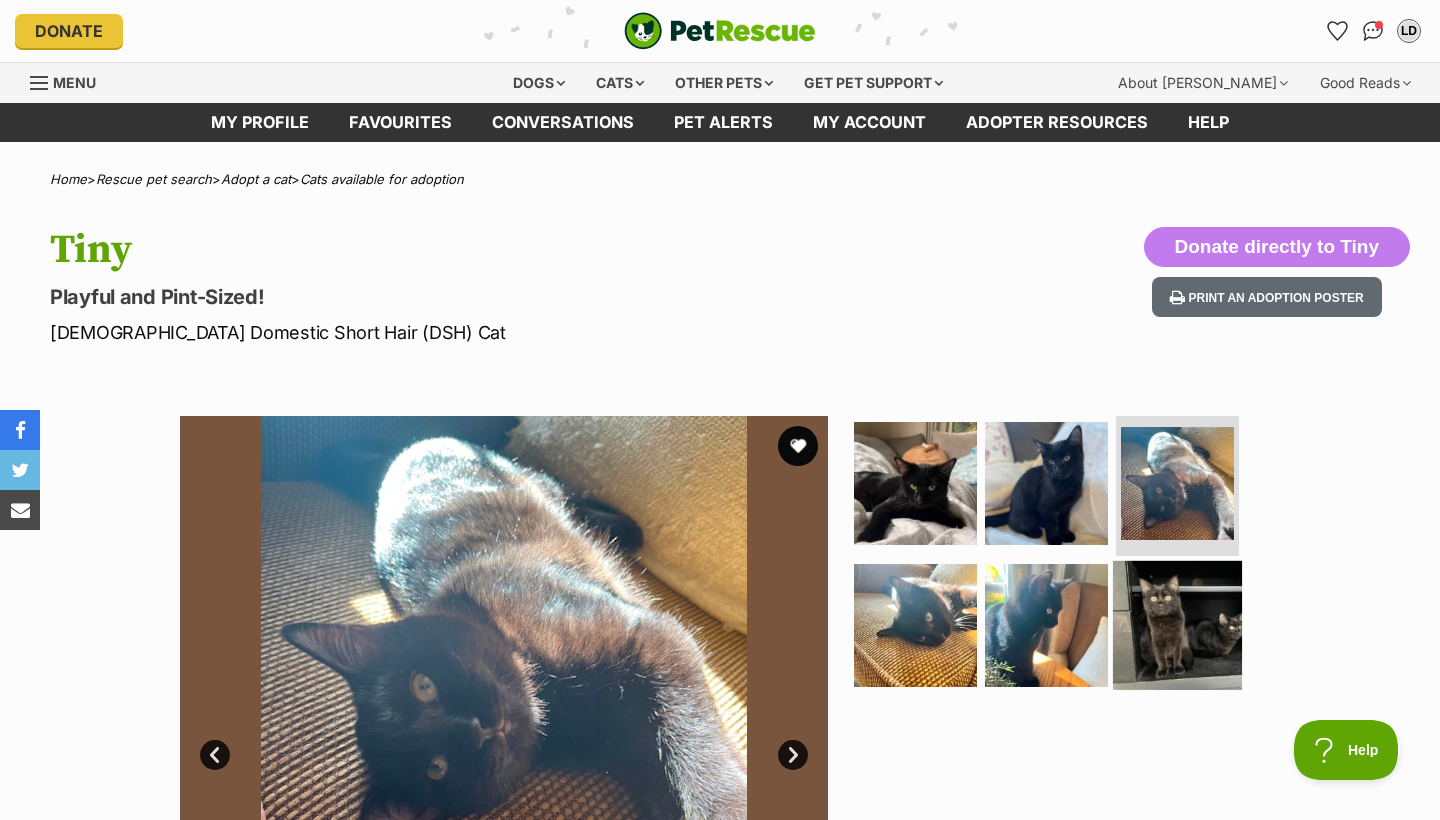click at bounding box center (1177, 624) 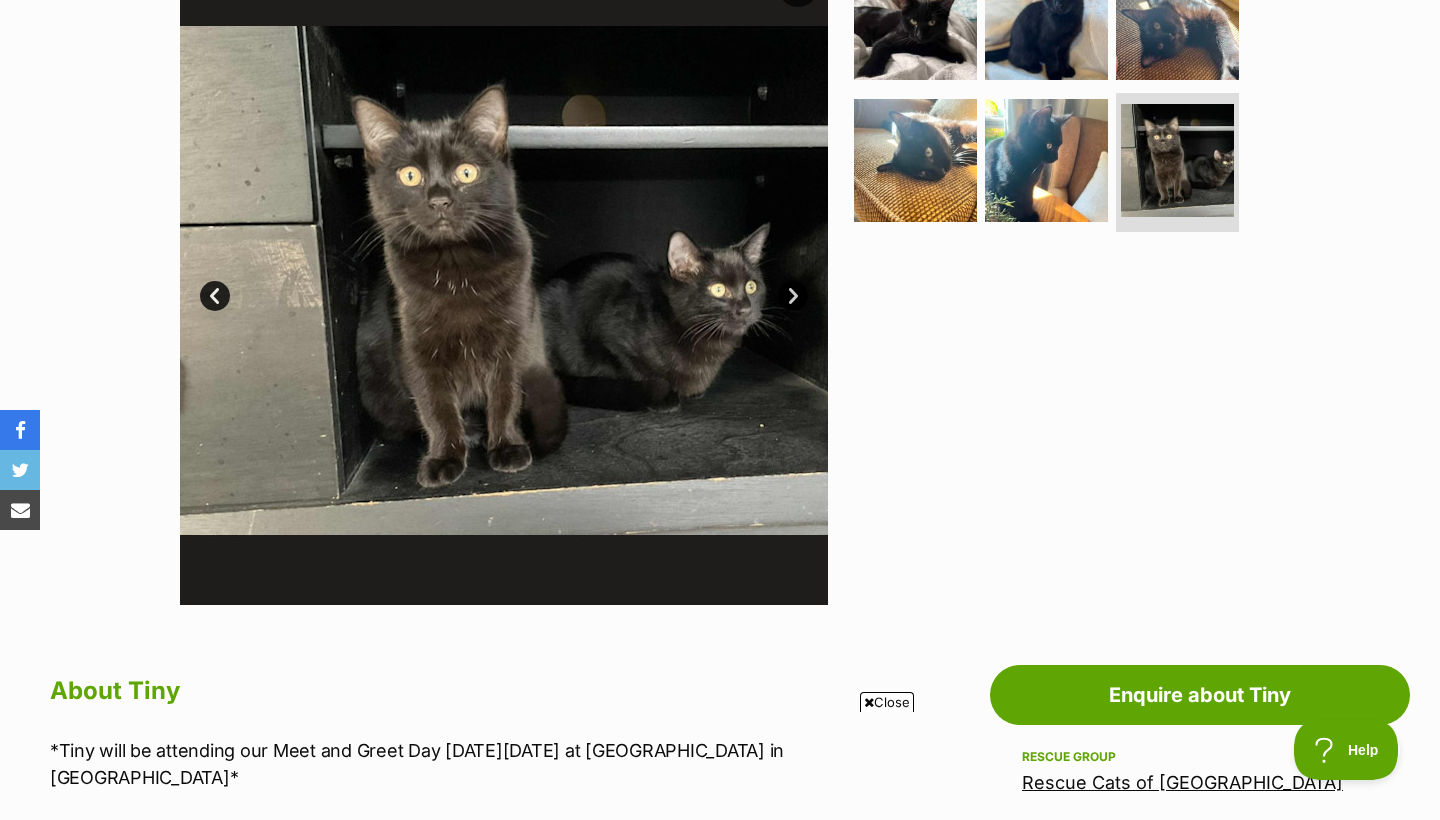 scroll, scrollTop: 0, scrollLeft: 0, axis: both 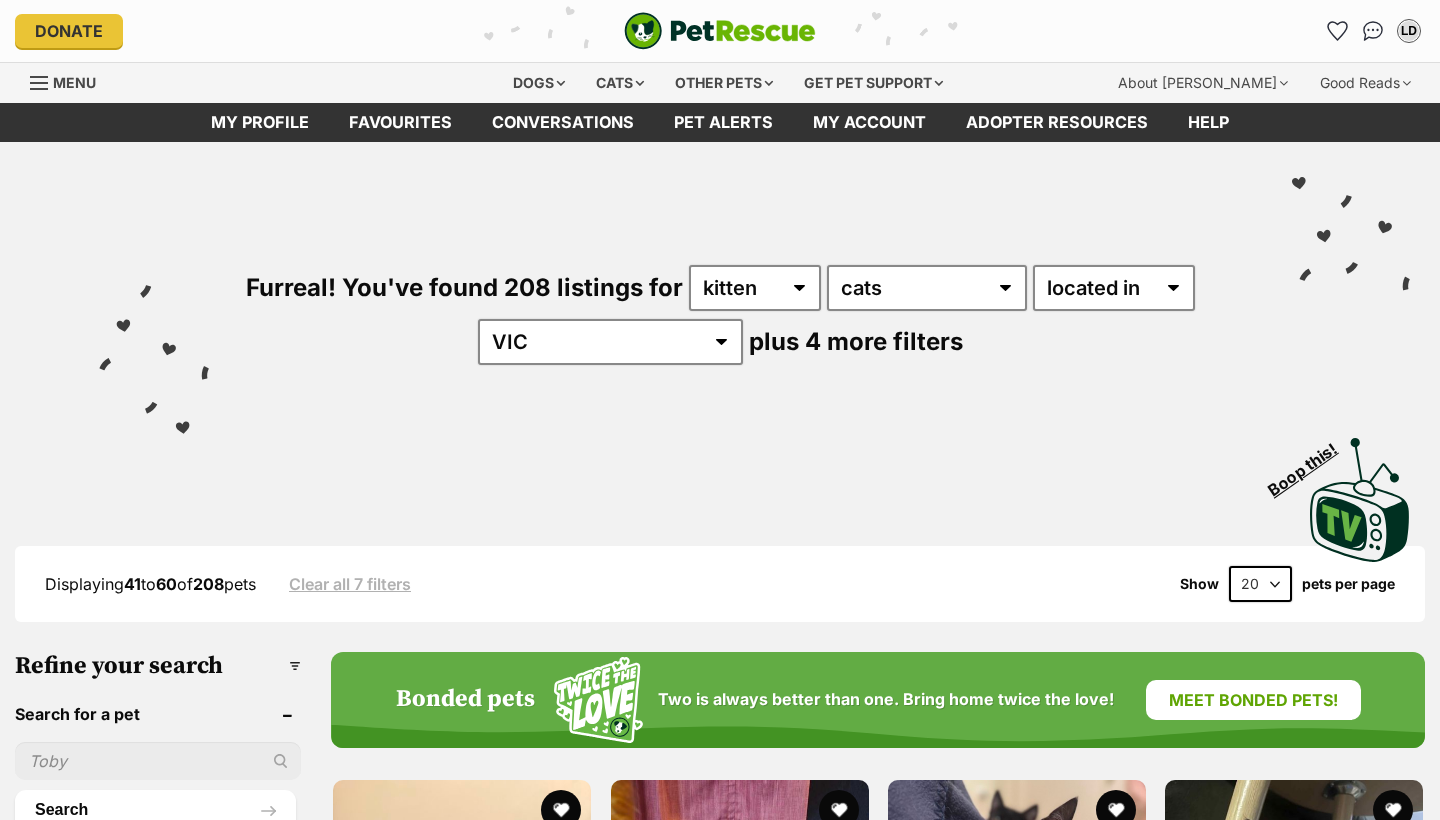 click on "Next" at bounding box center [959, 3792] 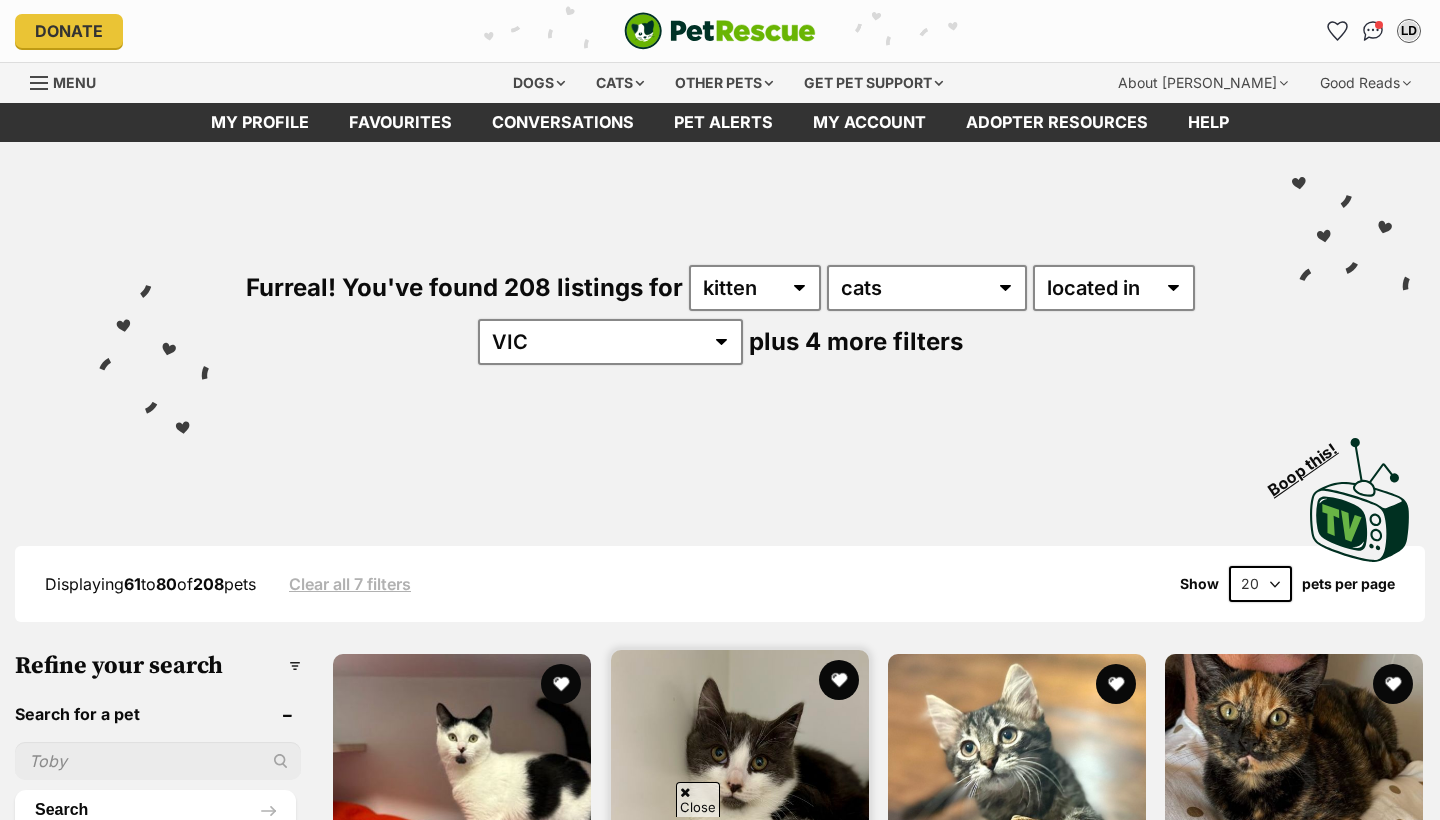 scroll, scrollTop: 439, scrollLeft: 0, axis: vertical 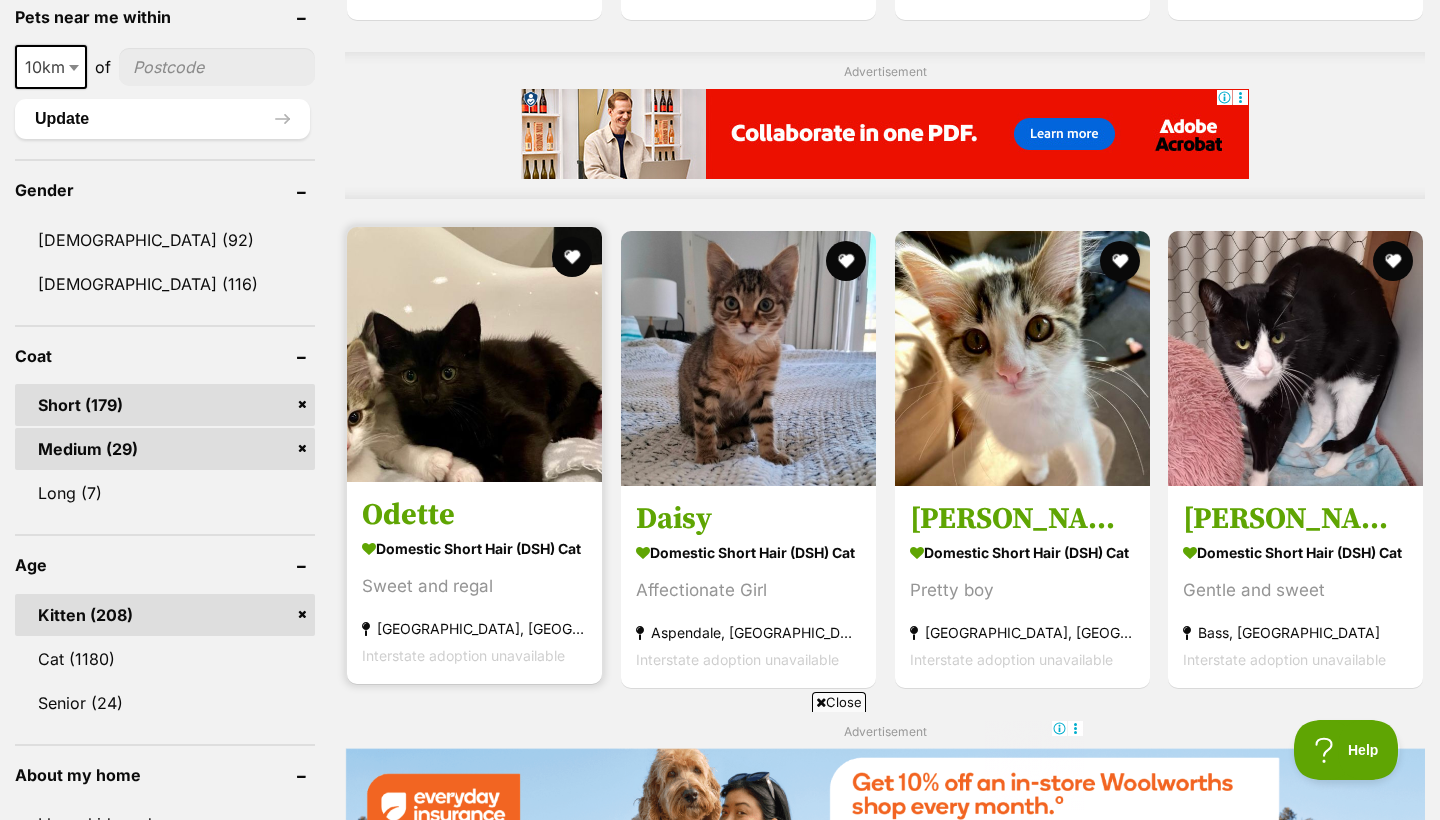 click at bounding box center (474, 354) 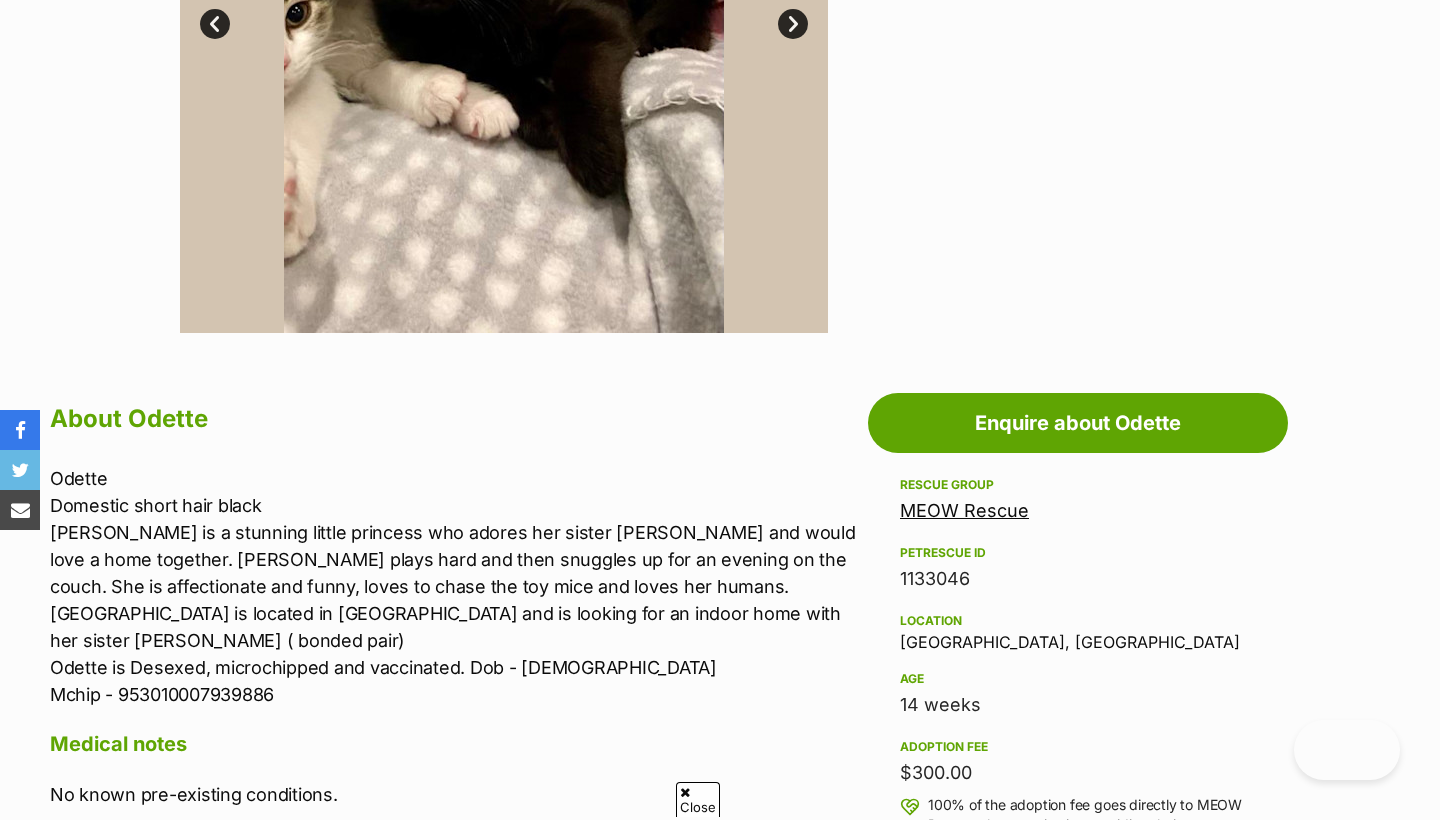 scroll, scrollTop: 825, scrollLeft: 0, axis: vertical 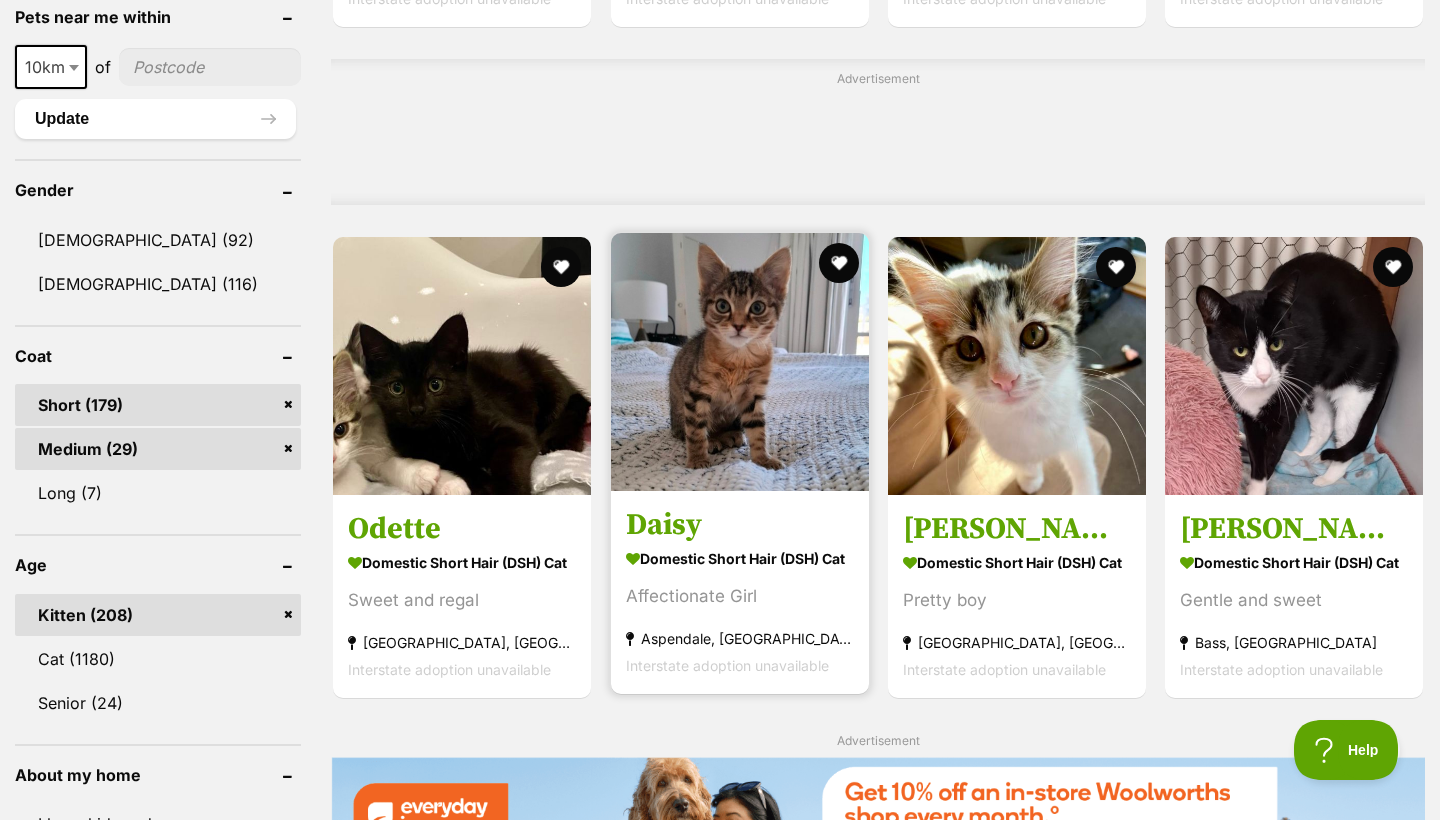 click at bounding box center (740, 362) 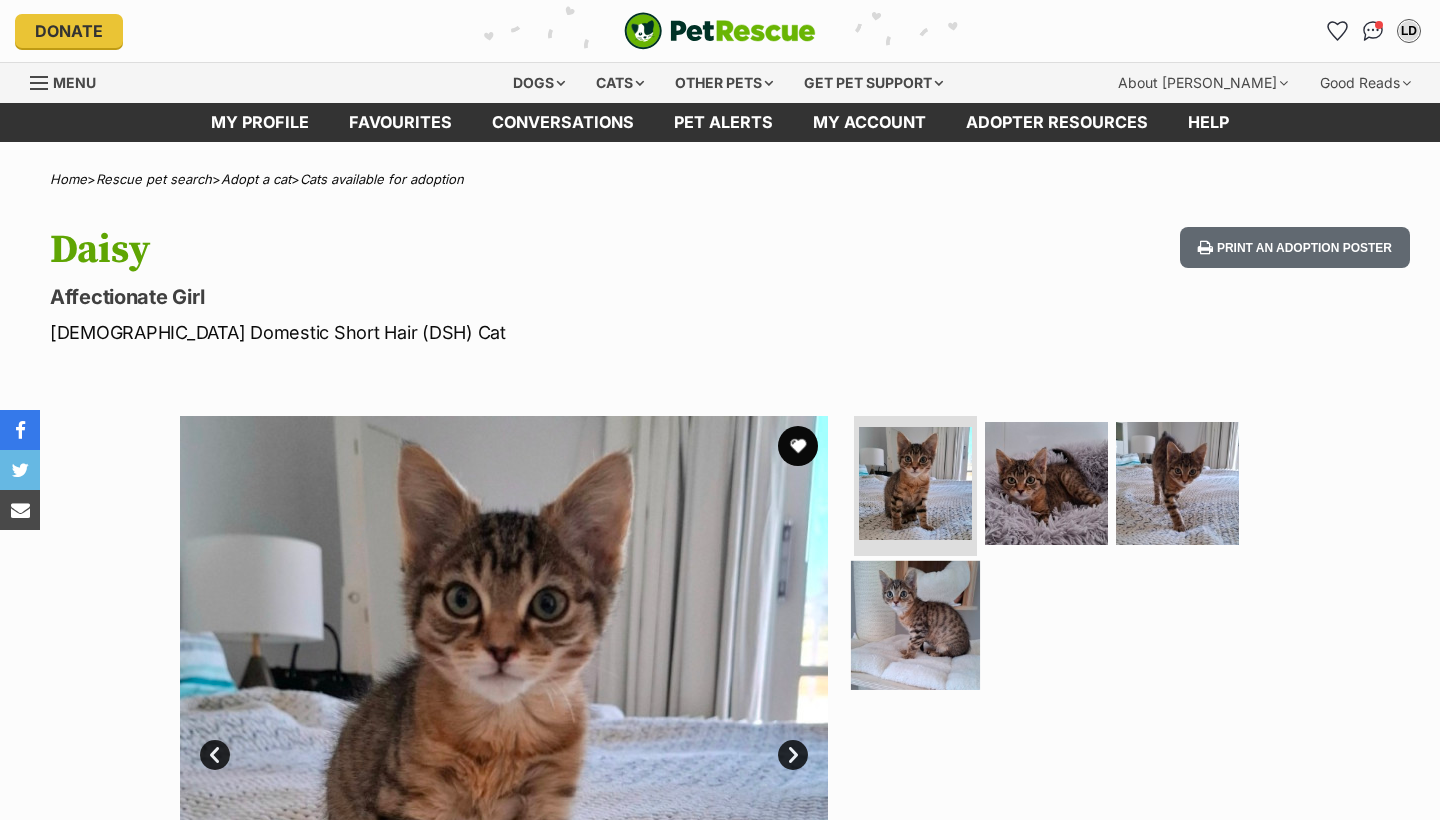 scroll, scrollTop: 0, scrollLeft: 0, axis: both 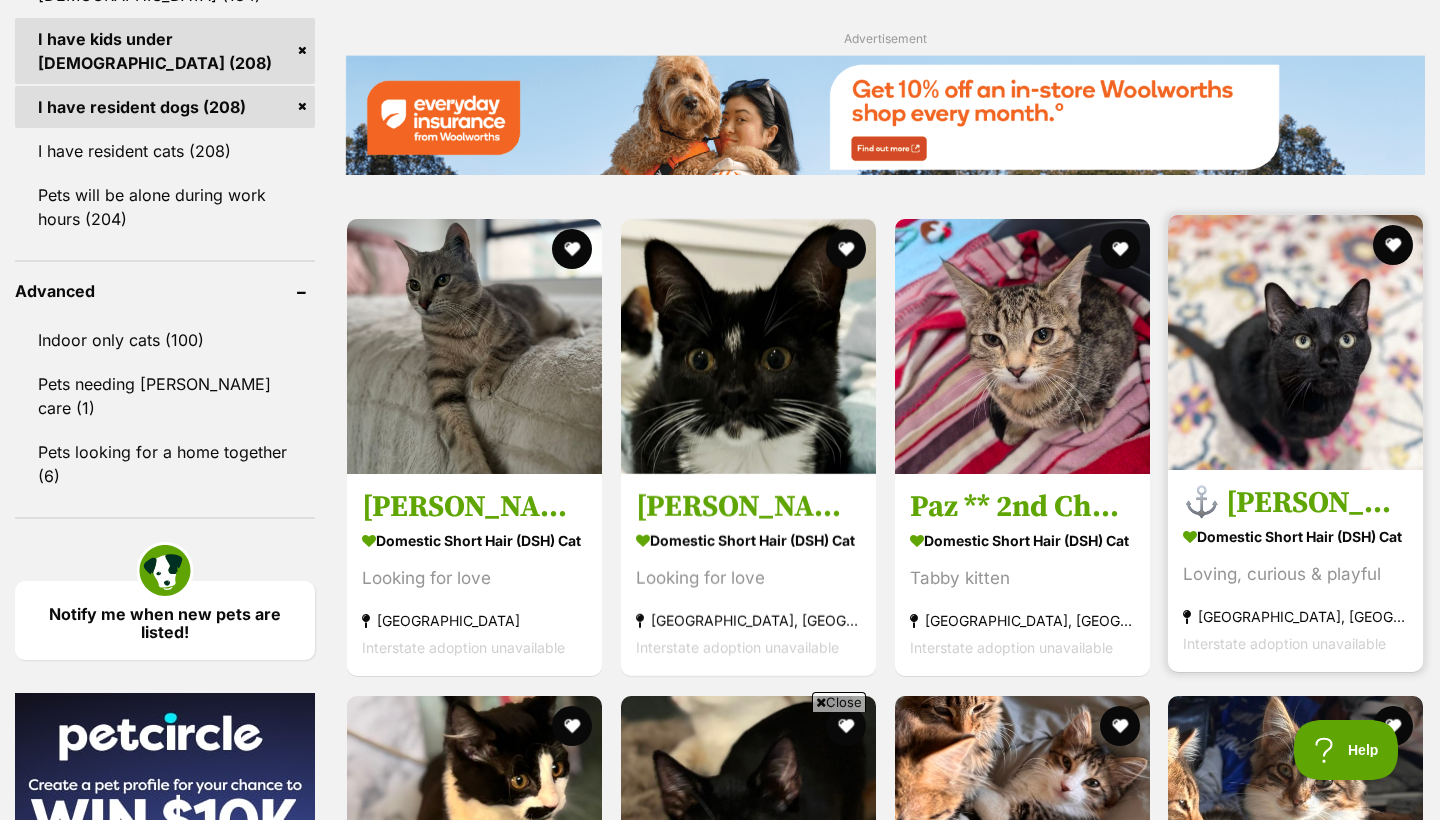 click at bounding box center (1295, 342) 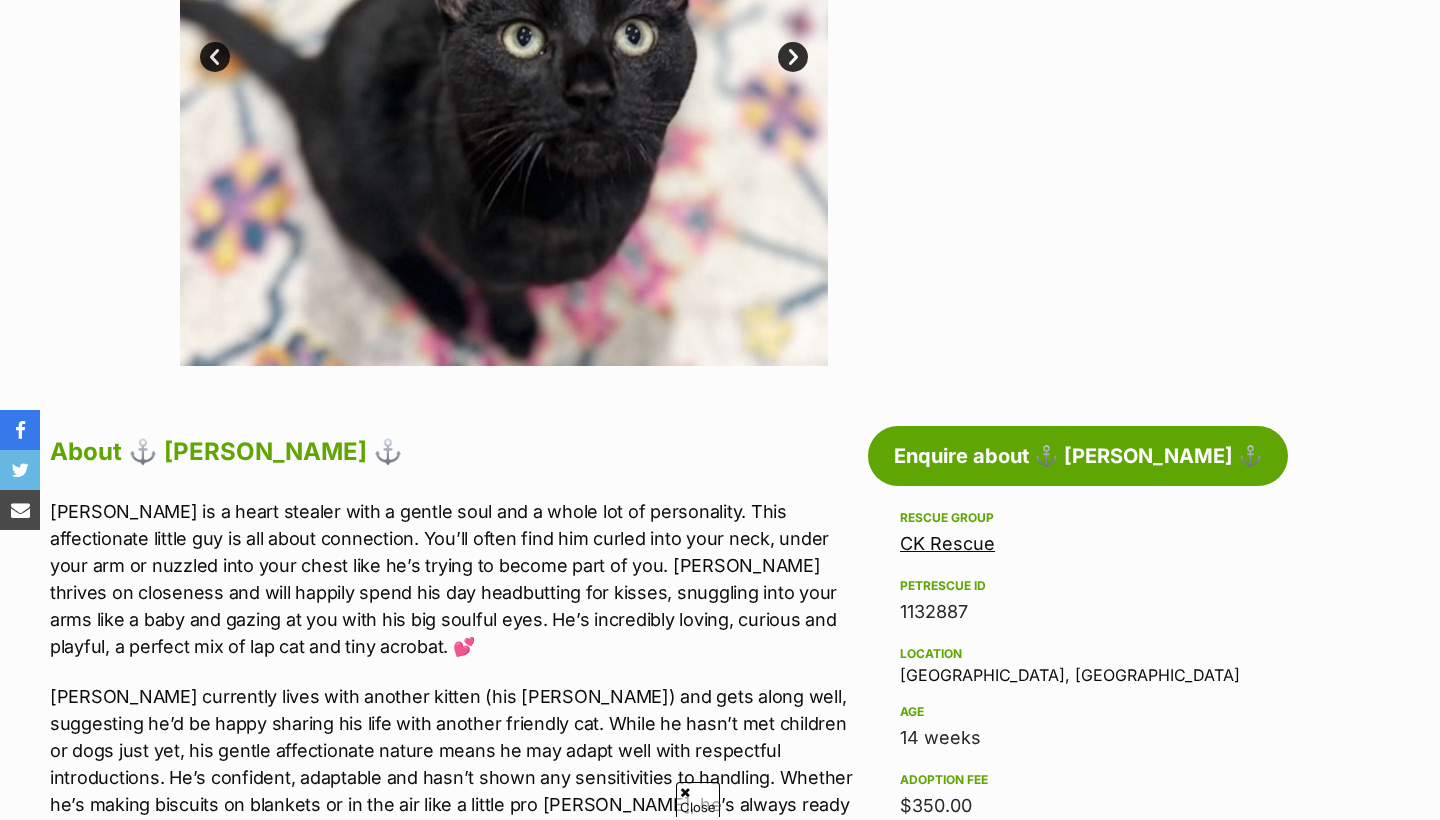 scroll, scrollTop: 729, scrollLeft: 0, axis: vertical 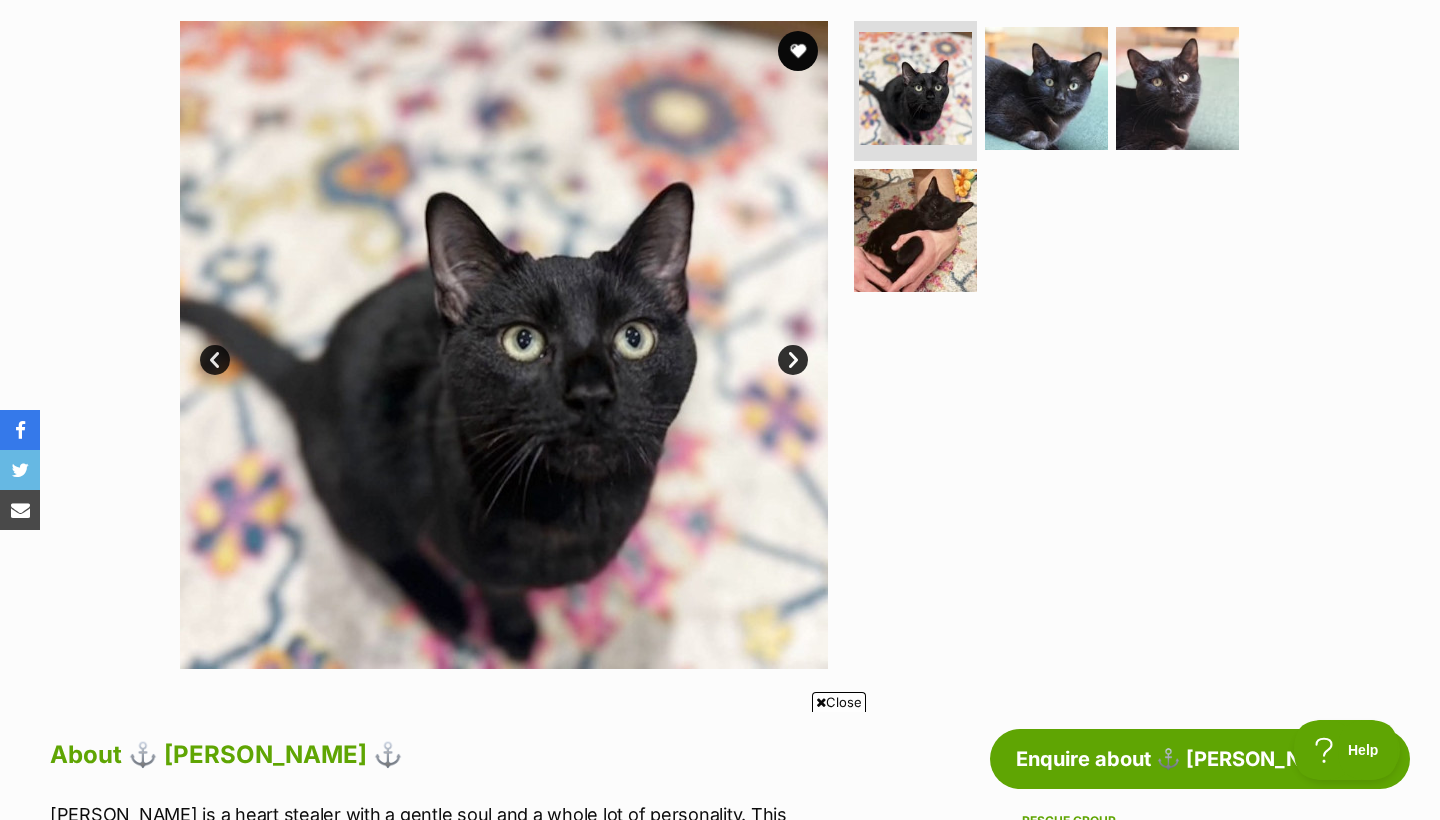 click on "Next" at bounding box center (793, 360) 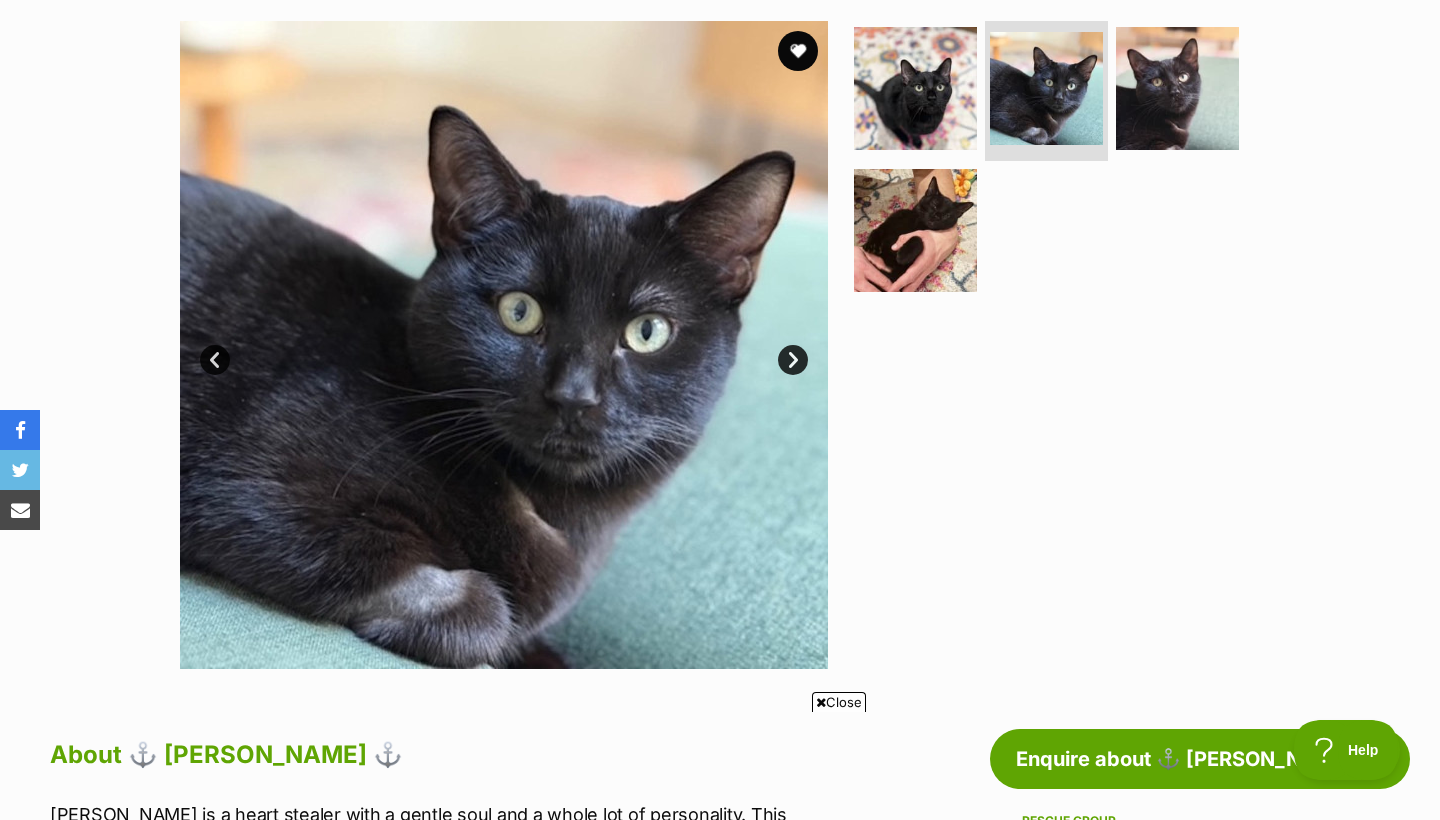 click on "Next" at bounding box center (793, 360) 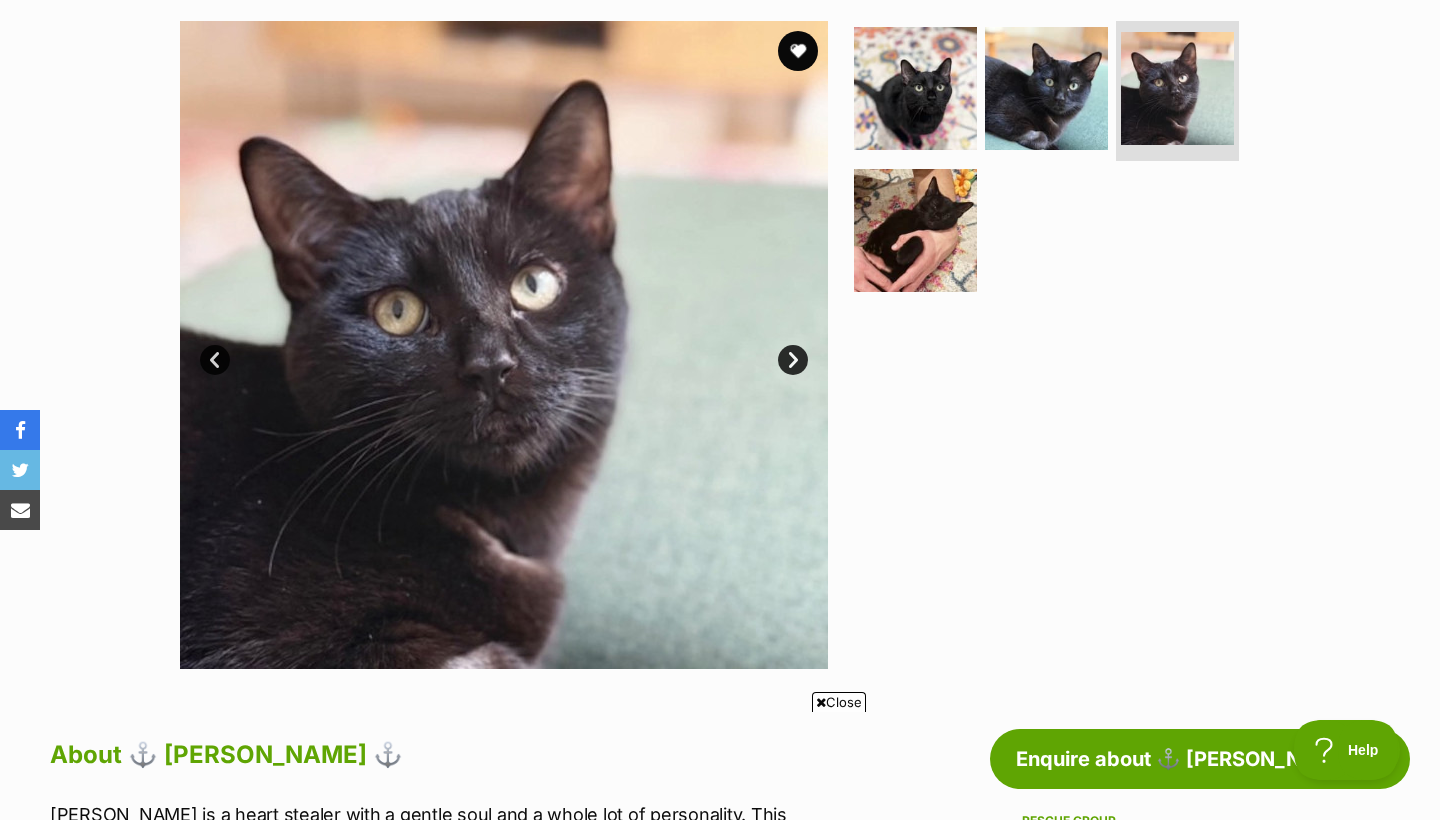 click on "Next" at bounding box center (793, 360) 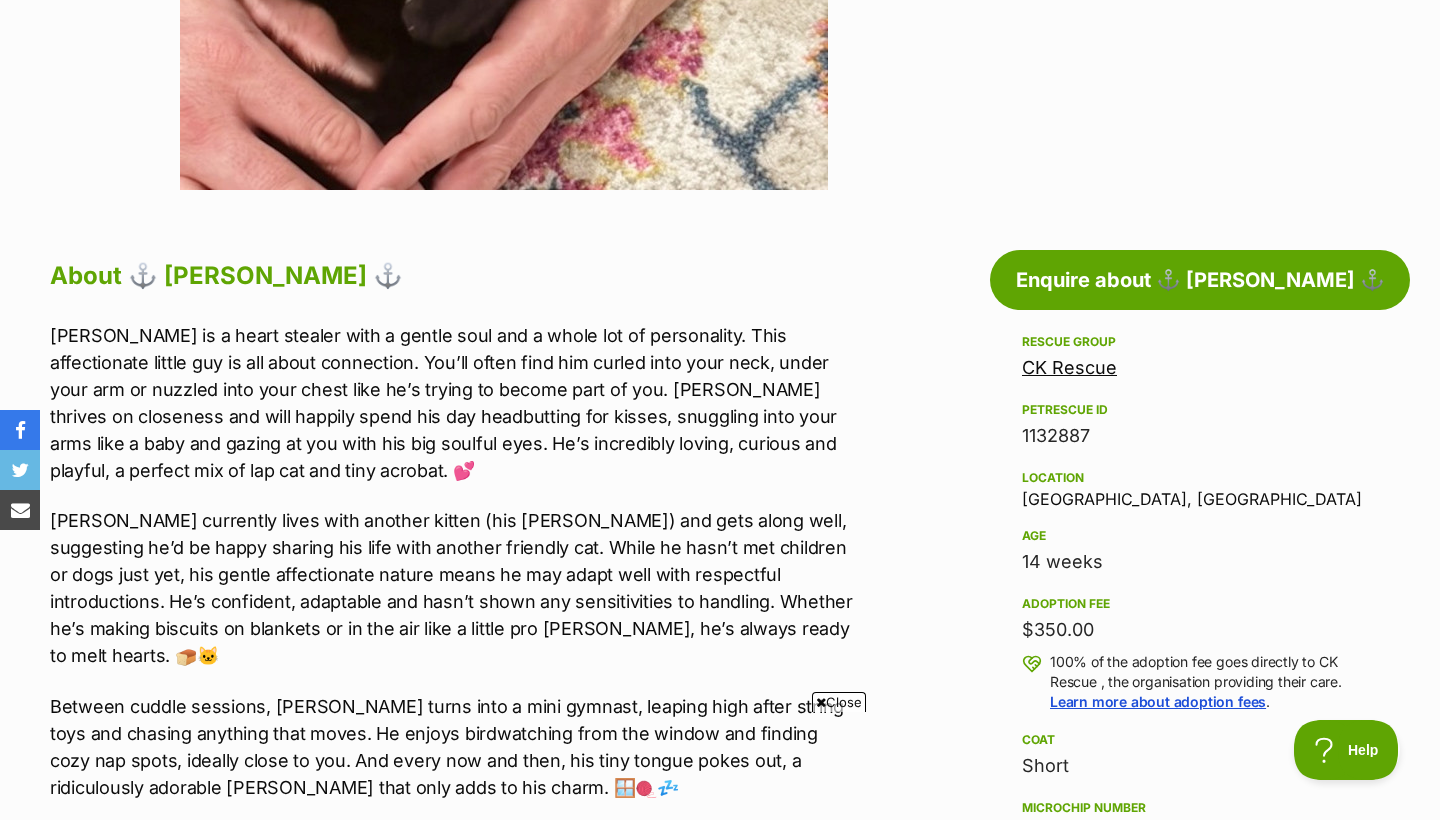 scroll, scrollTop: 1036, scrollLeft: 0, axis: vertical 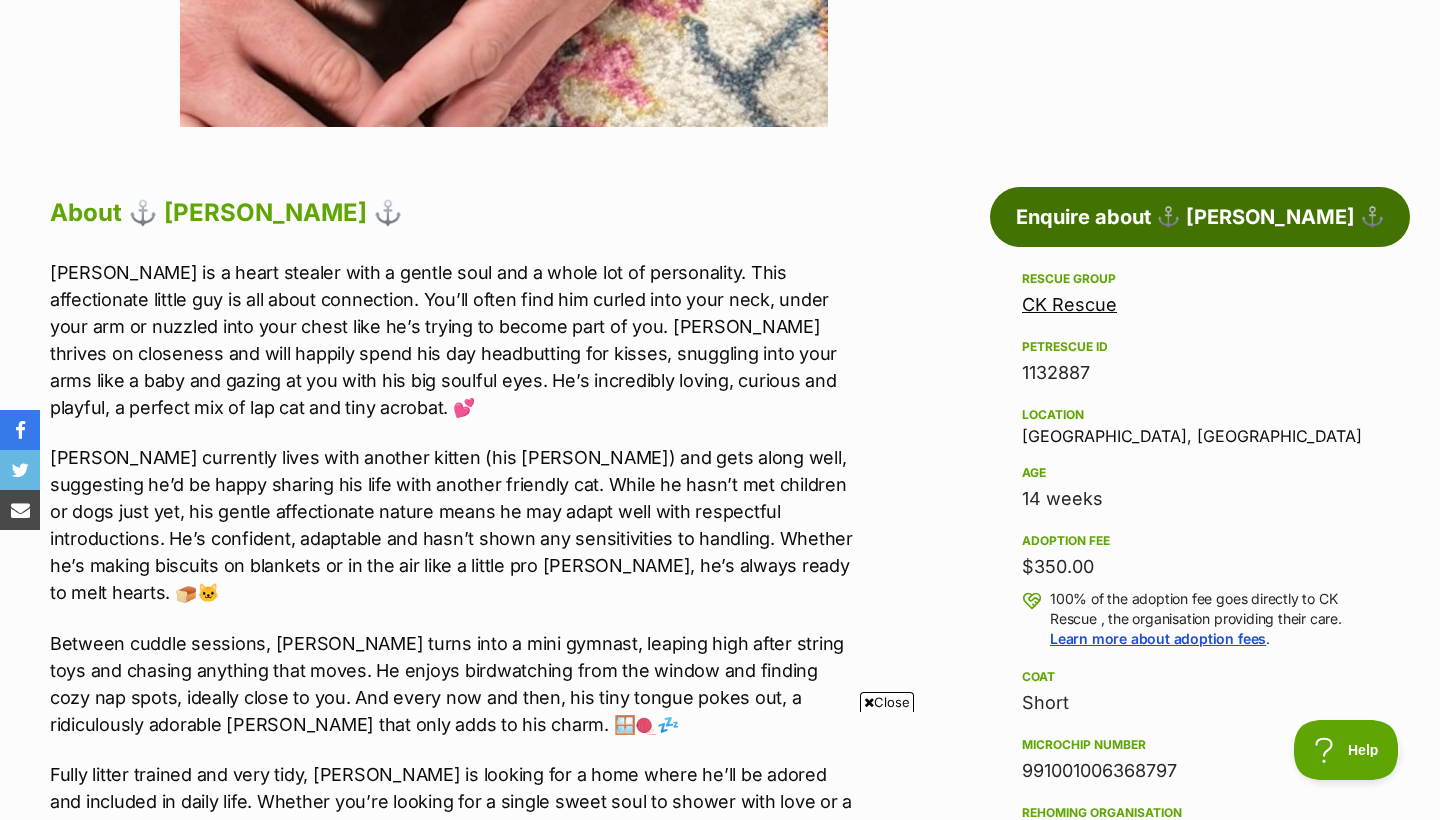 click on "Enquire about ⚓ Saylor ⚓" at bounding box center (1200, 217) 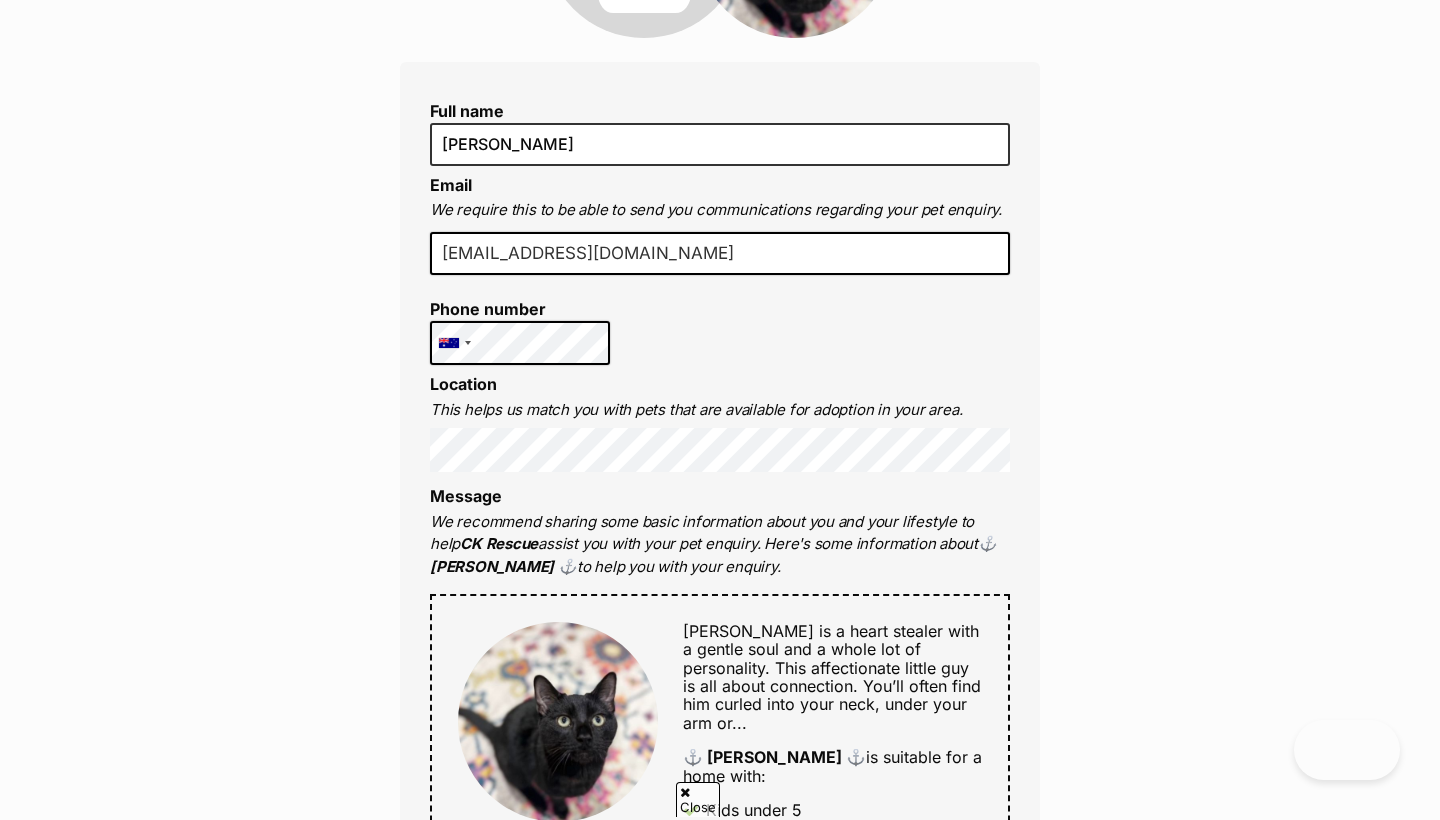 scroll, scrollTop: 701, scrollLeft: 0, axis: vertical 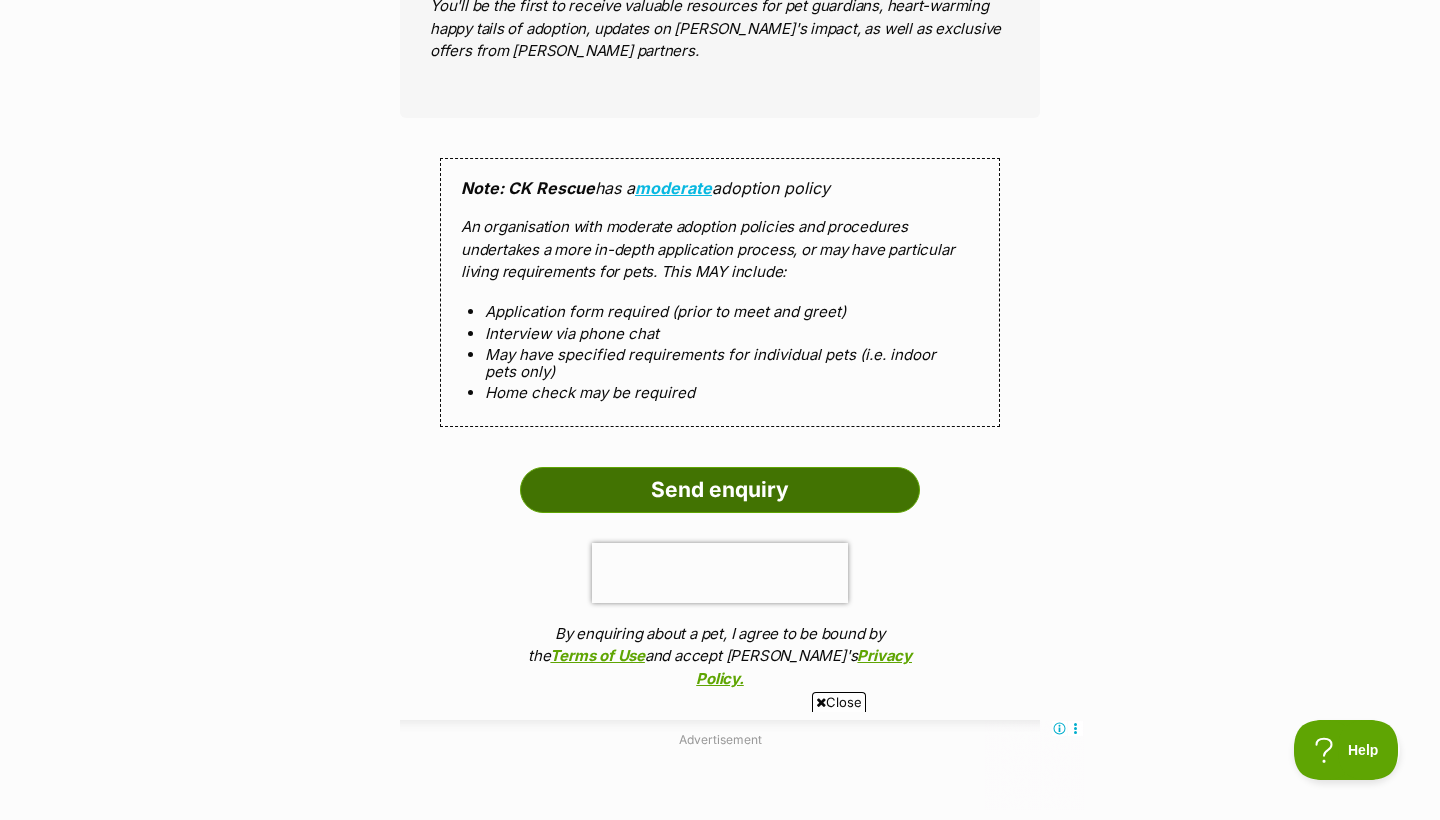 click on "Send enquiry" at bounding box center (720, 490) 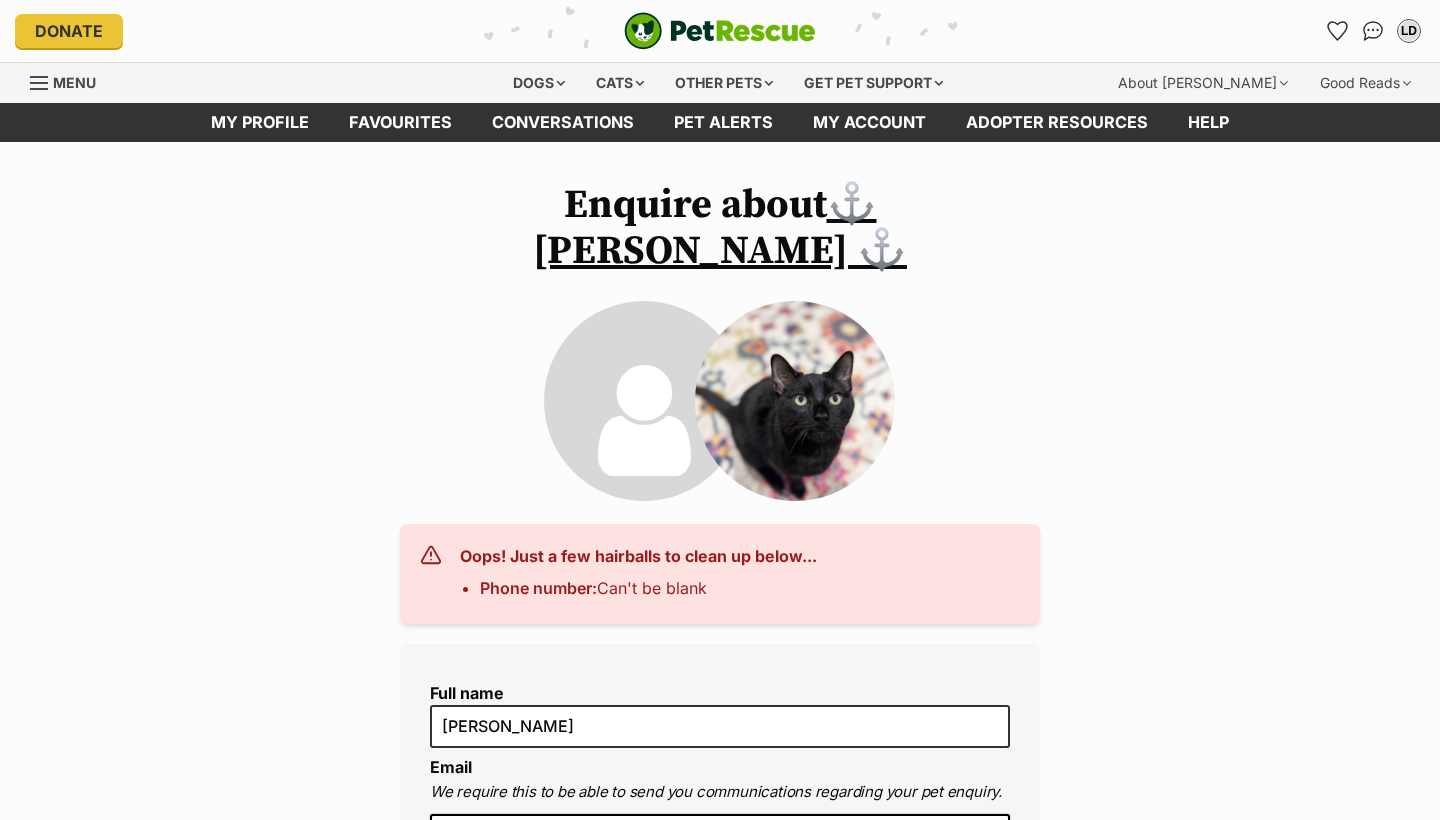 scroll, scrollTop: 310, scrollLeft: 0, axis: vertical 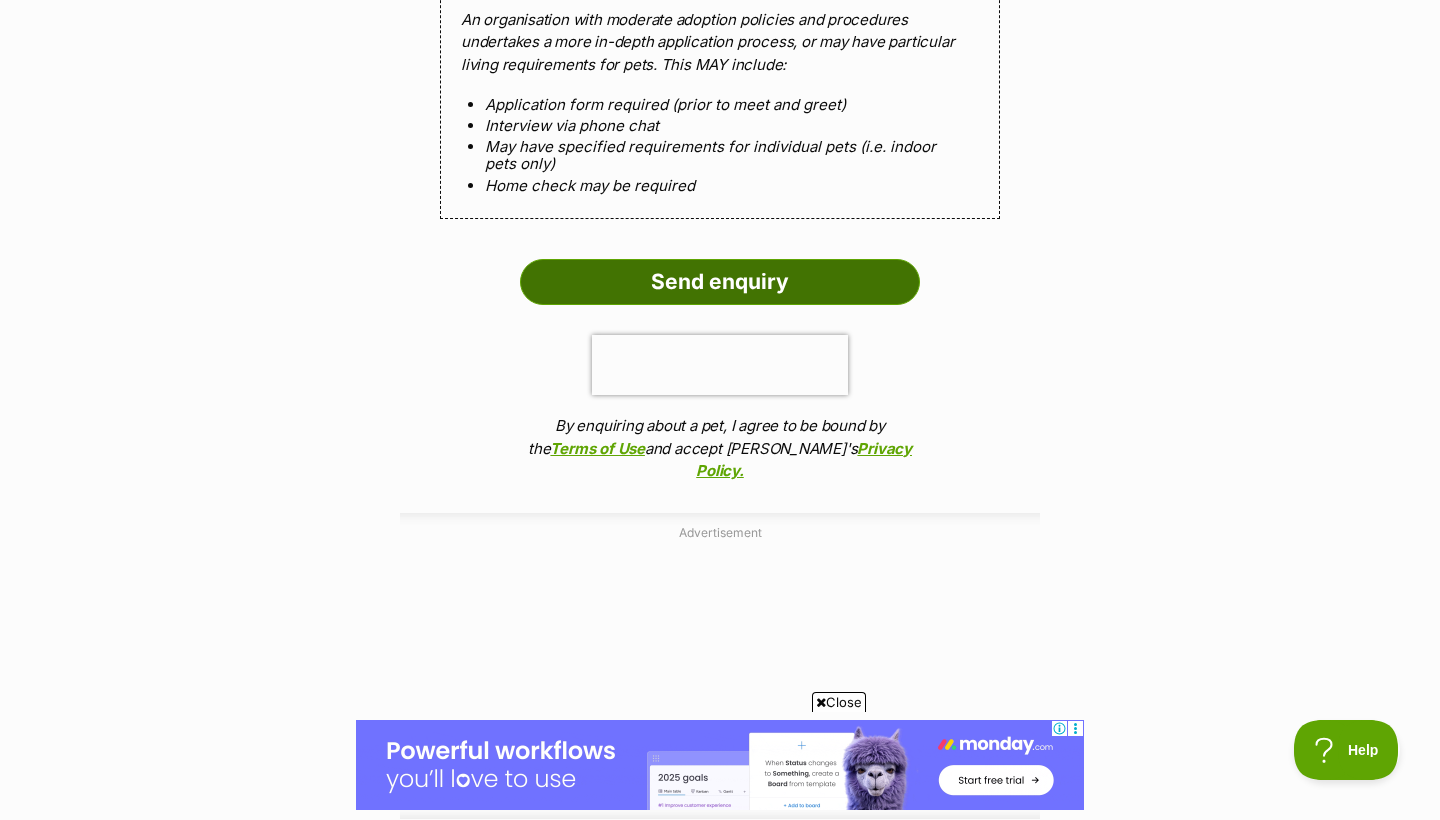 click on "Send enquiry" at bounding box center (720, 282) 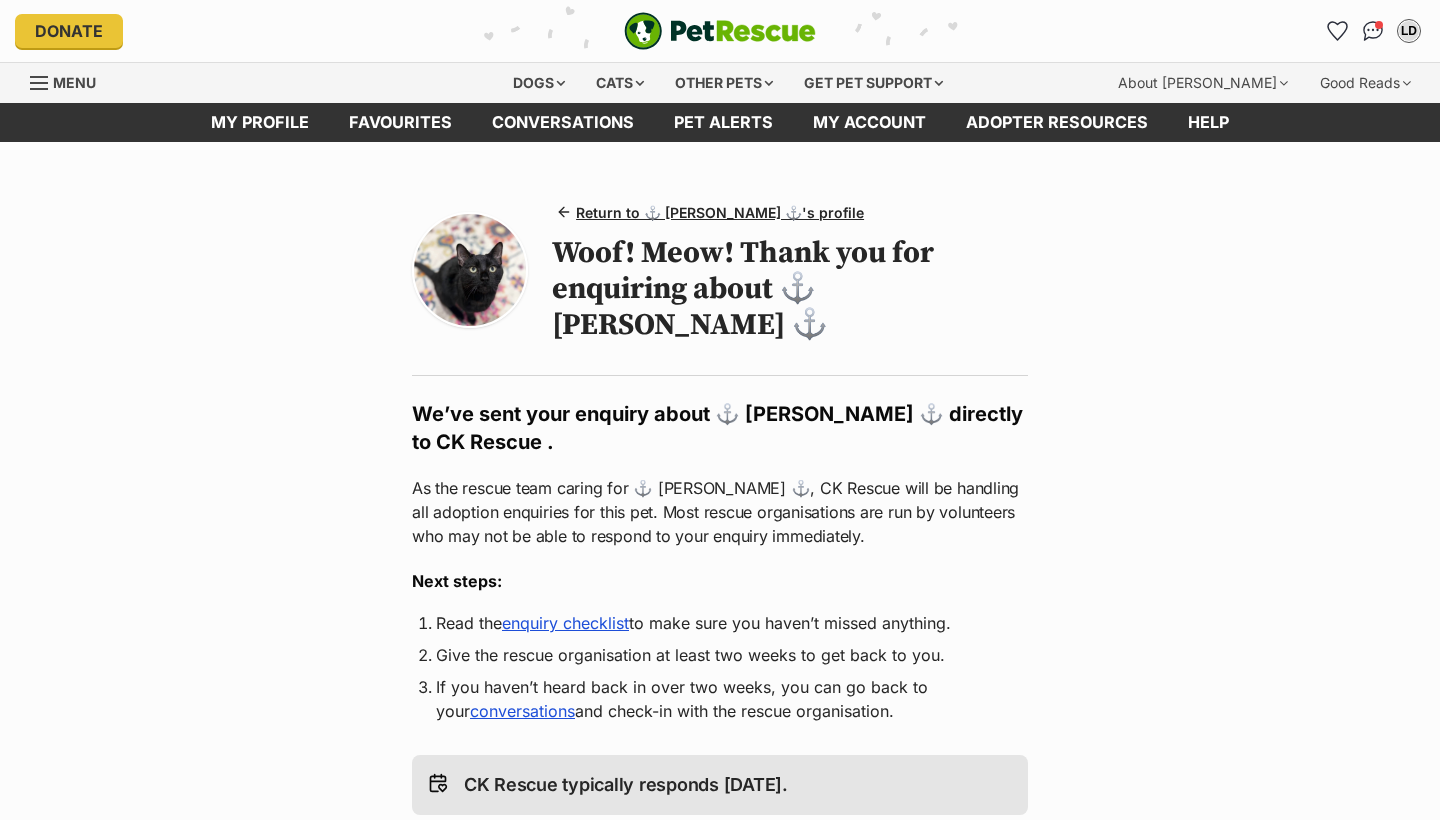scroll, scrollTop: 0, scrollLeft: 0, axis: both 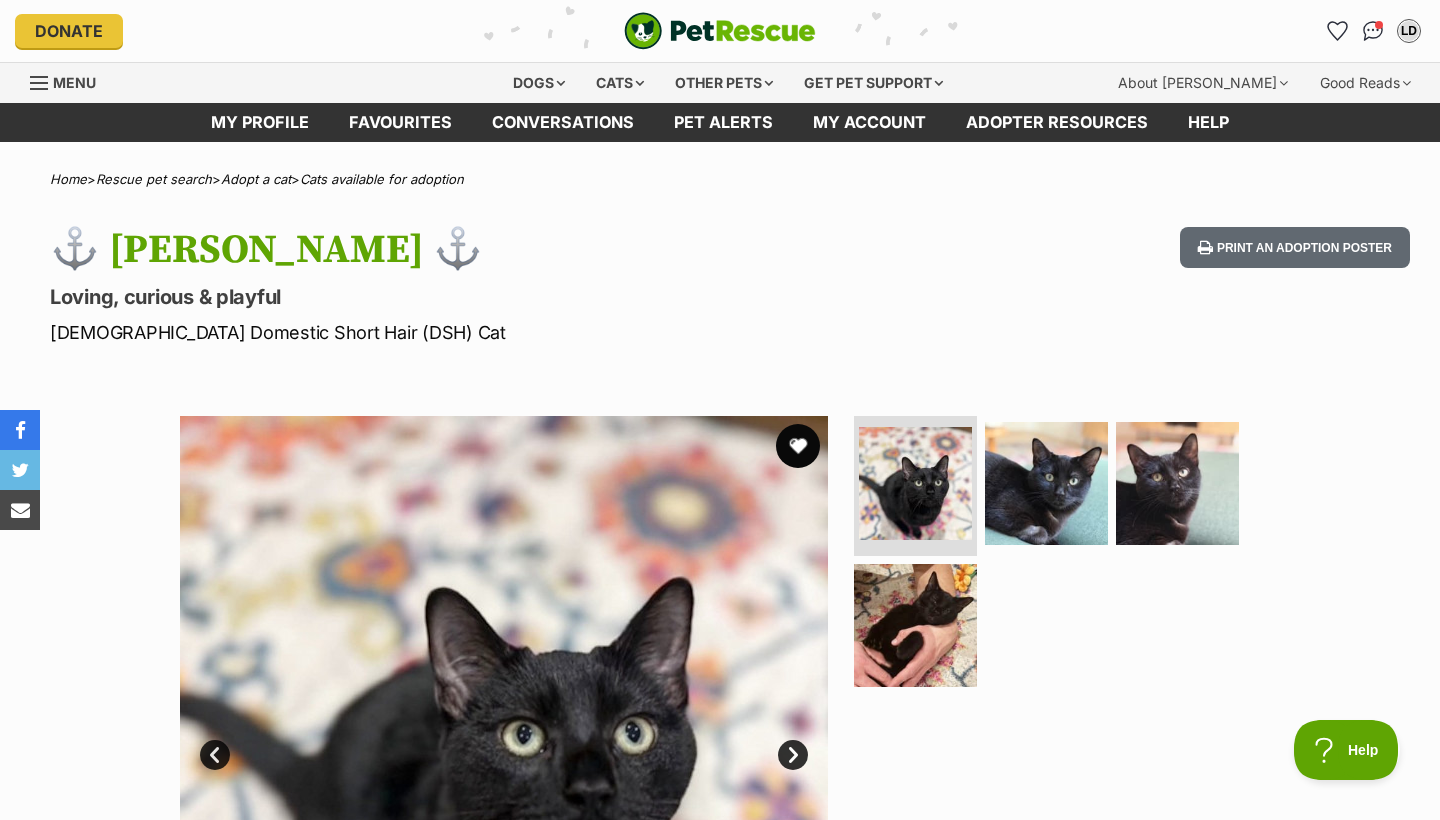 click at bounding box center (798, 446) 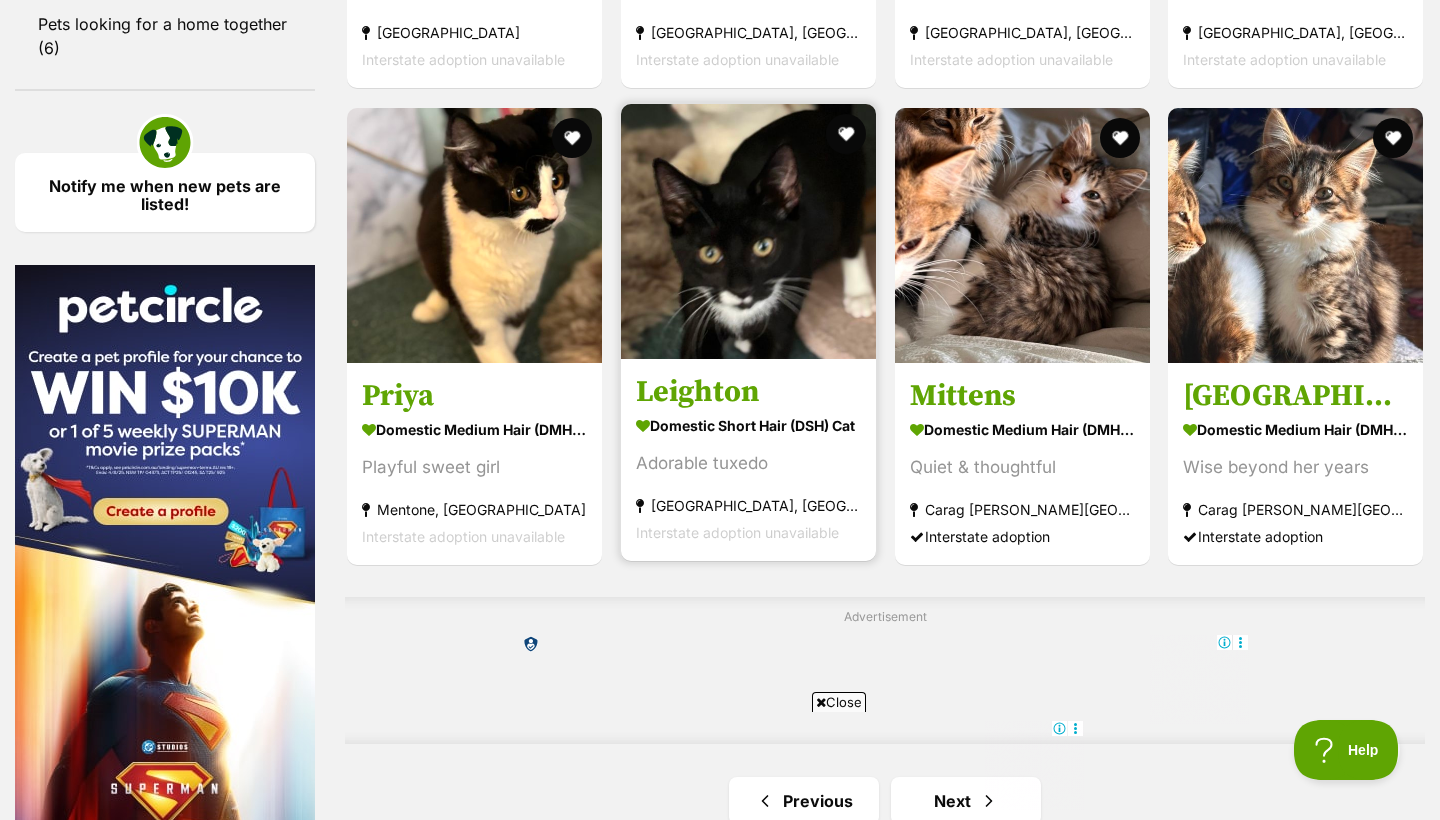 scroll, scrollTop: 0, scrollLeft: 0, axis: both 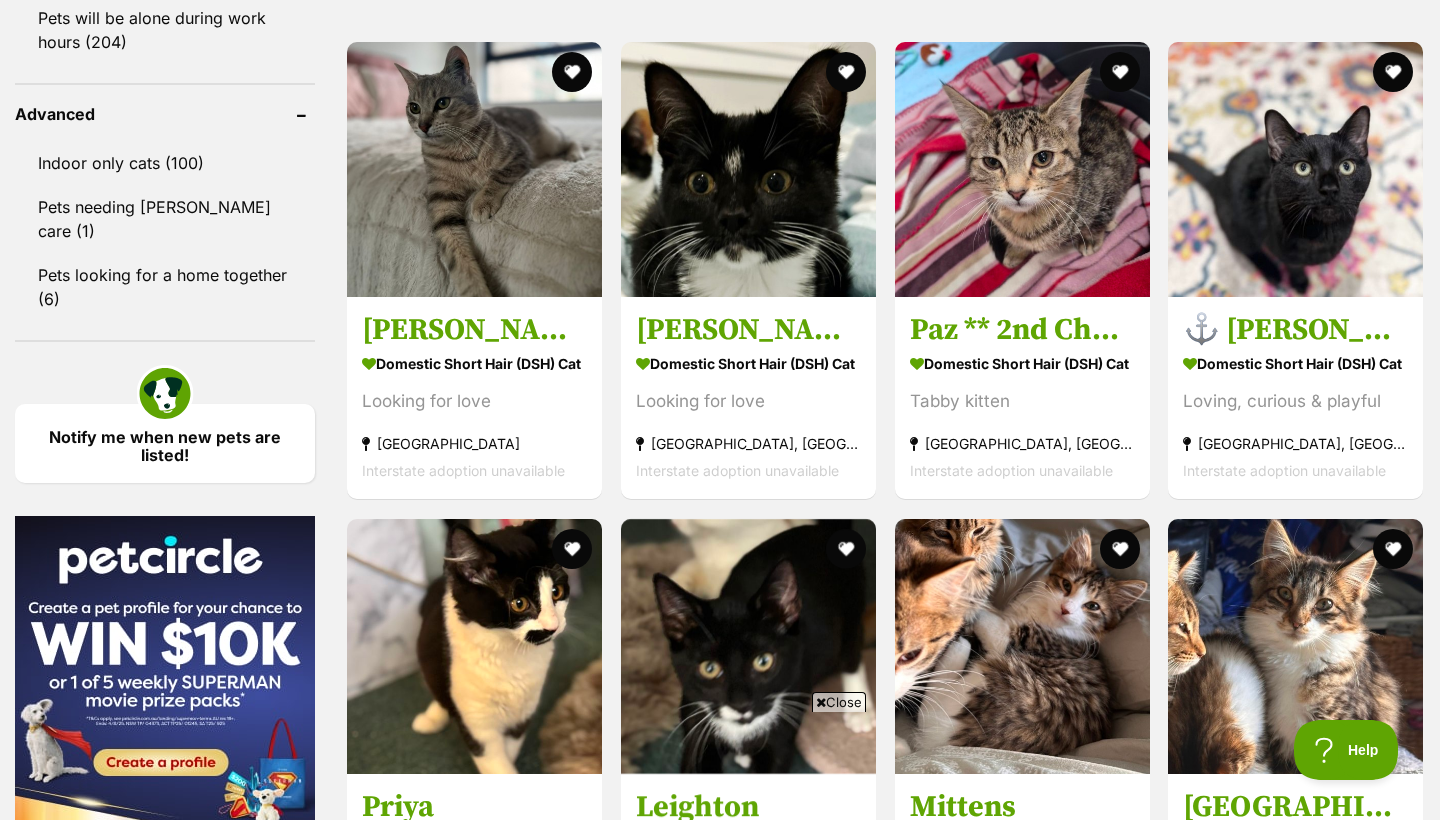 click on "Next" at bounding box center (966, 1212) 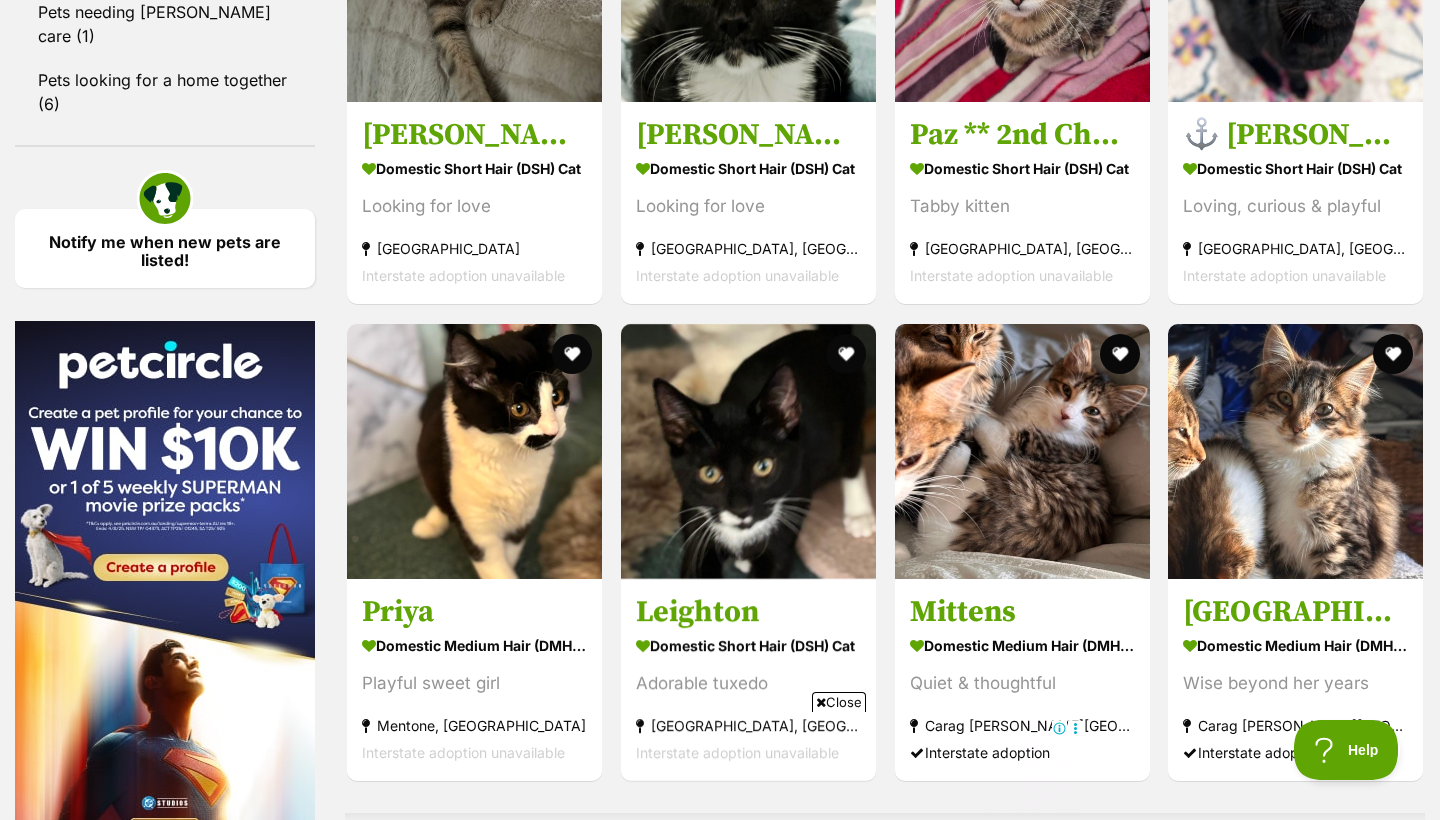 scroll, scrollTop: 0, scrollLeft: 0, axis: both 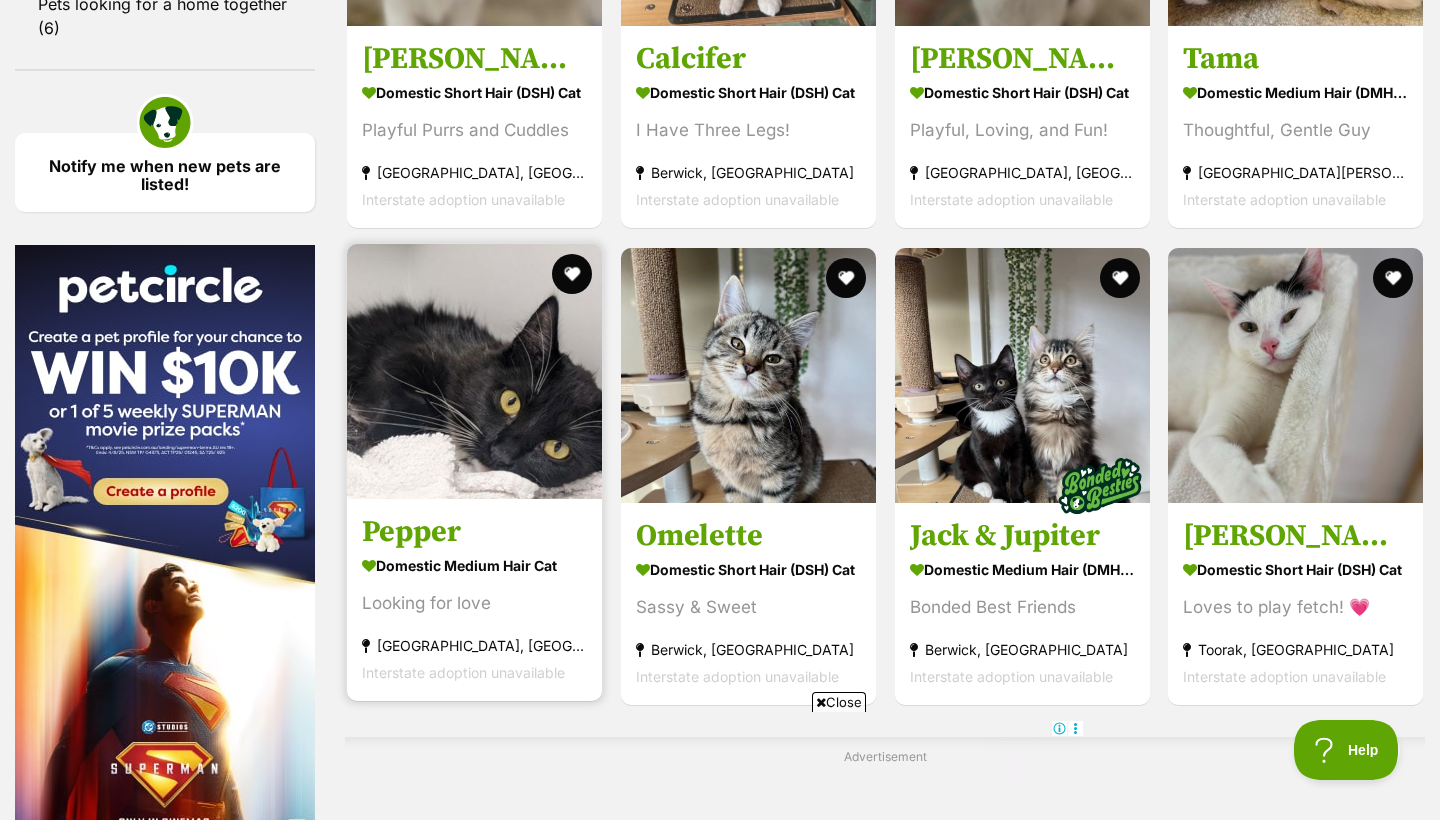 click at bounding box center [474, 371] 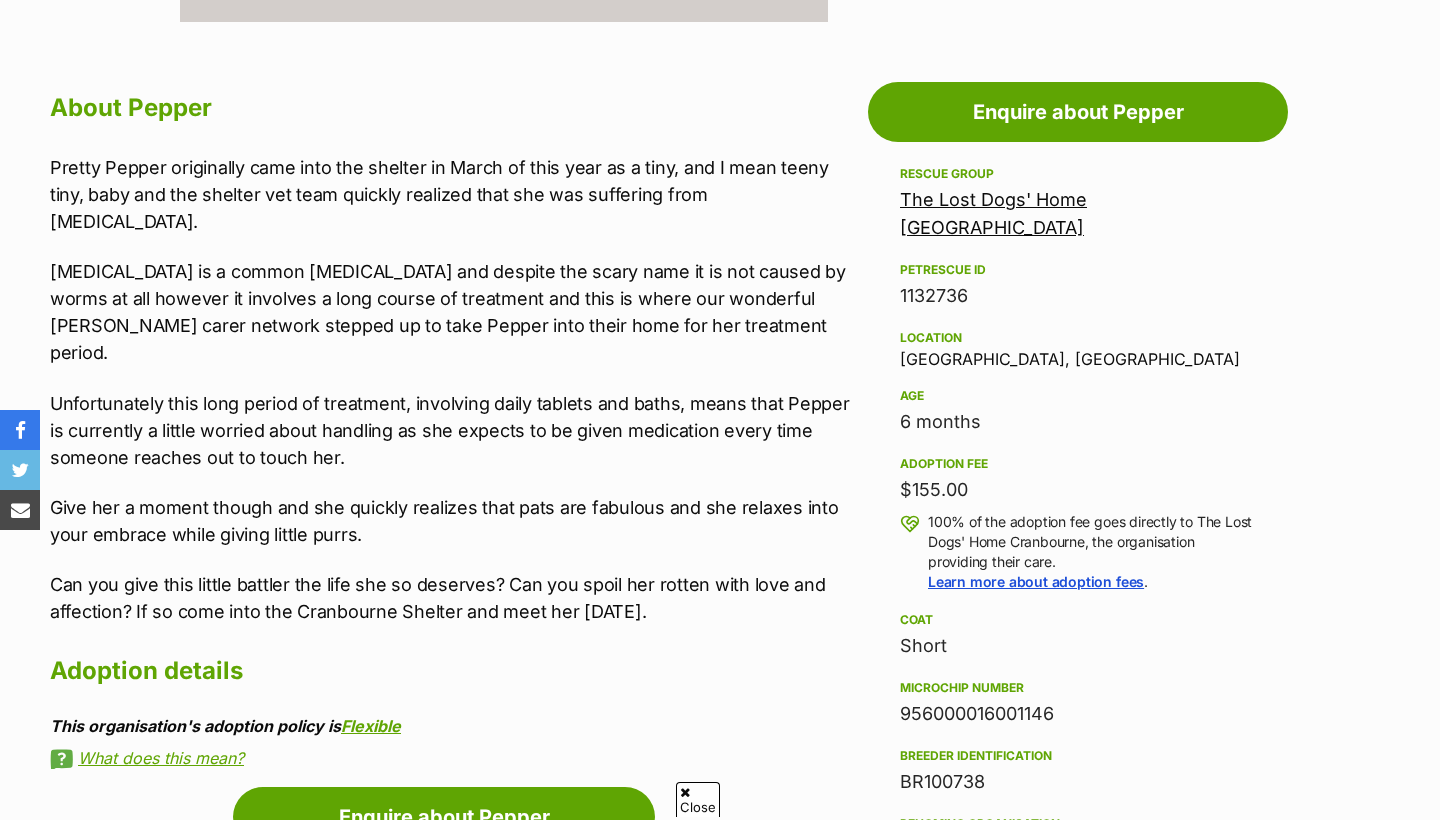 scroll, scrollTop: 1045, scrollLeft: 0, axis: vertical 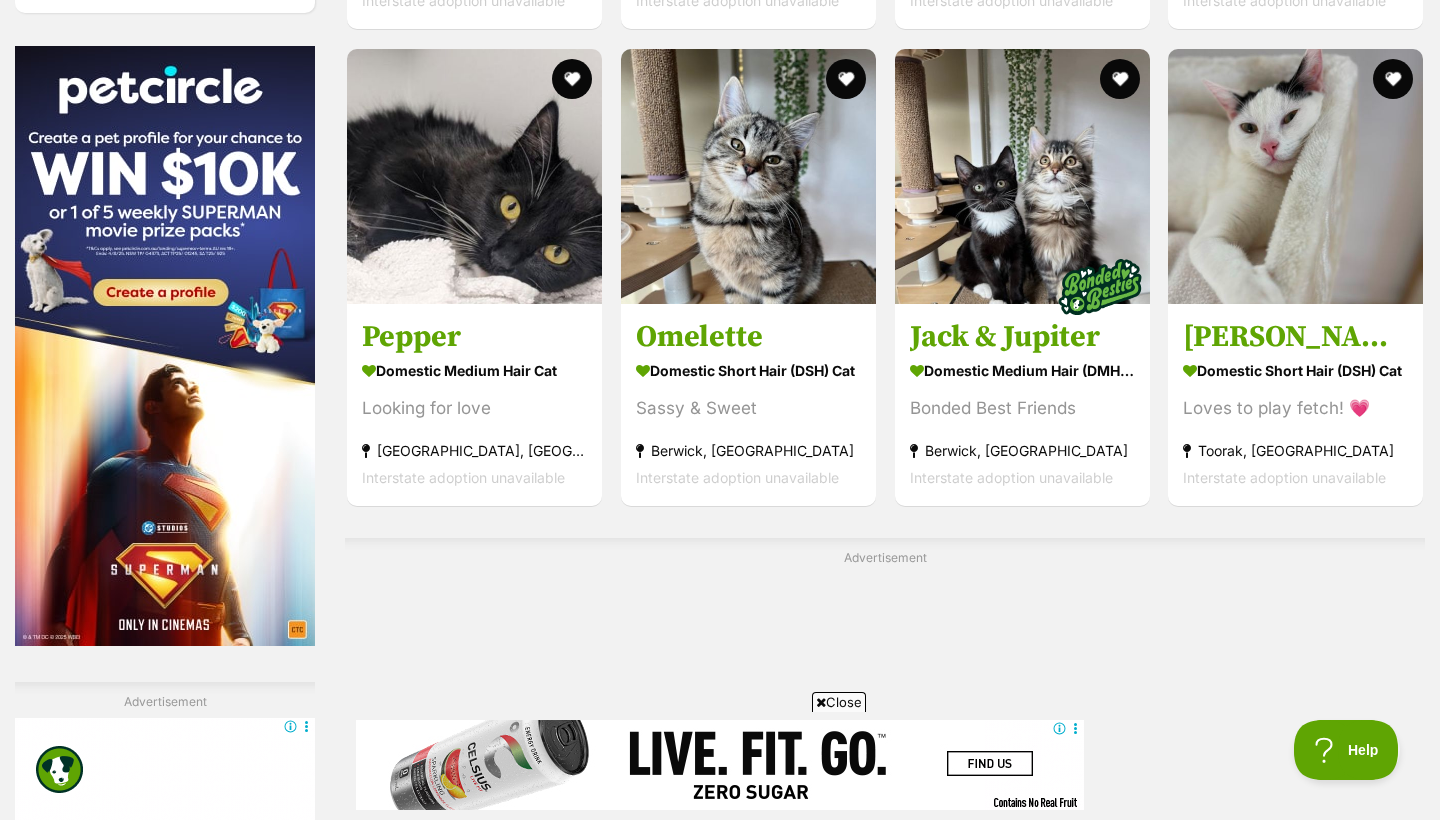 click on "Next" at bounding box center [966, 902] 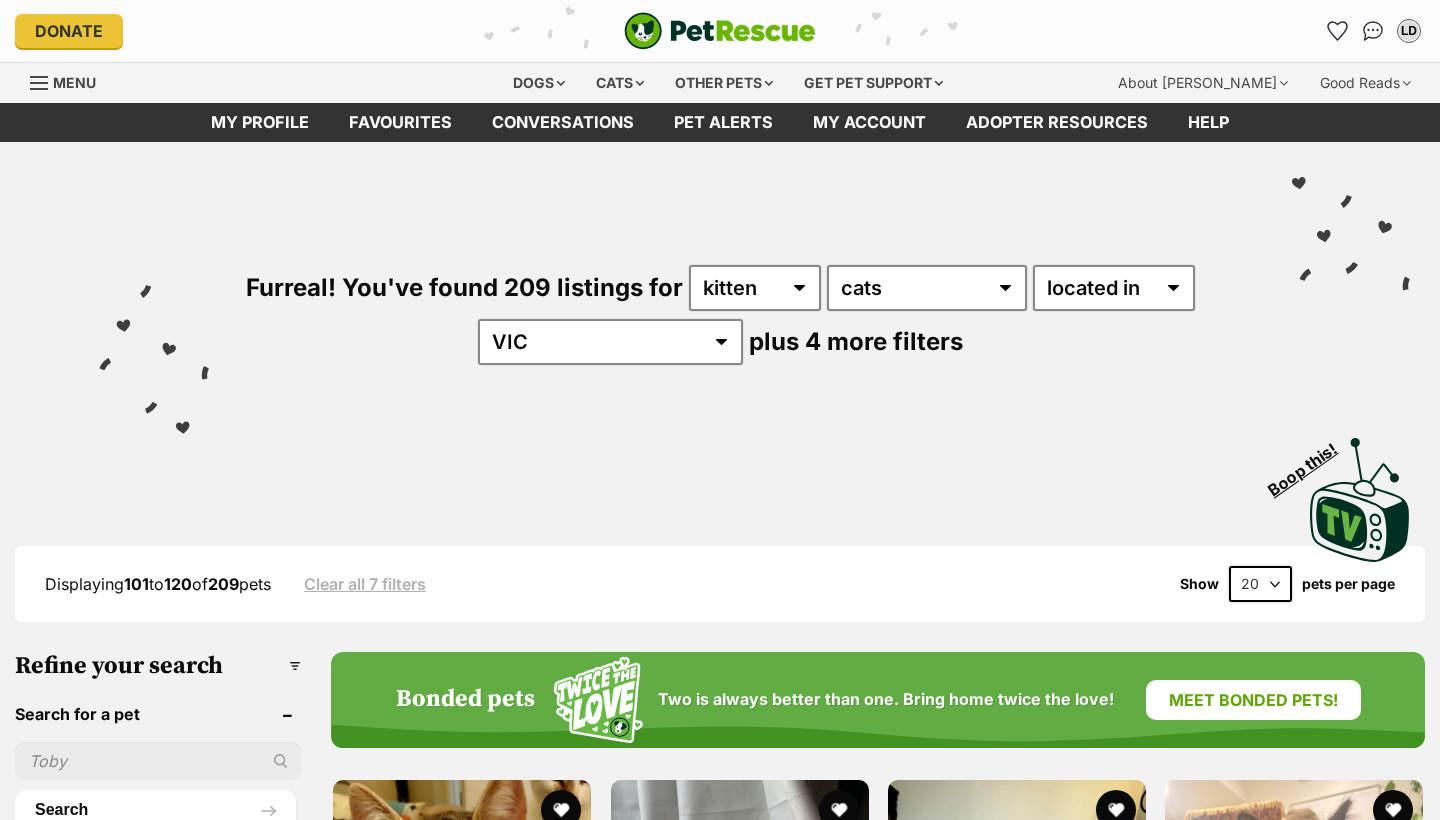 scroll, scrollTop: 0, scrollLeft: 0, axis: both 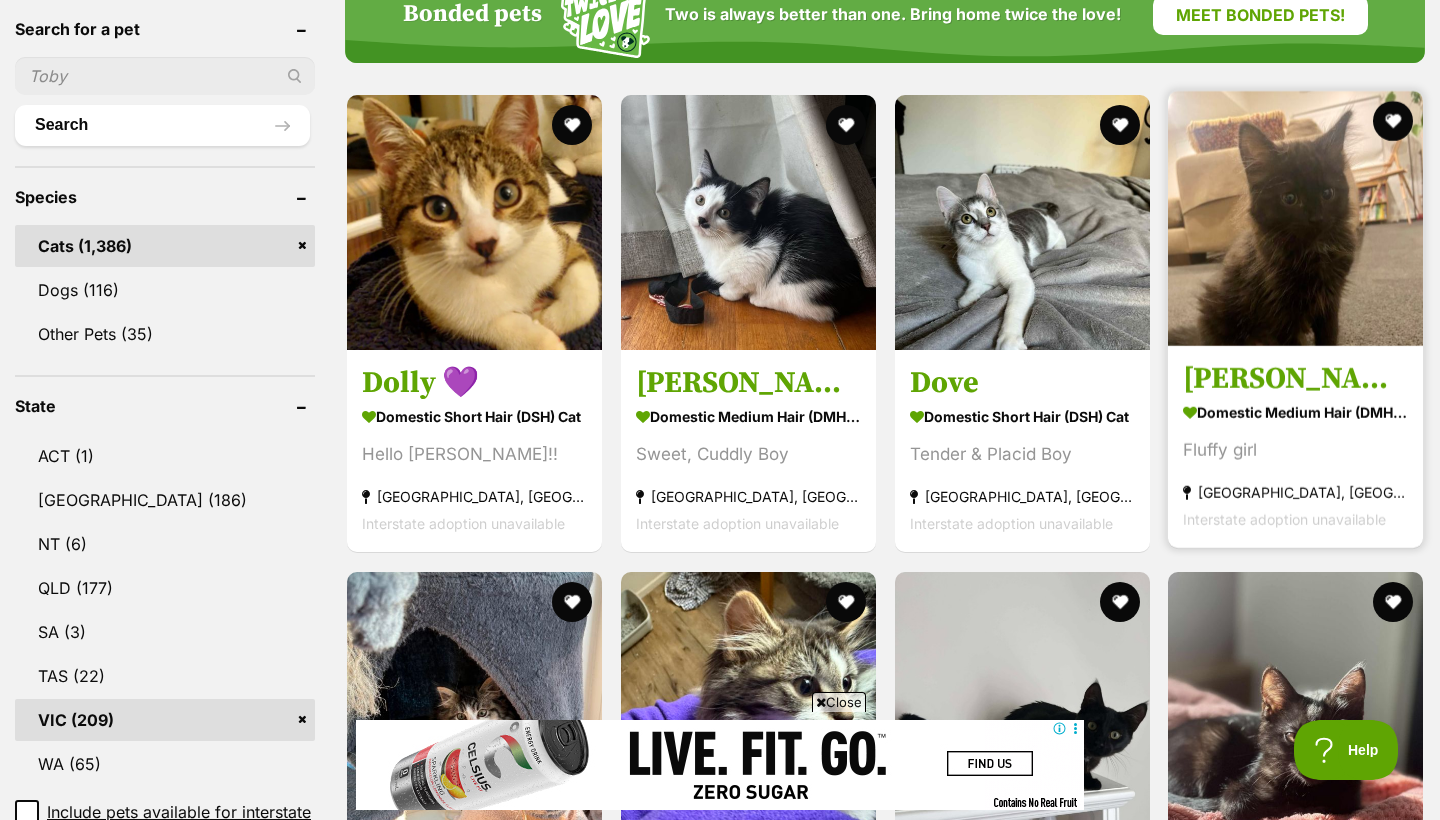 click at bounding box center (1295, 218) 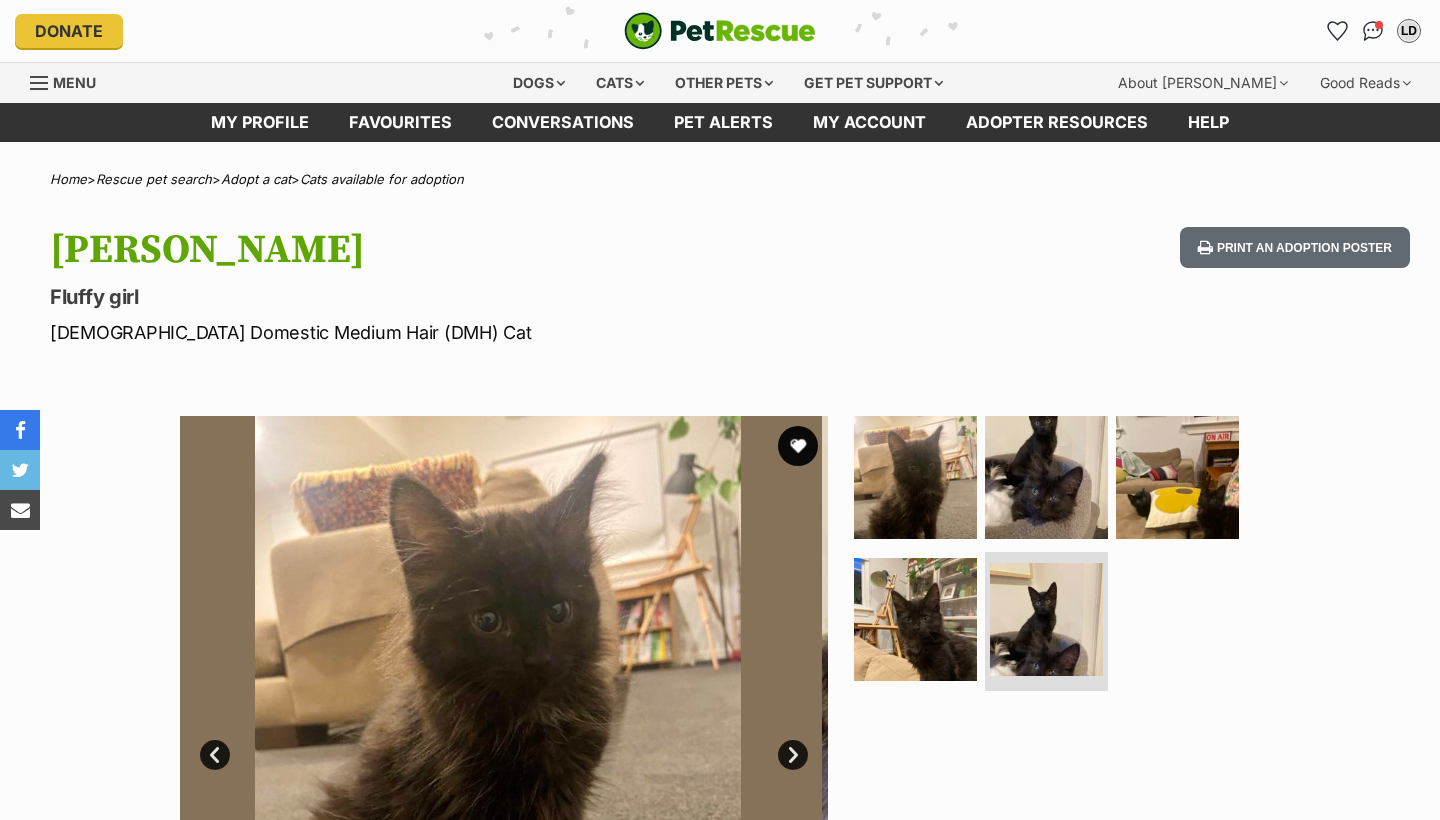 scroll, scrollTop: 0, scrollLeft: 0, axis: both 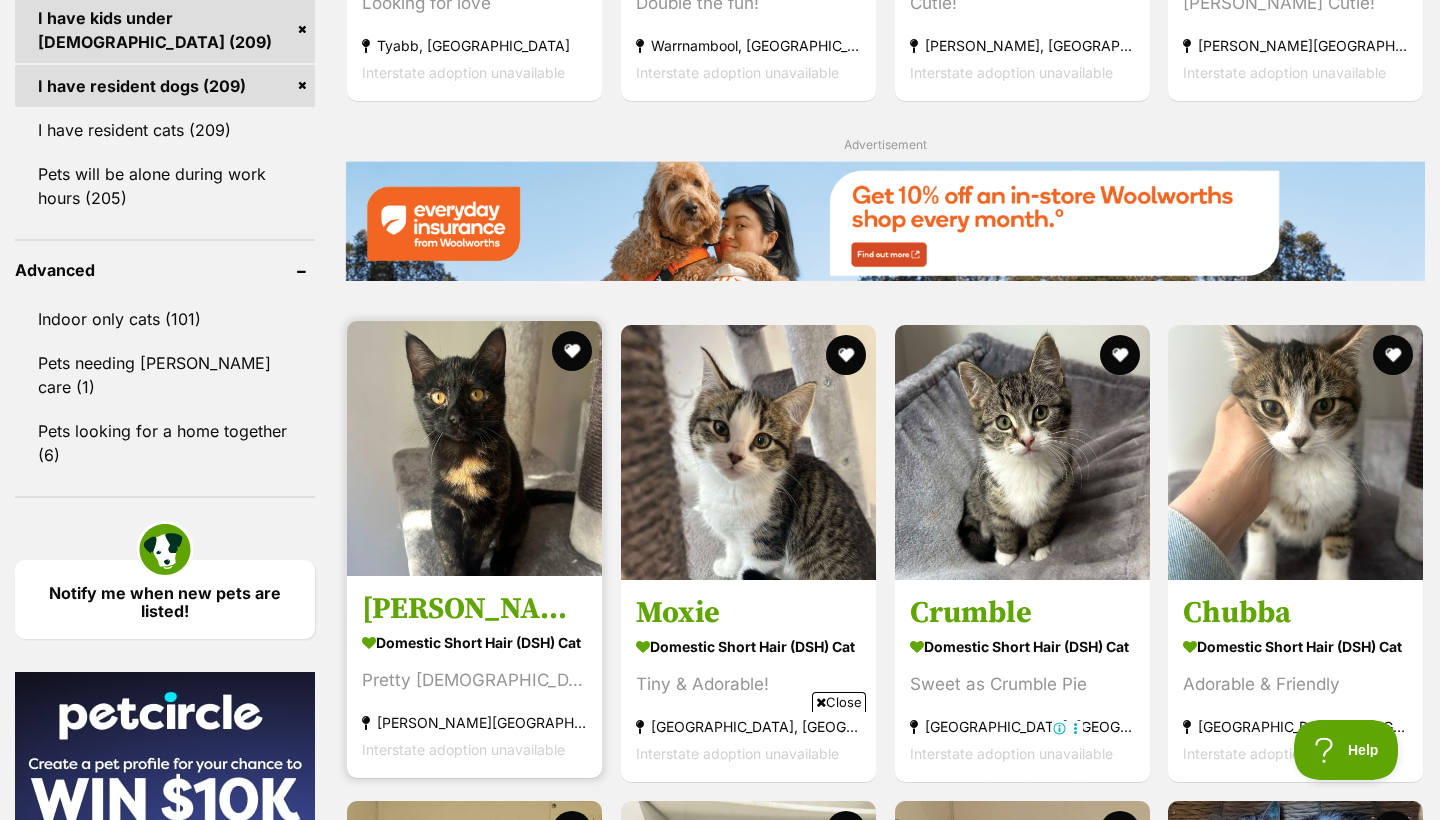 click at bounding box center (474, 448) 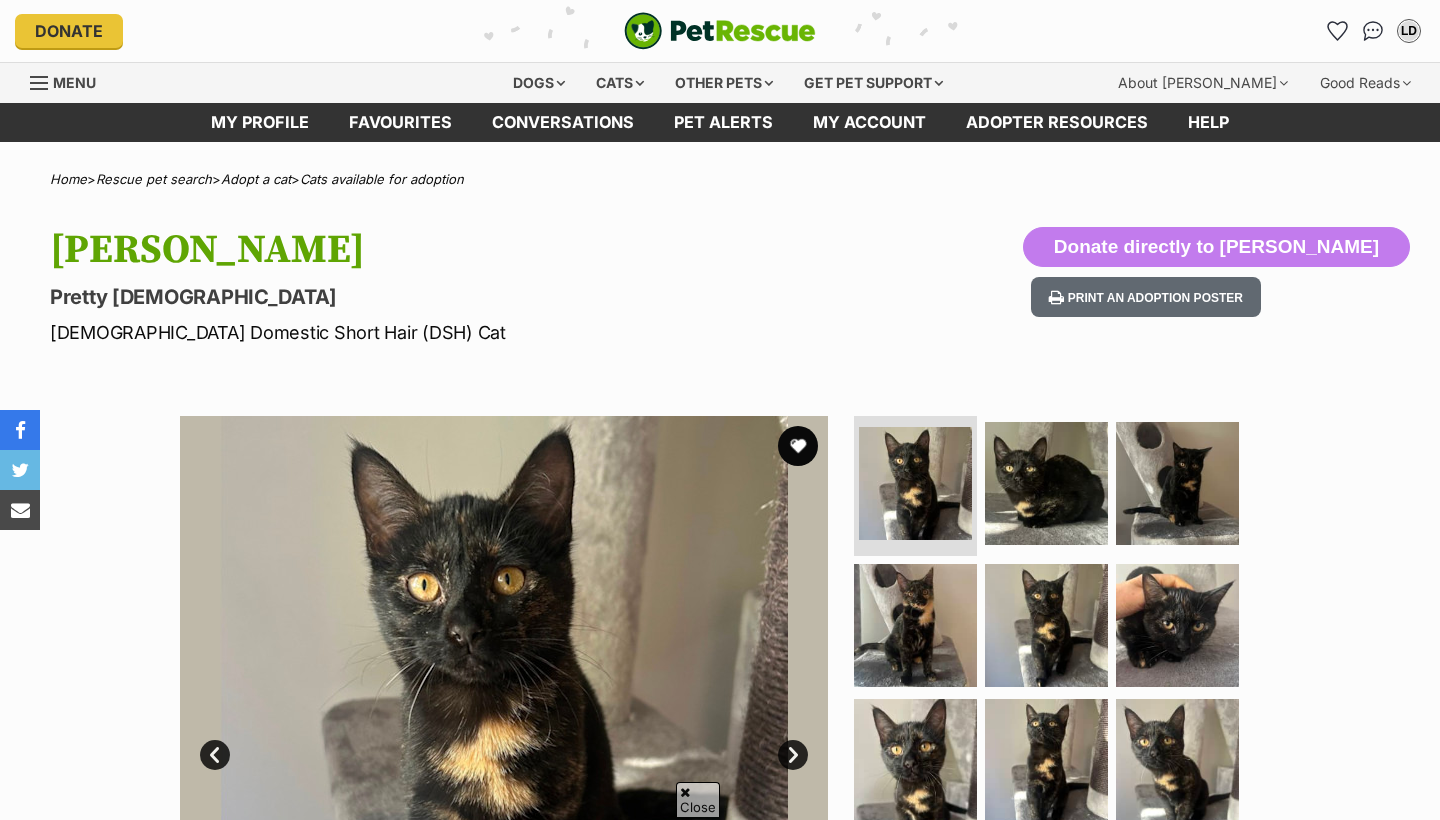 scroll, scrollTop: 120, scrollLeft: 0, axis: vertical 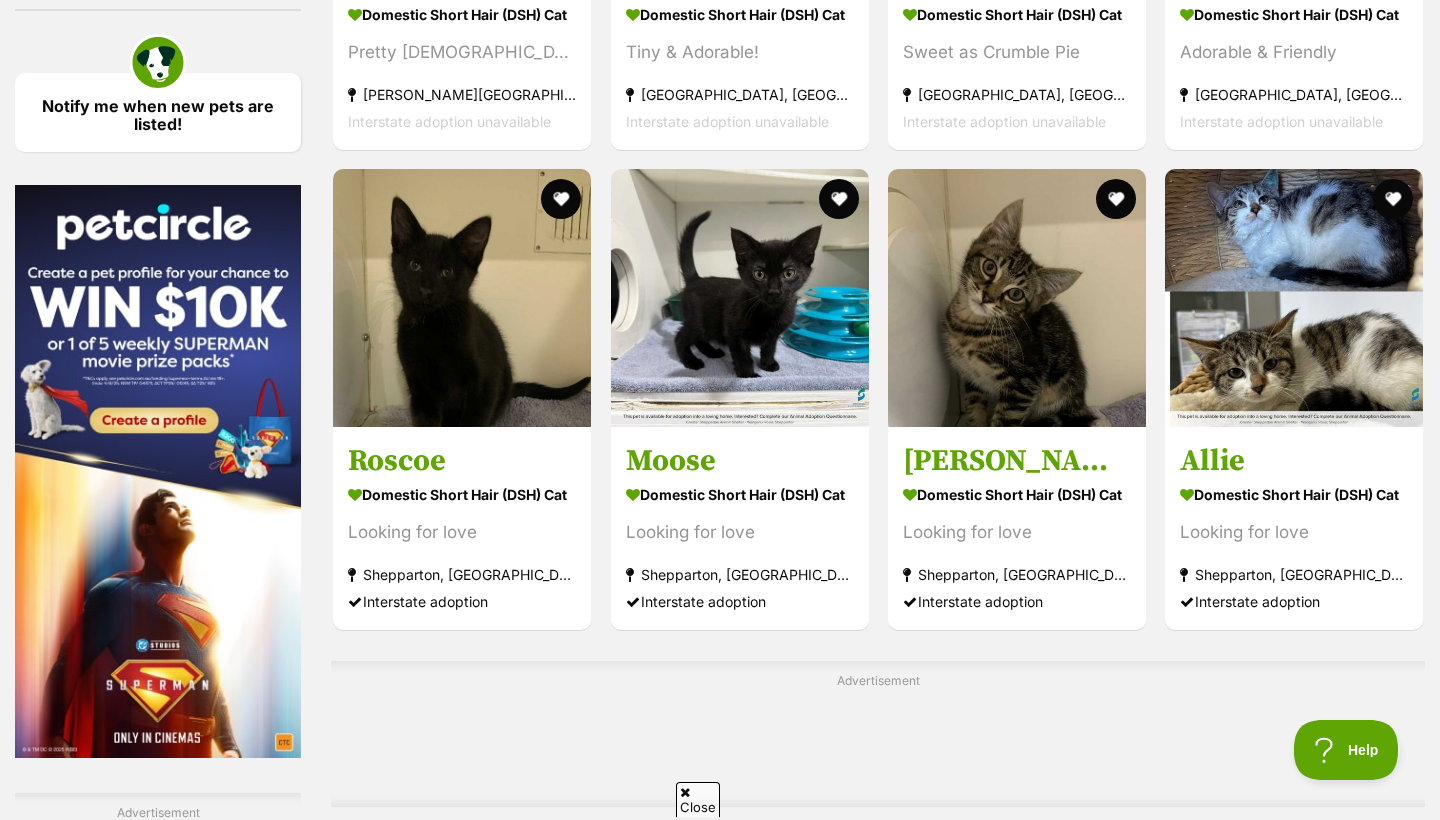click on "Next" at bounding box center [959, 864] 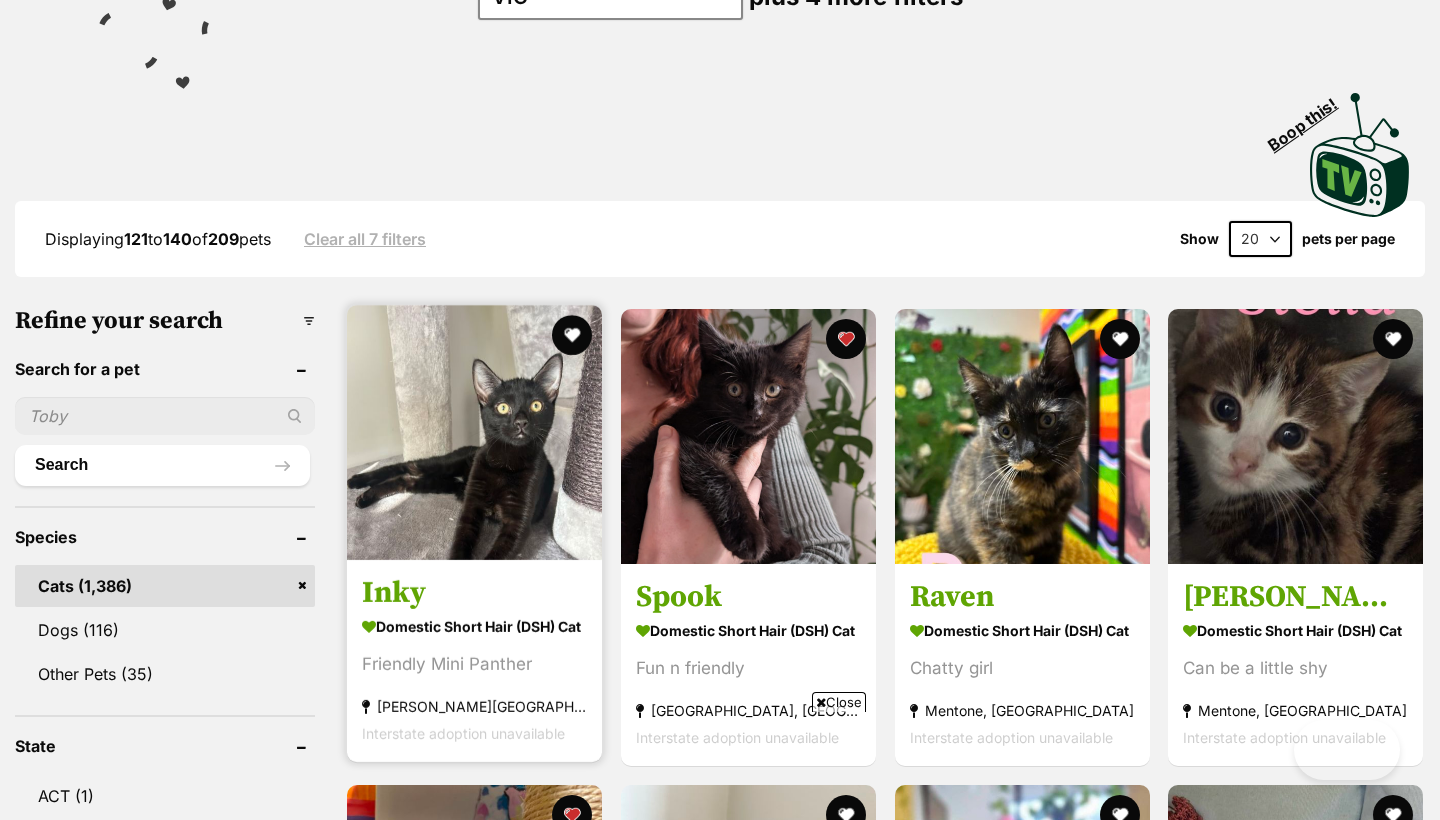 scroll, scrollTop: 487, scrollLeft: 0, axis: vertical 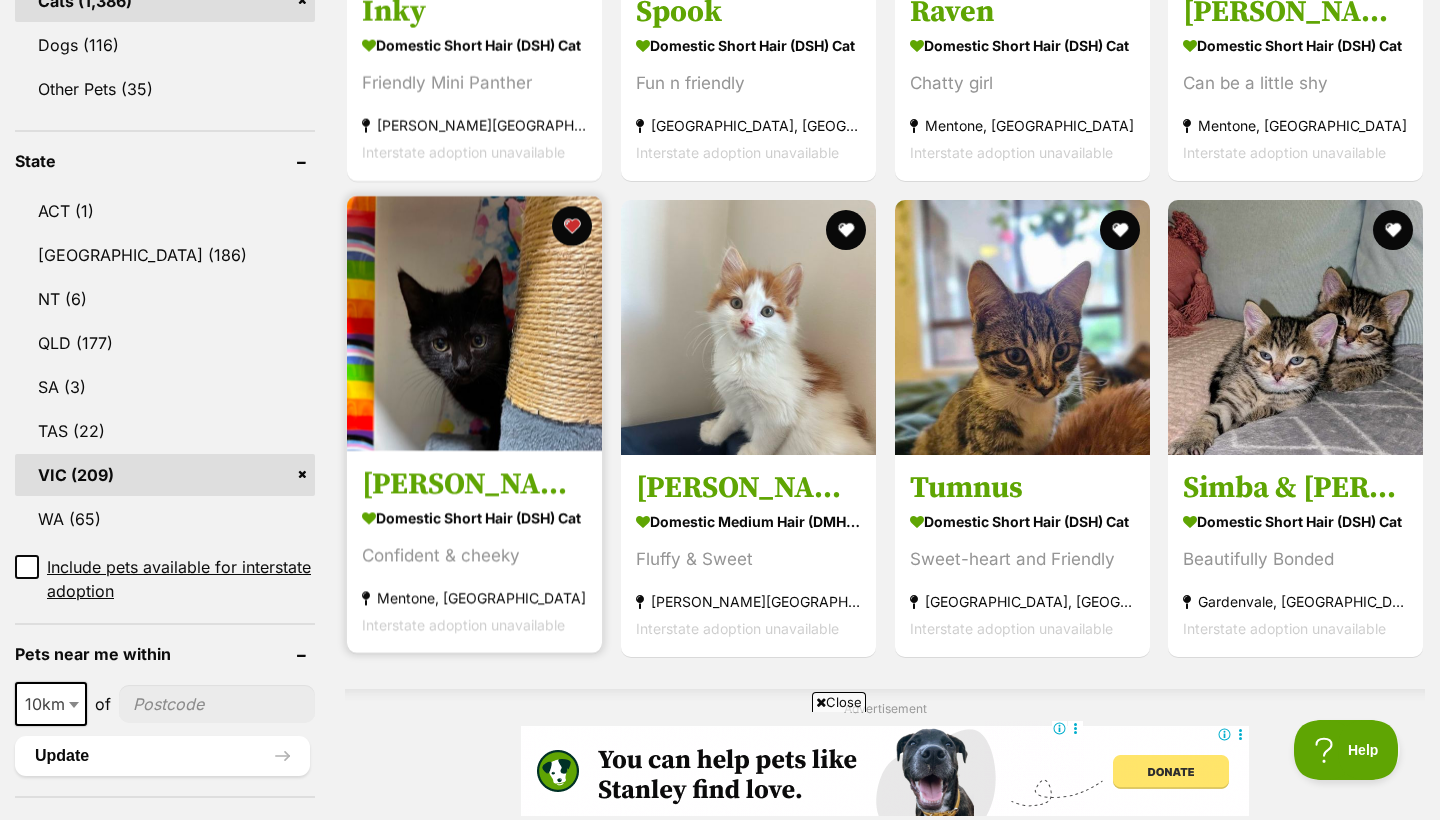 click at bounding box center [474, 323] 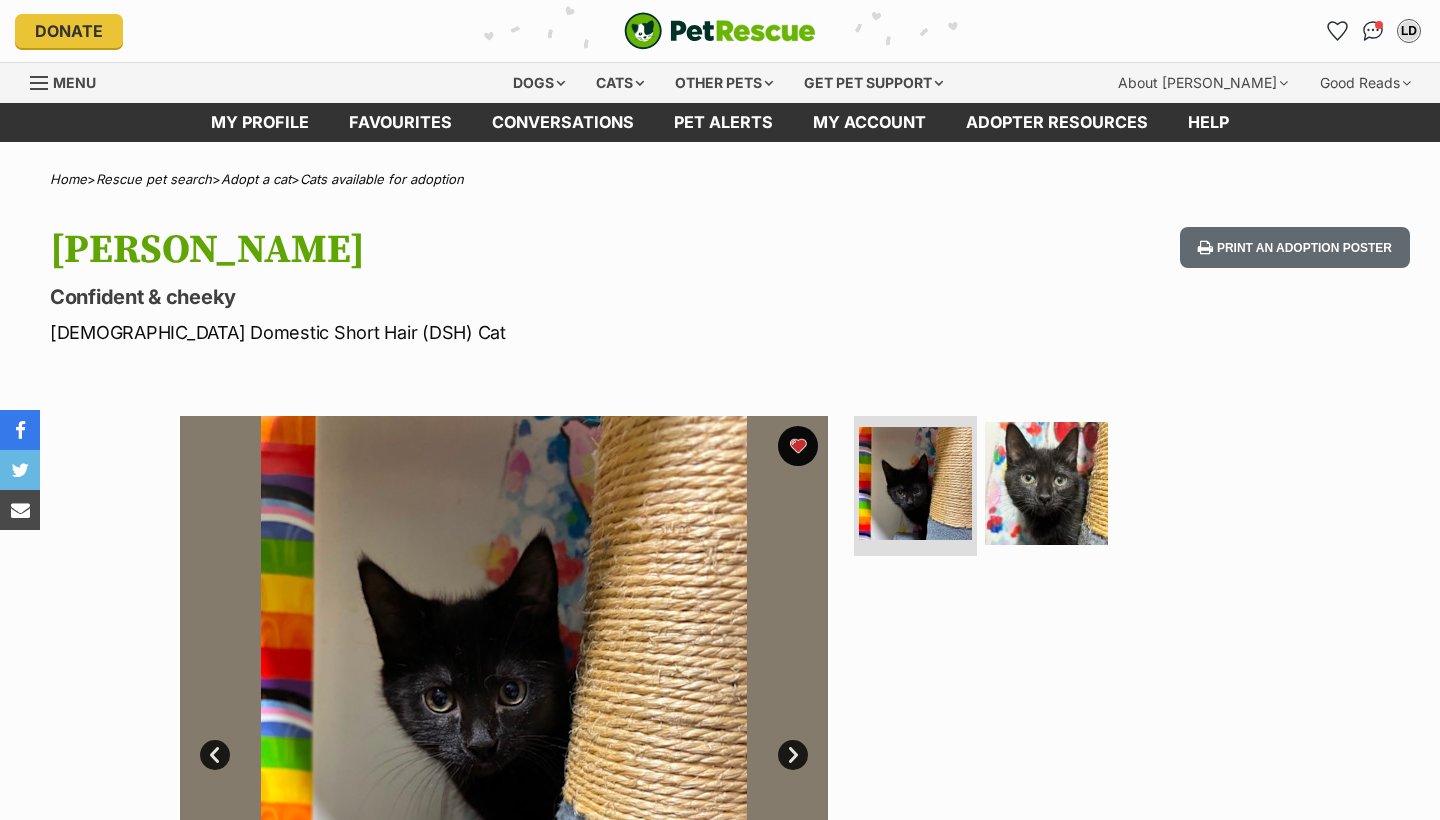 scroll, scrollTop: 0, scrollLeft: 0, axis: both 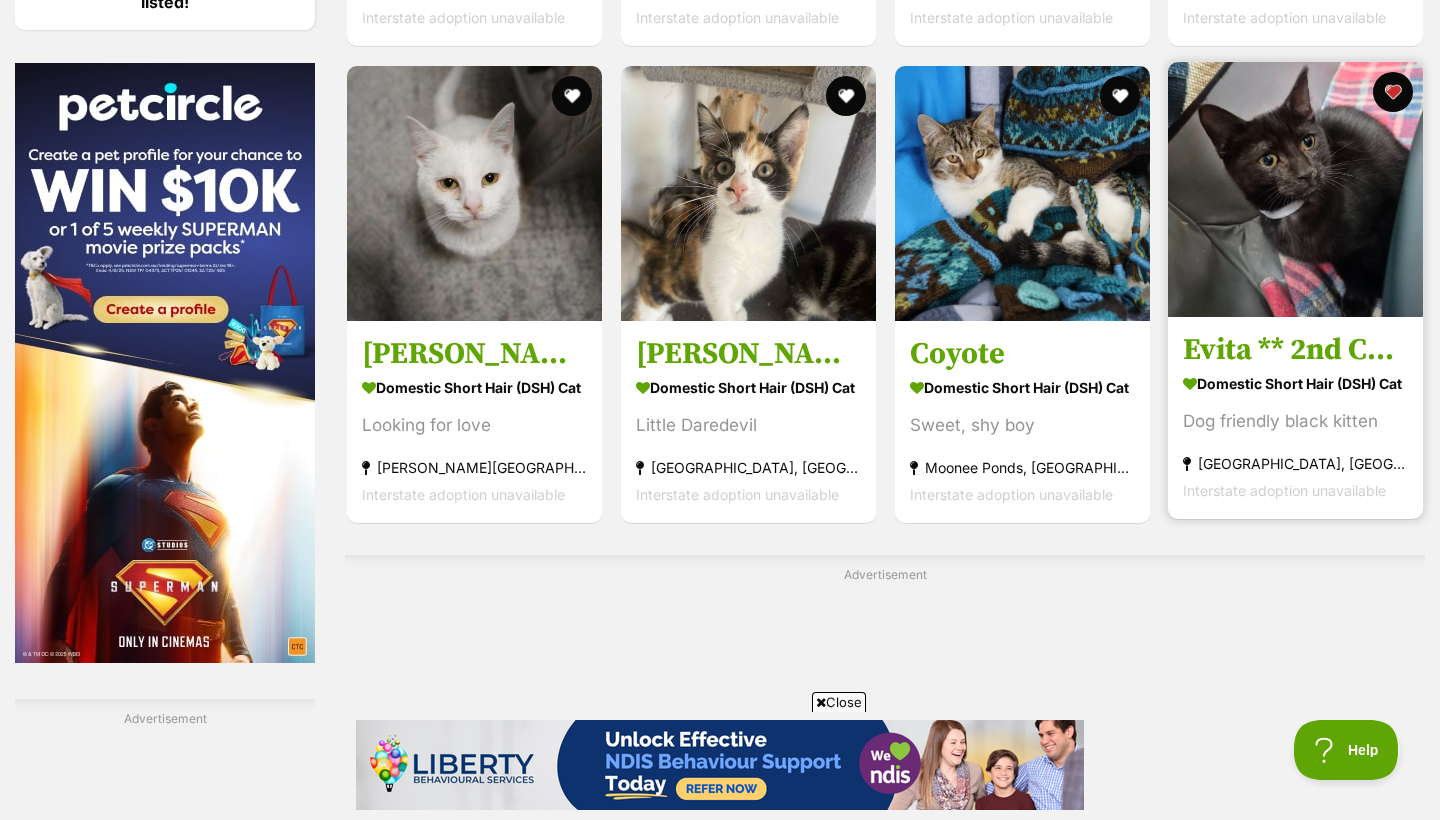 click on "Evita ** 2nd Chance Cat Rescue**" at bounding box center (1295, 350) 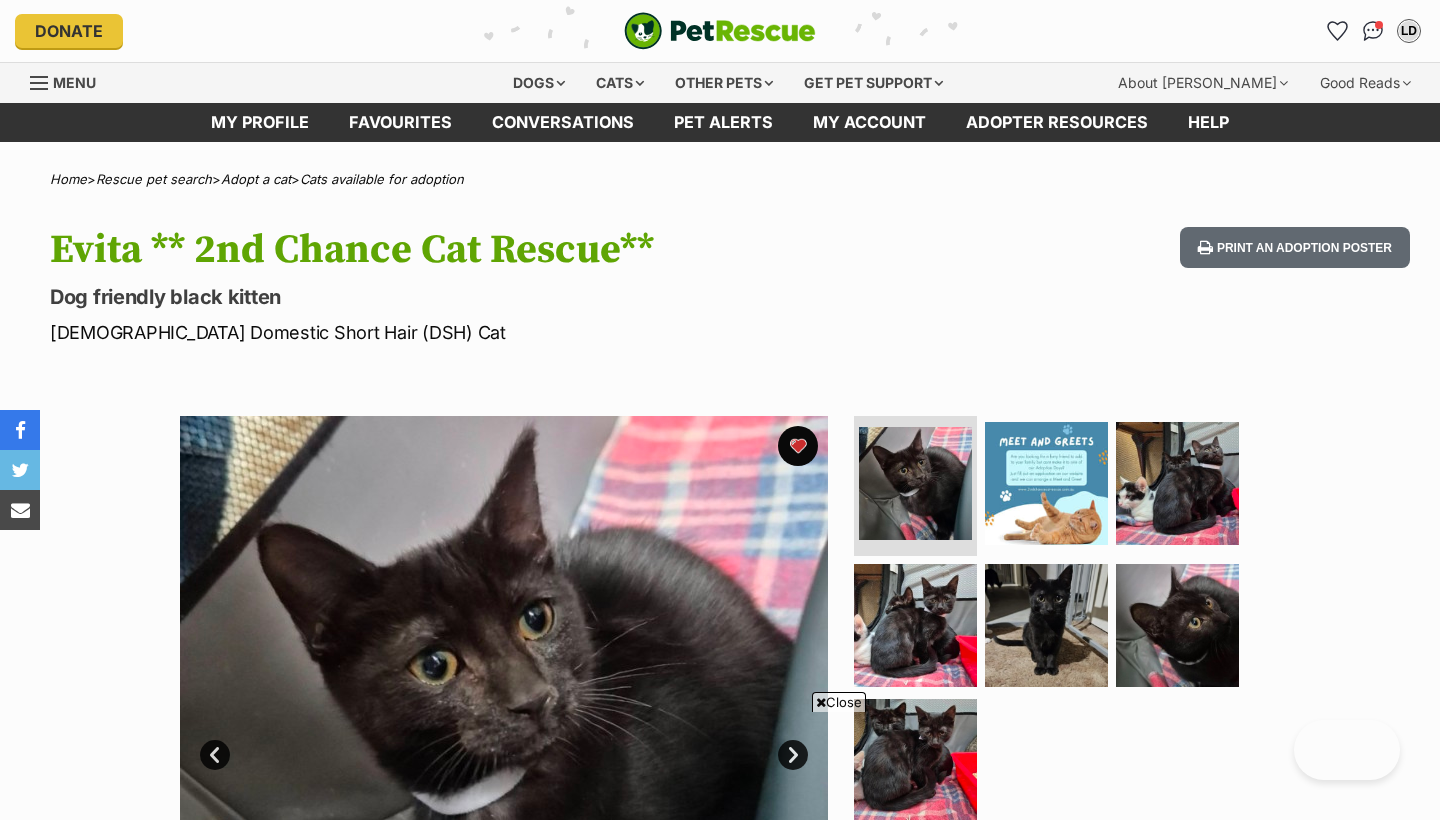 scroll, scrollTop: 893, scrollLeft: 0, axis: vertical 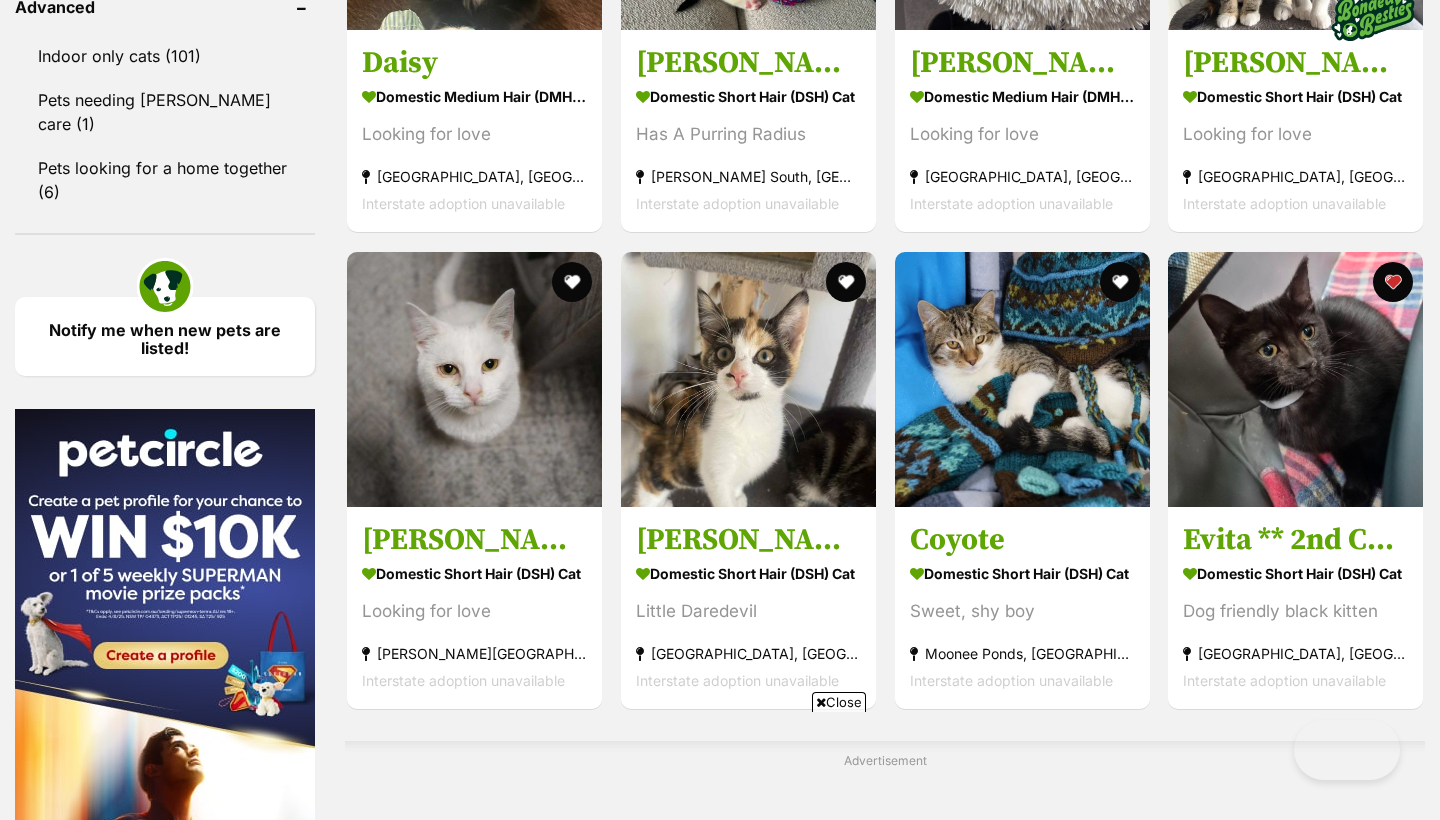 click on "Next" at bounding box center (966, 1105) 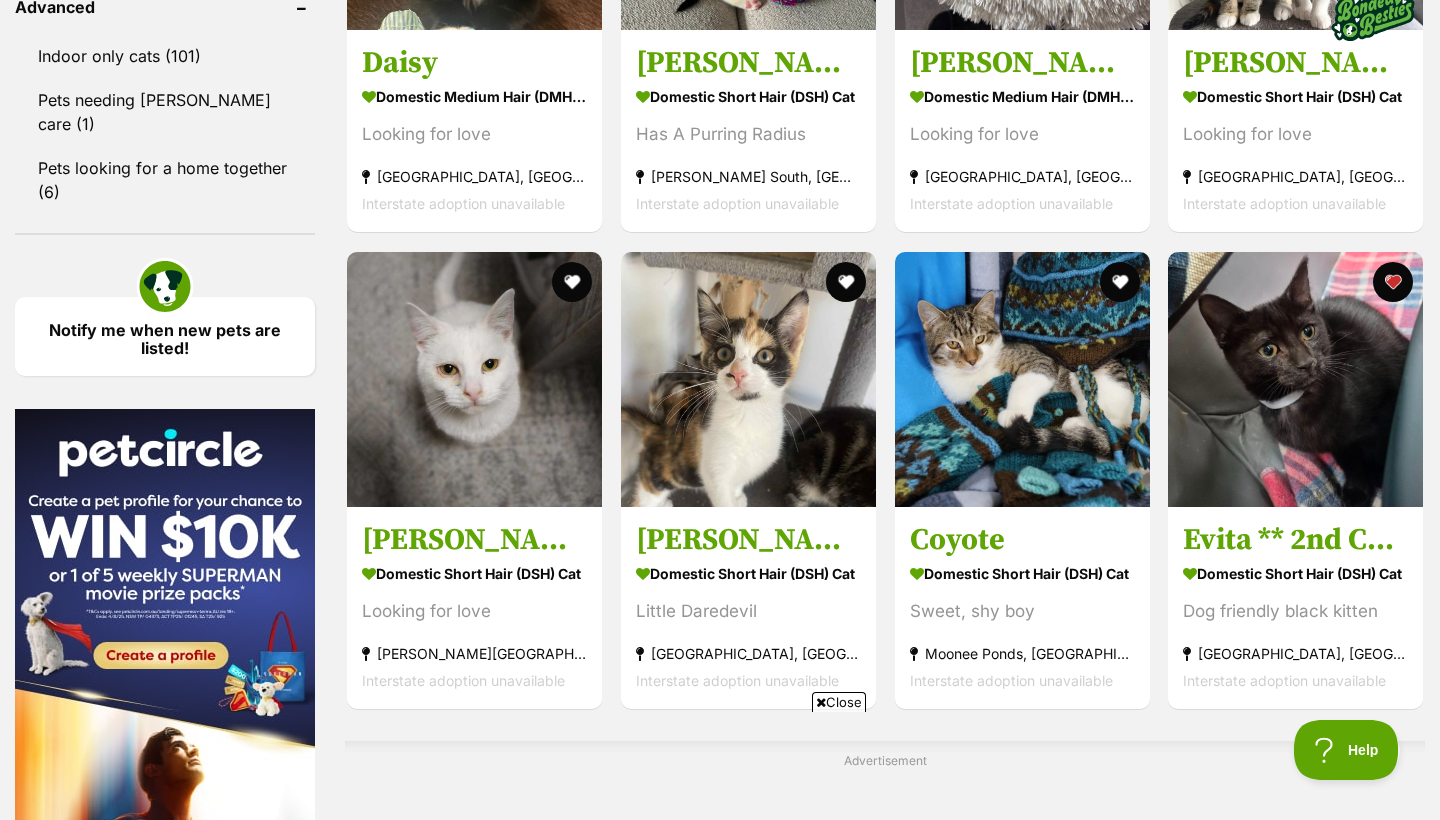 scroll, scrollTop: 3499, scrollLeft: 0, axis: vertical 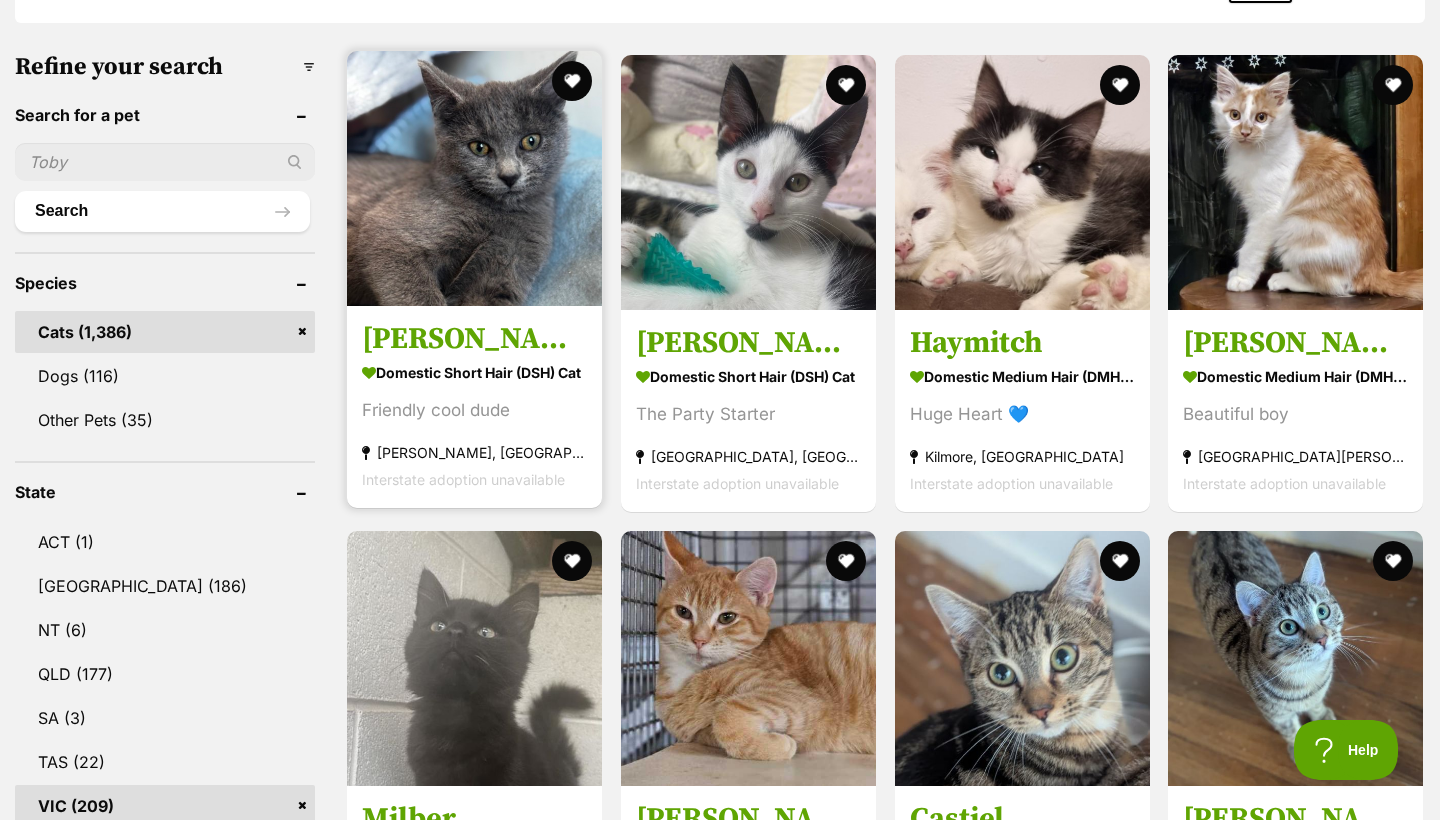 click at bounding box center [474, 178] 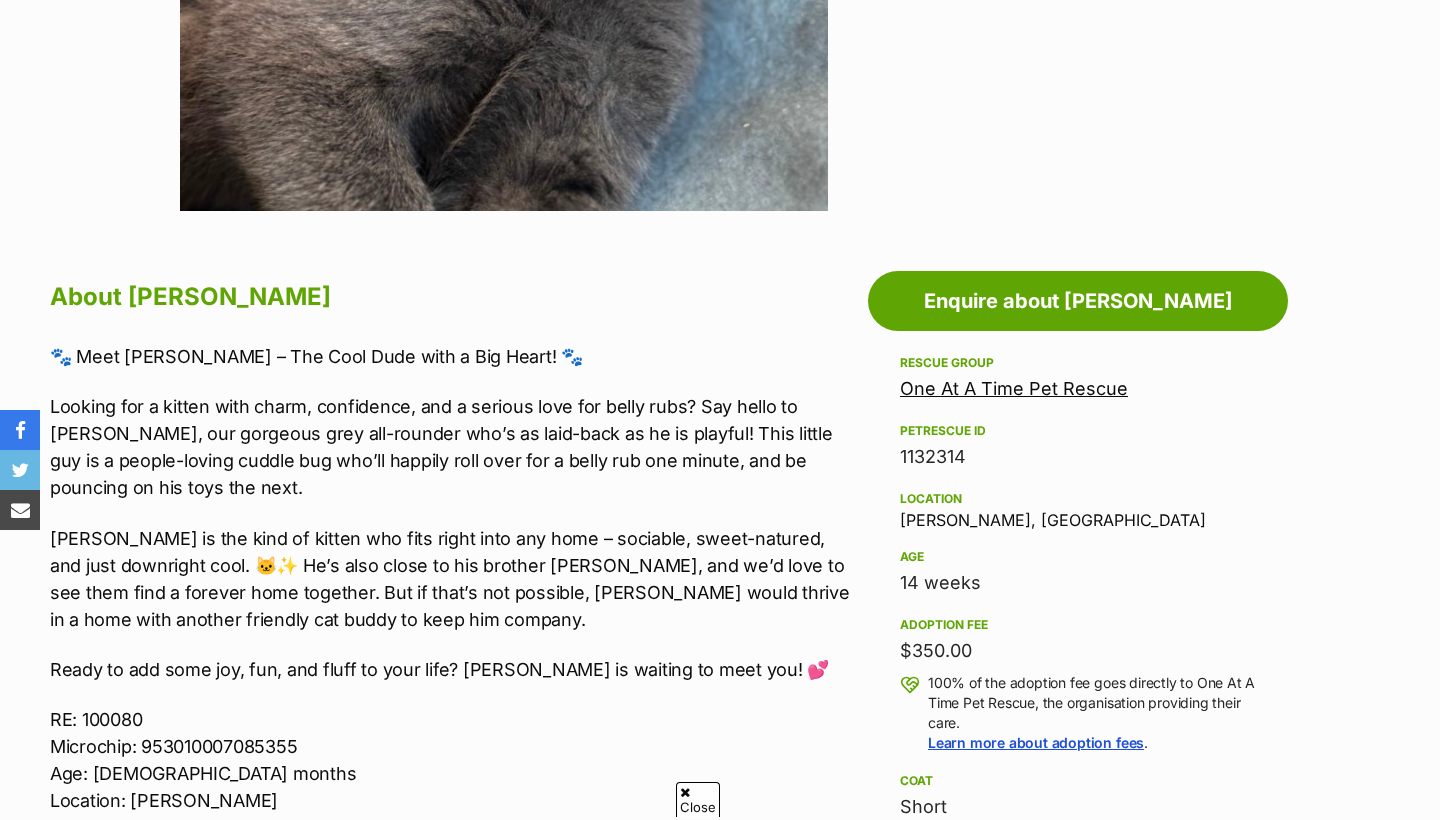 scroll, scrollTop: 853, scrollLeft: 0, axis: vertical 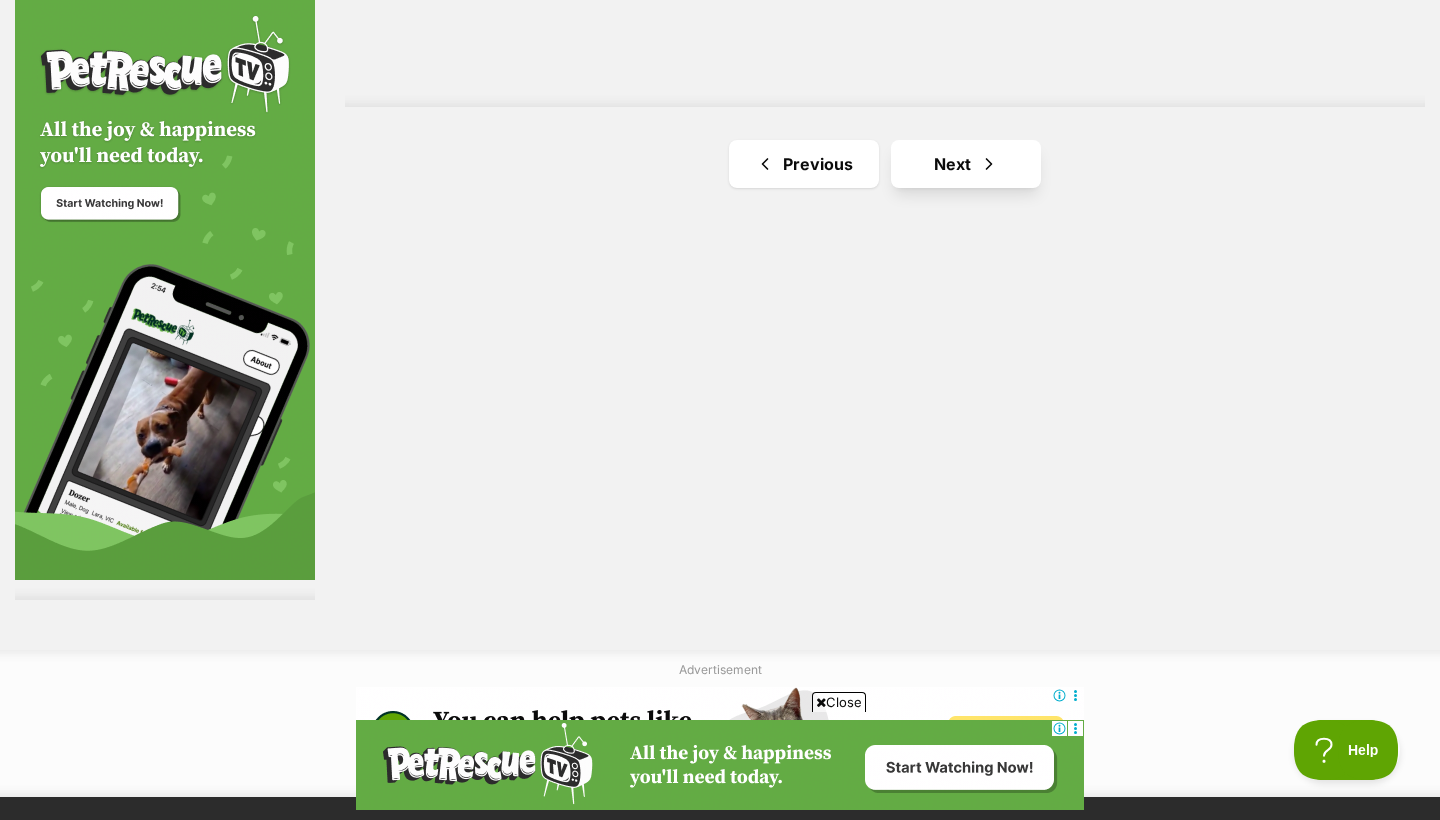 click on "Next" at bounding box center (966, 164) 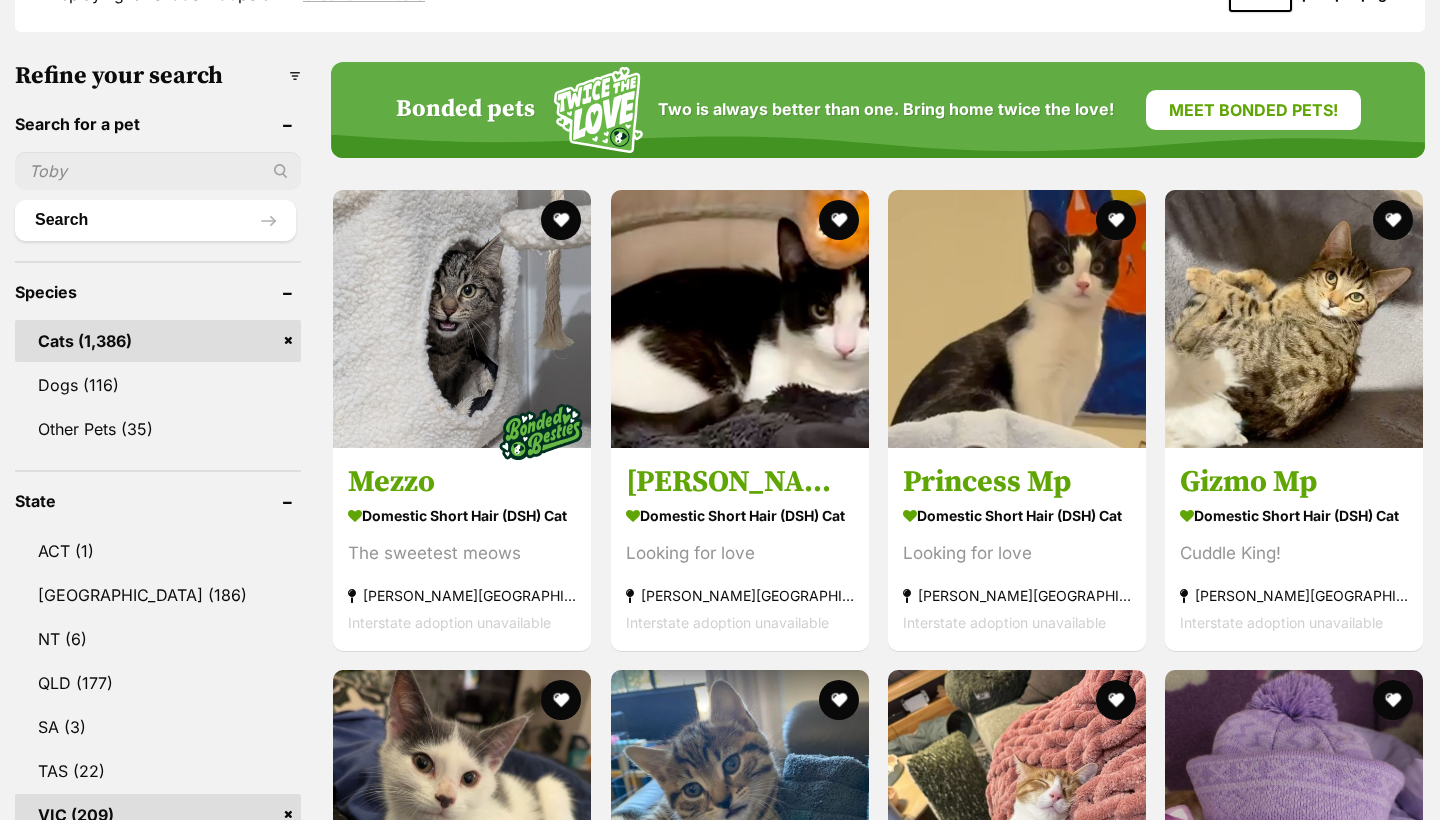 scroll, scrollTop: 0, scrollLeft: 0, axis: both 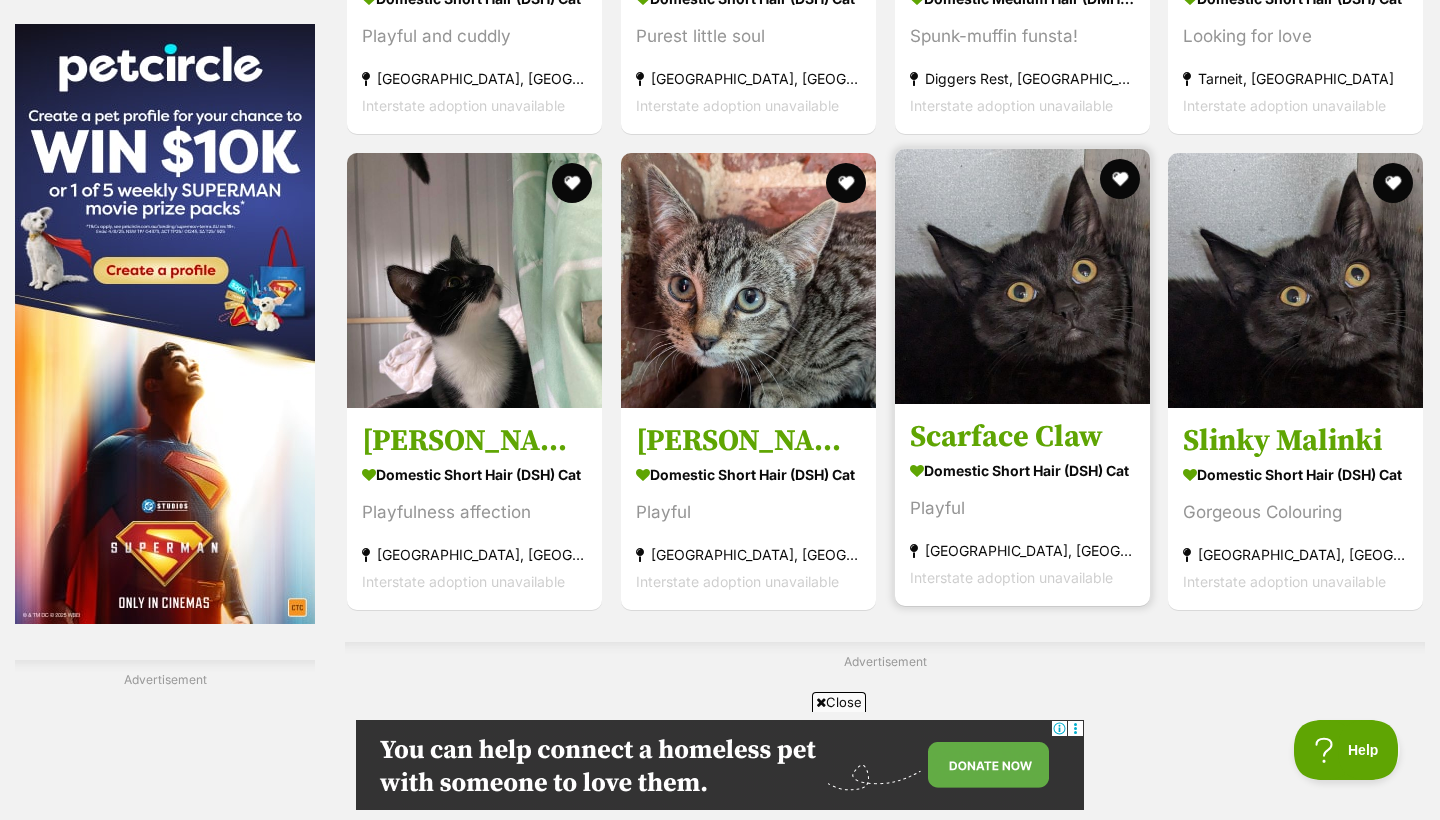click at bounding box center (1022, 276) 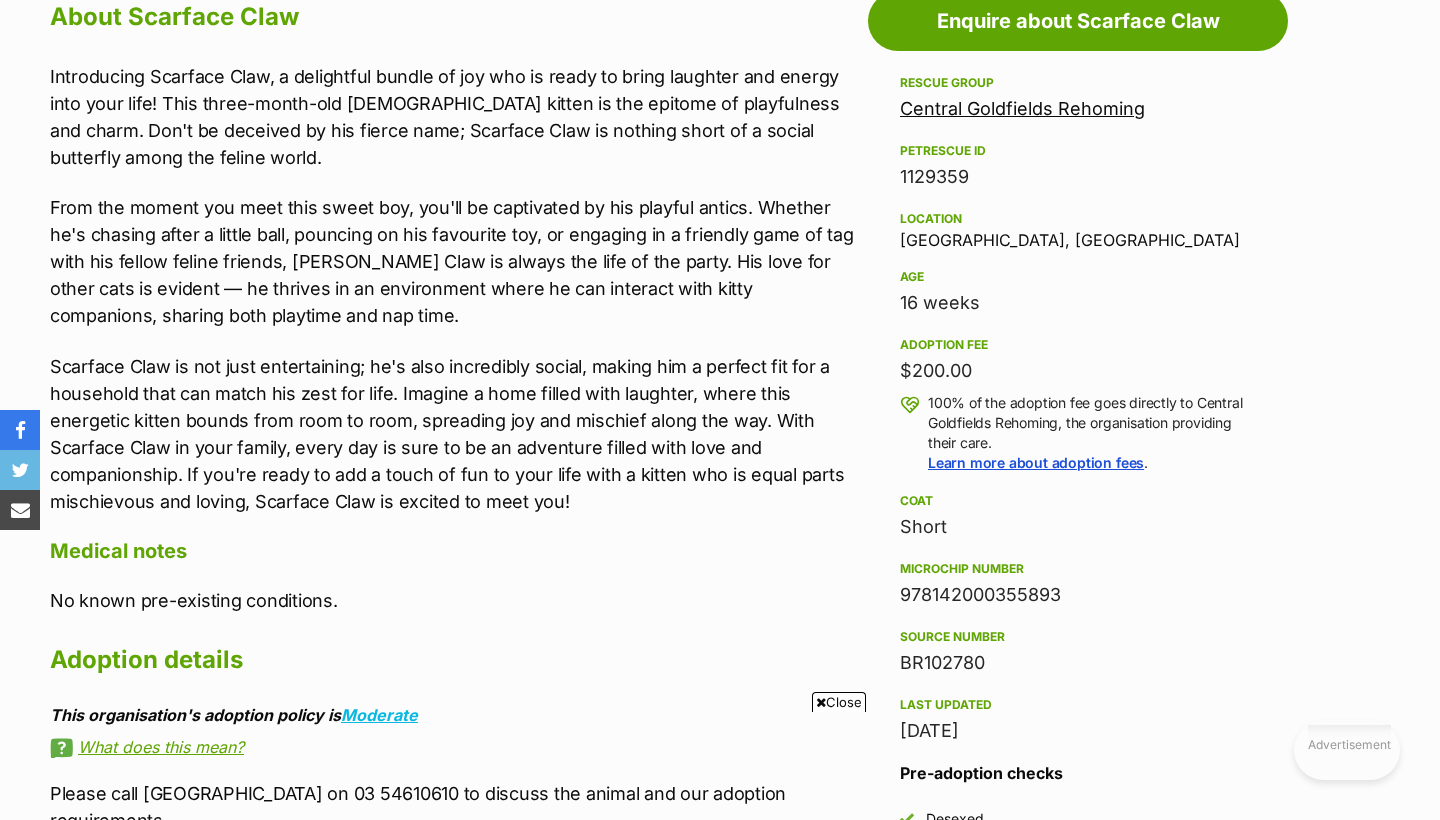 scroll, scrollTop: 1133, scrollLeft: 0, axis: vertical 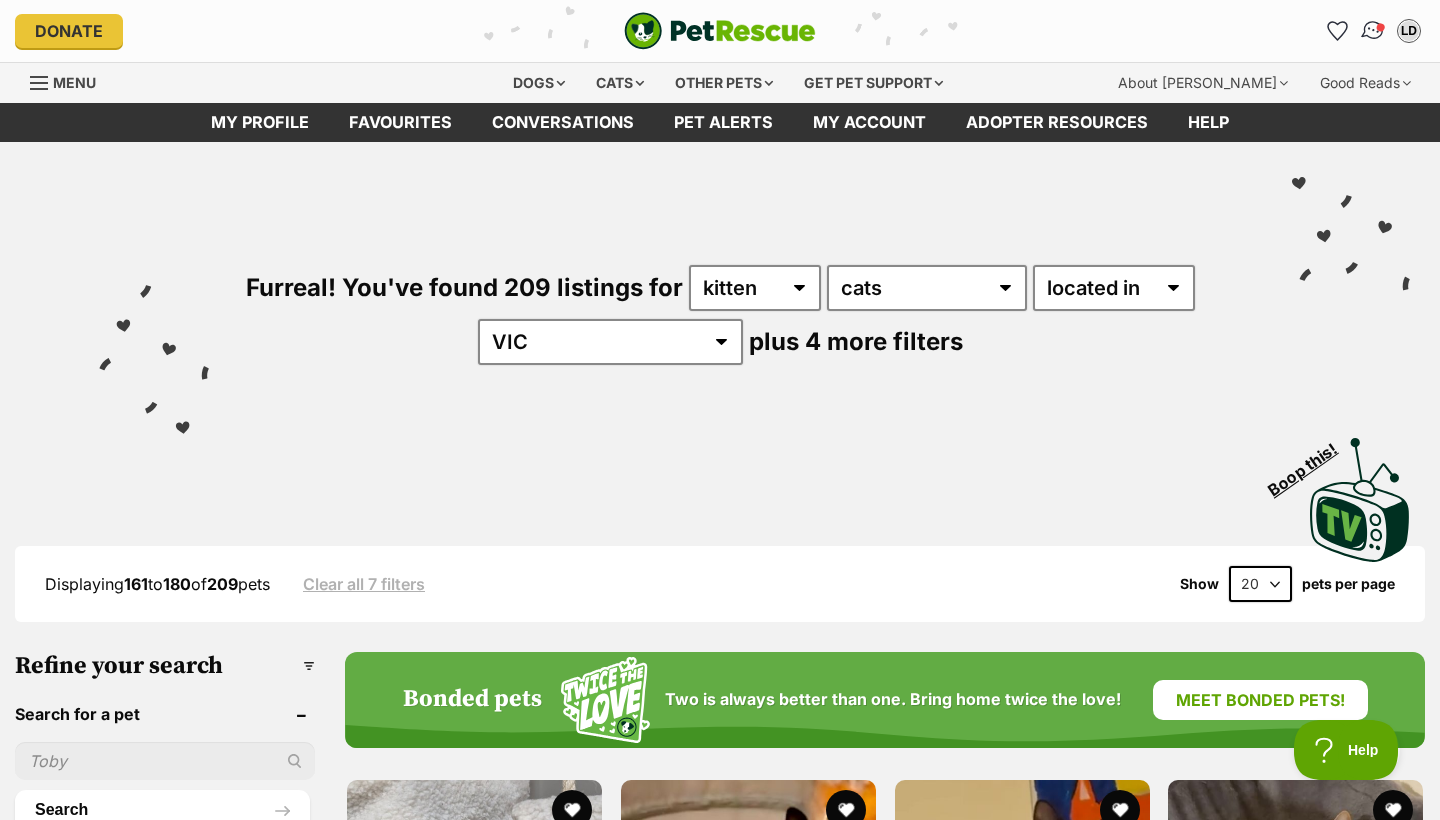 click at bounding box center (1373, 31) 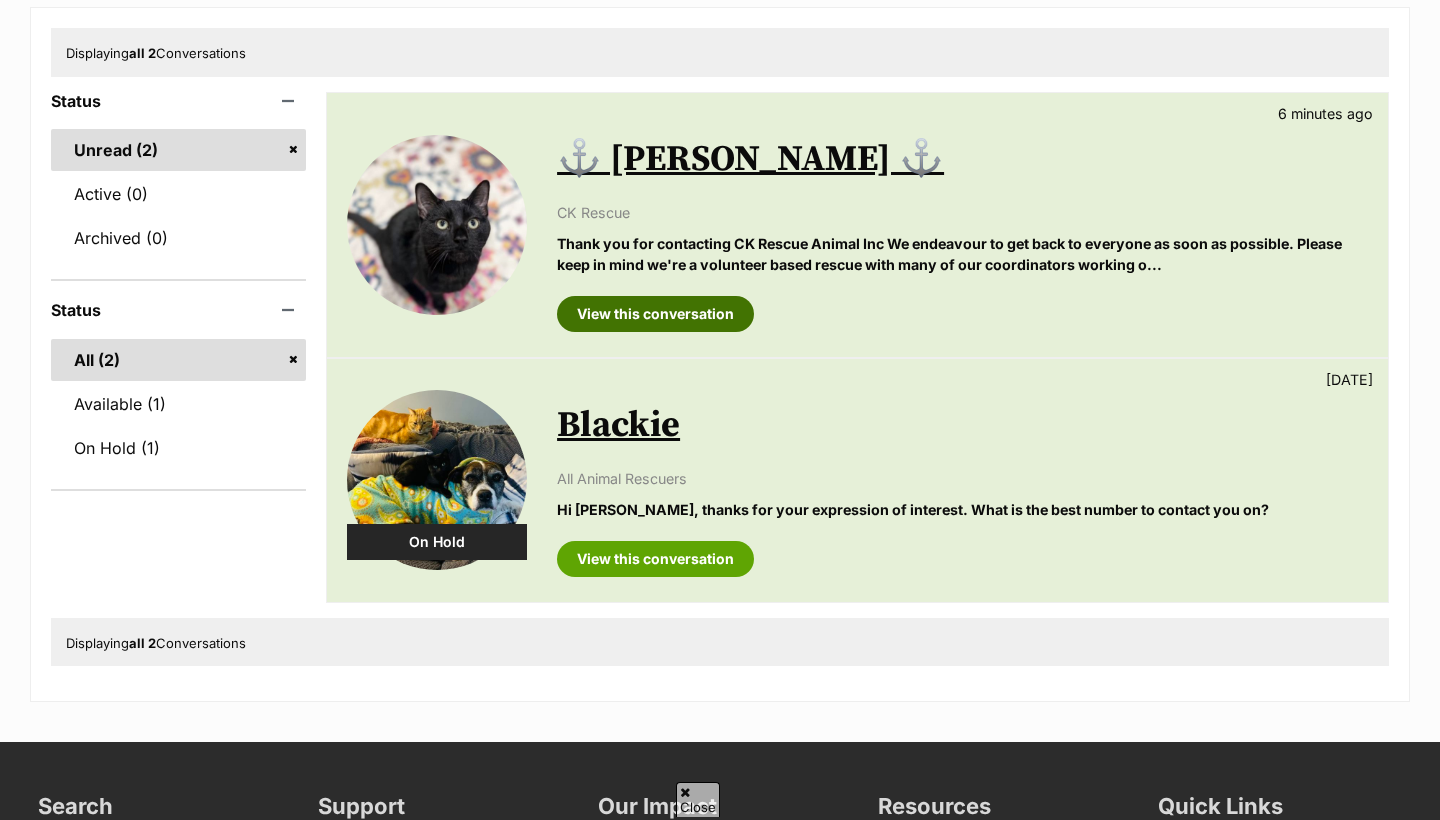 scroll, scrollTop: 0, scrollLeft: 0, axis: both 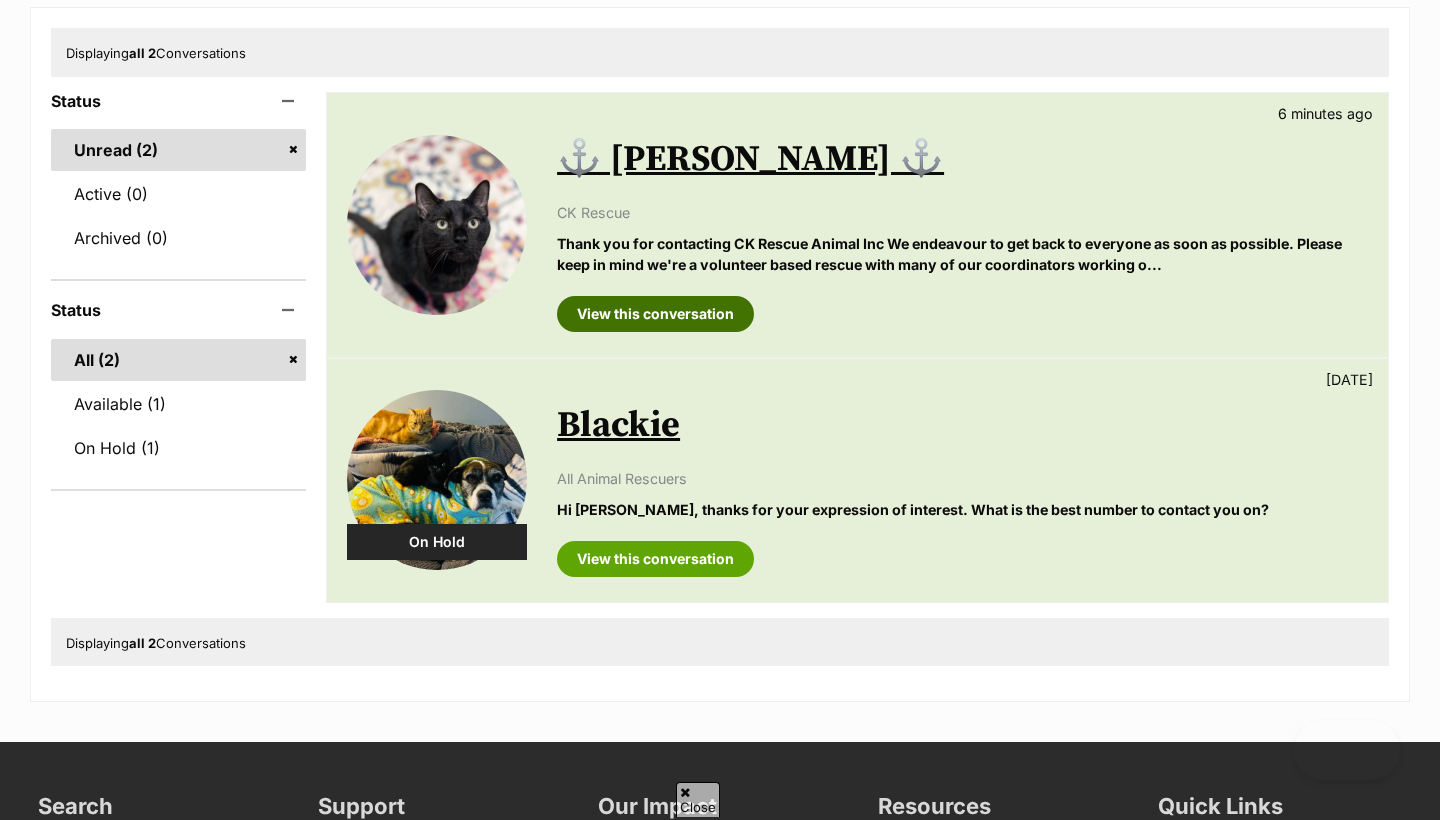click on "View this conversation" at bounding box center [655, 314] 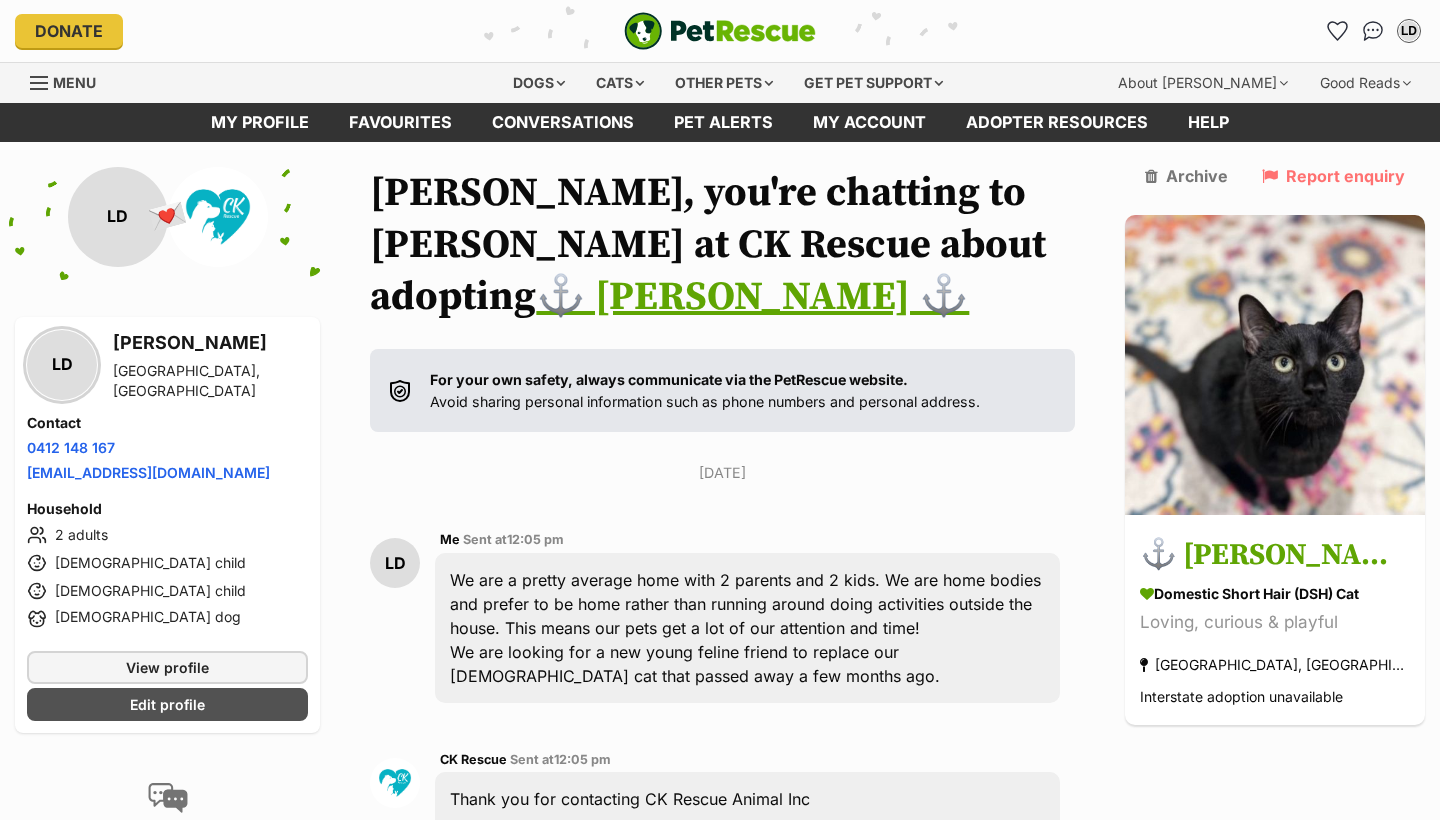 scroll, scrollTop: 432, scrollLeft: 0, axis: vertical 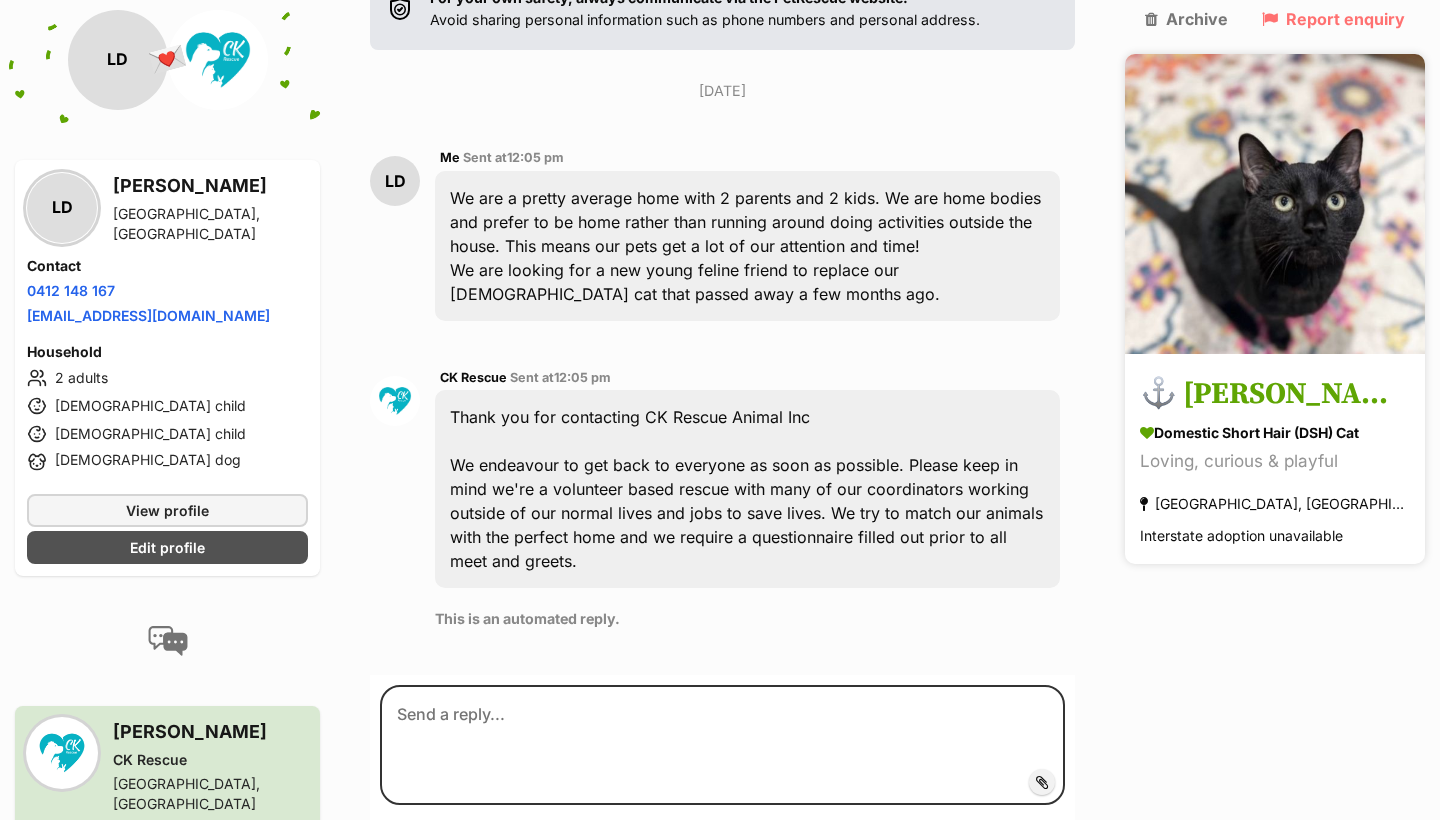 click at bounding box center (1275, 204) 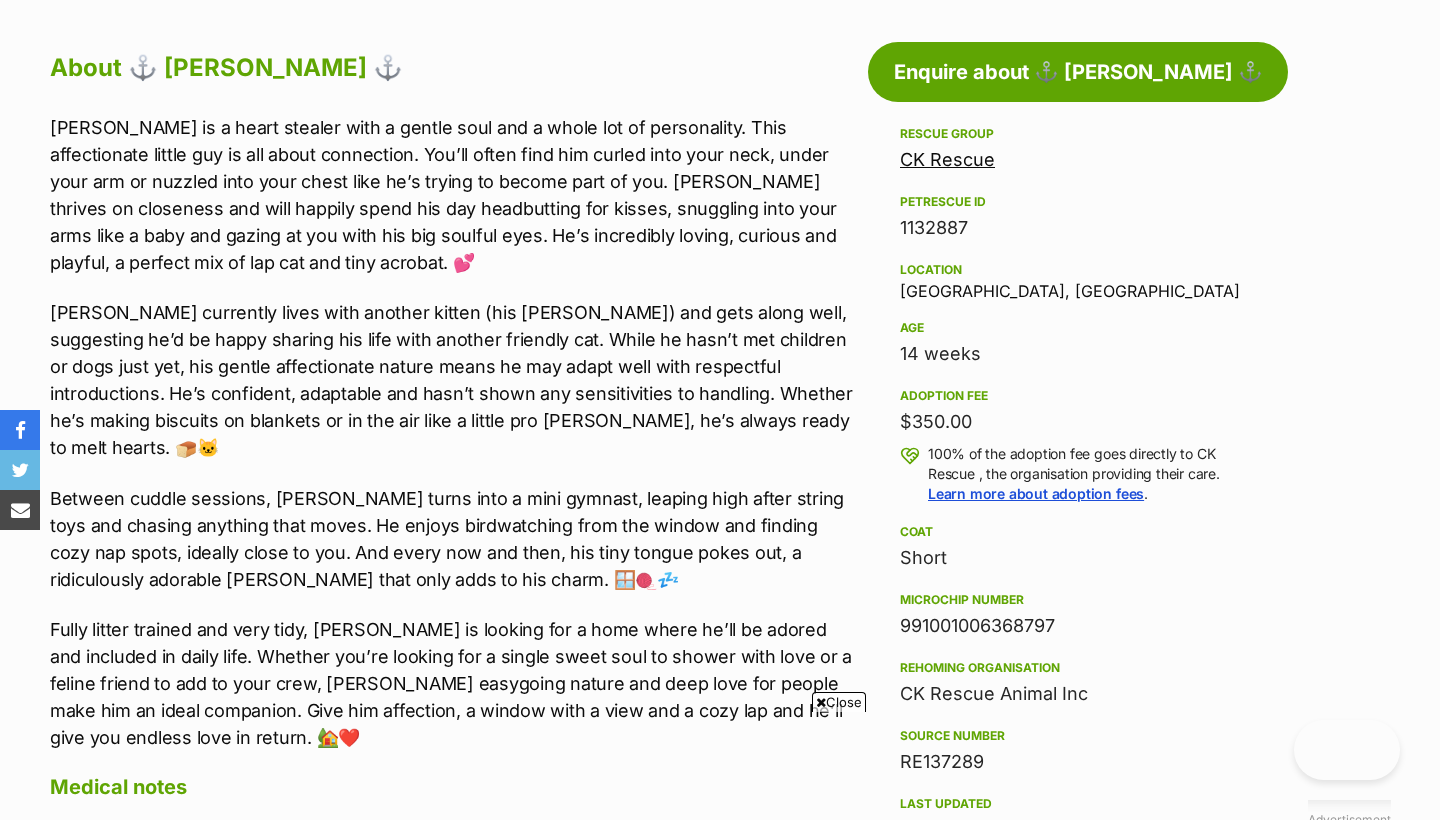 scroll, scrollTop: 1082, scrollLeft: 0, axis: vertical 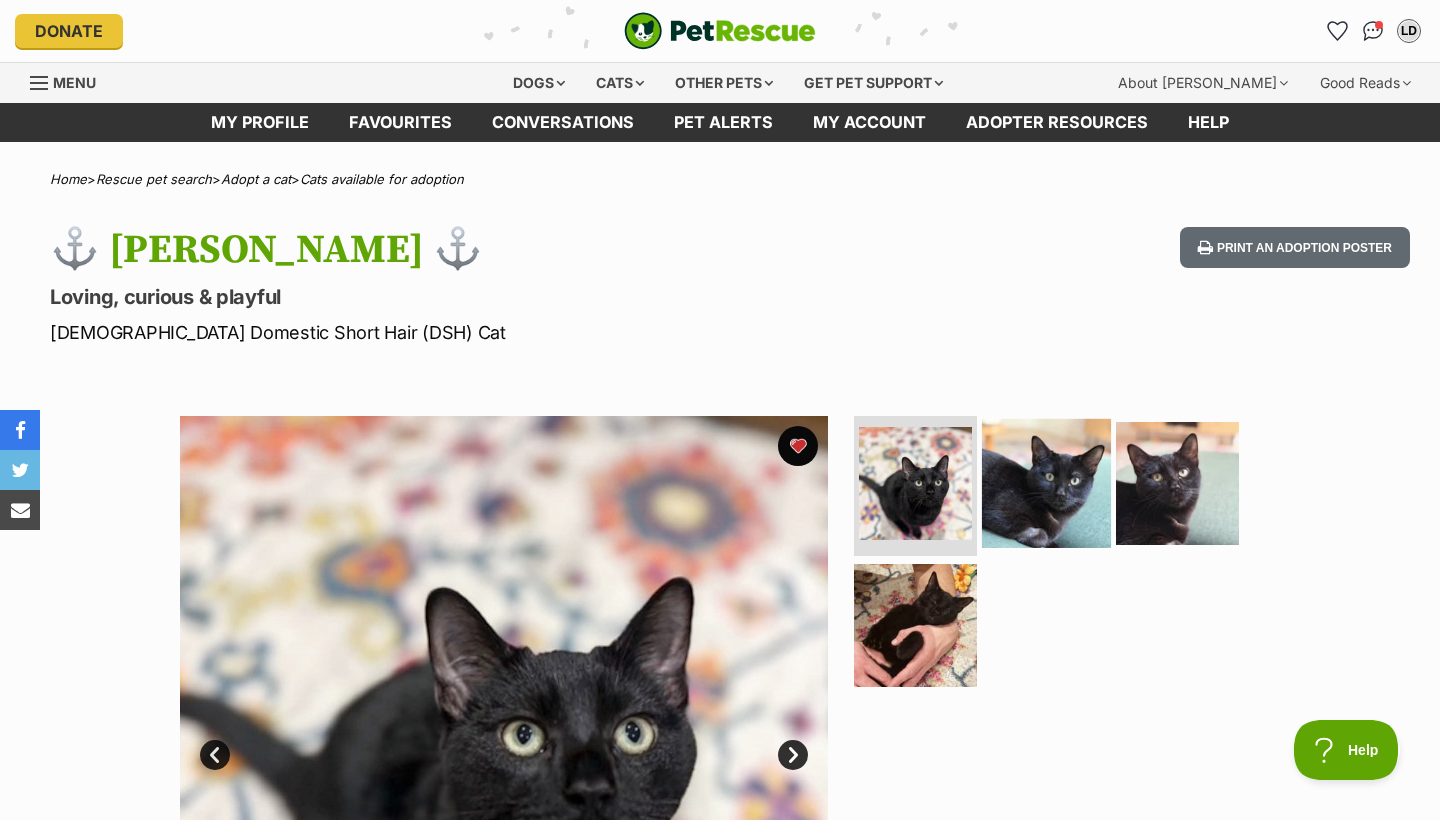 click at bounding box center (1046, 483) 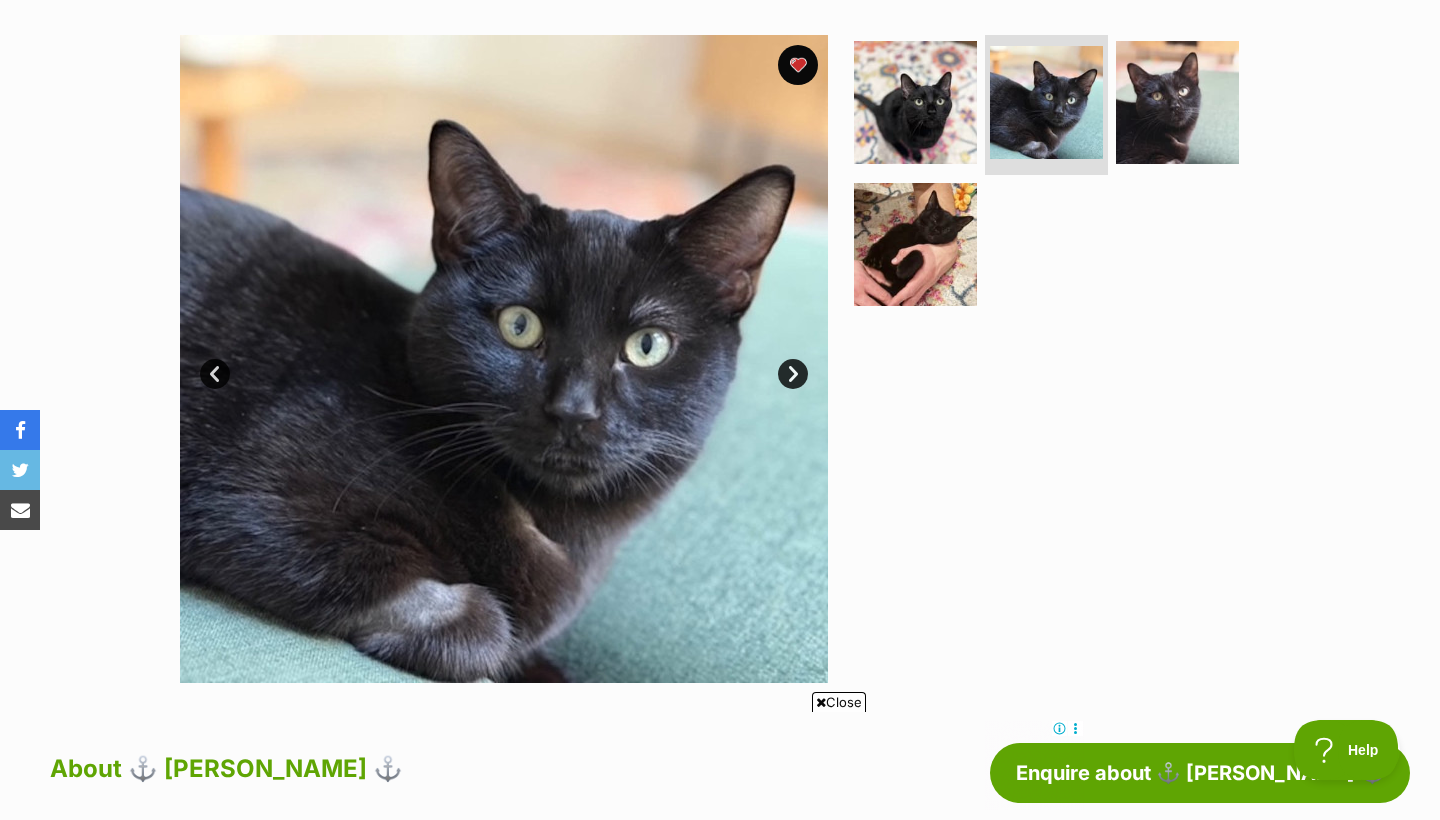scroll, scrollTop: 448, scrollLeft: 0, axis: vertical 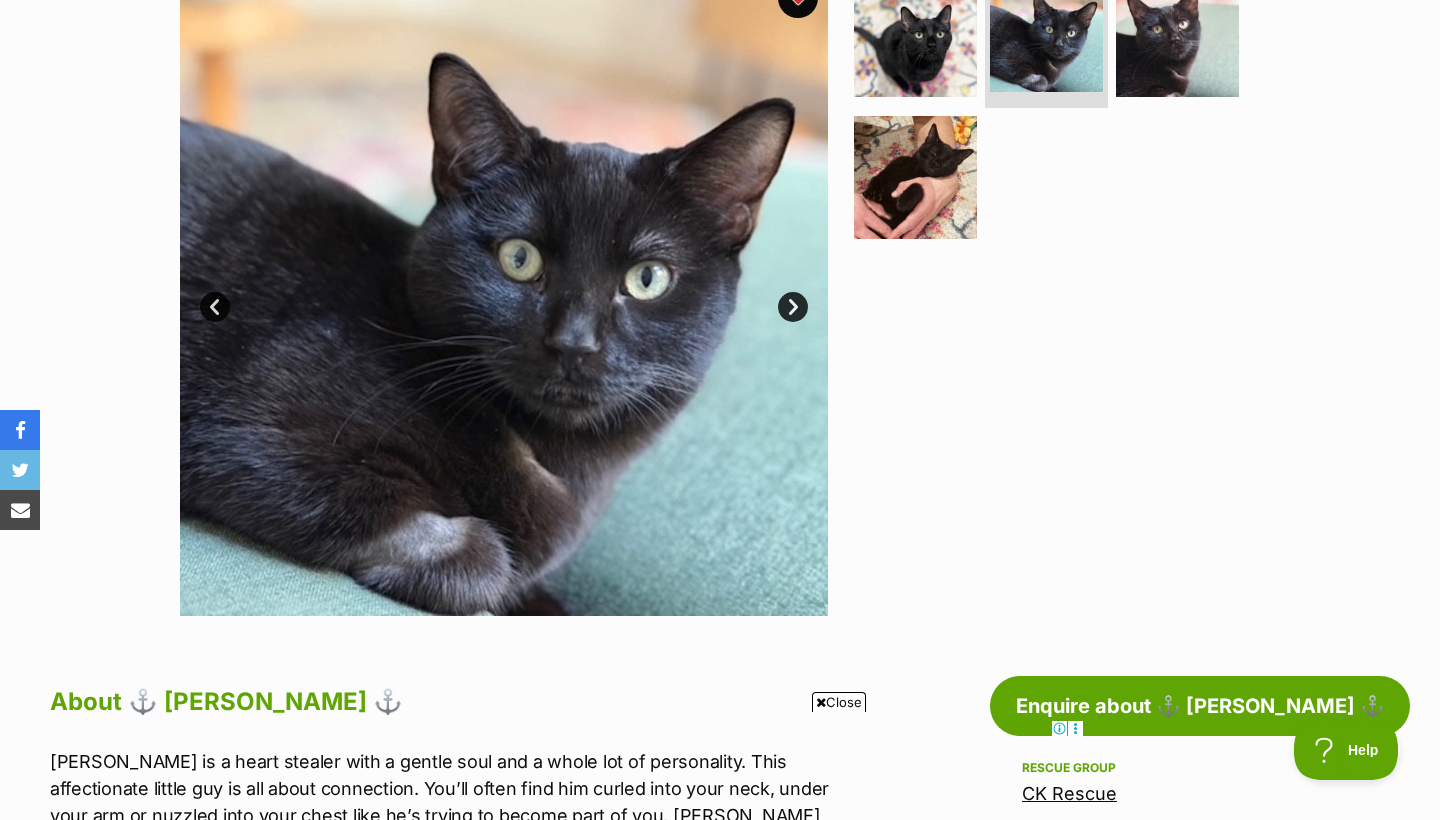 click on "Next" at bounding box center (793, 307) 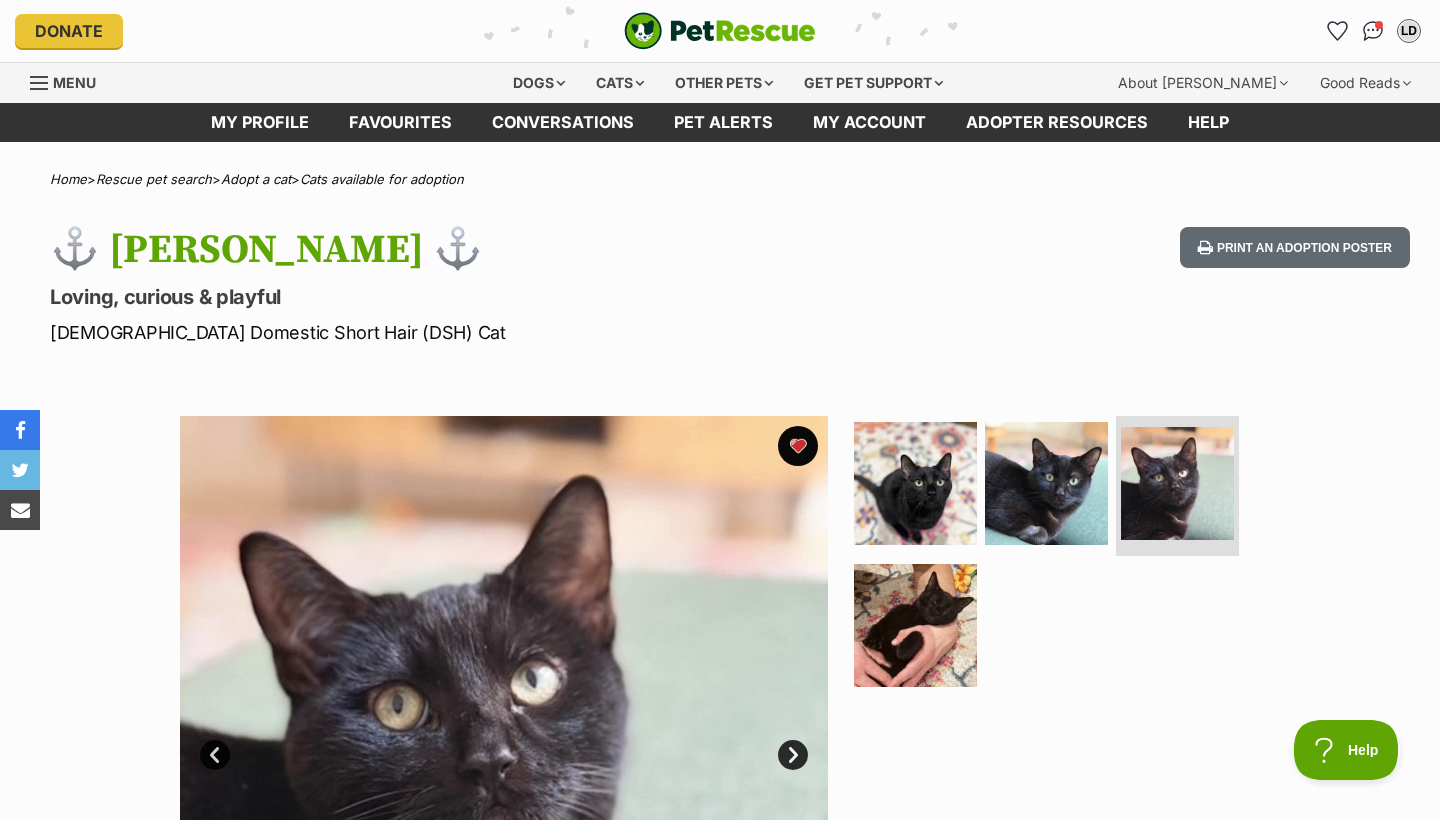 scroll, scrollTop: 0, scrollLeft: 0, axis: both 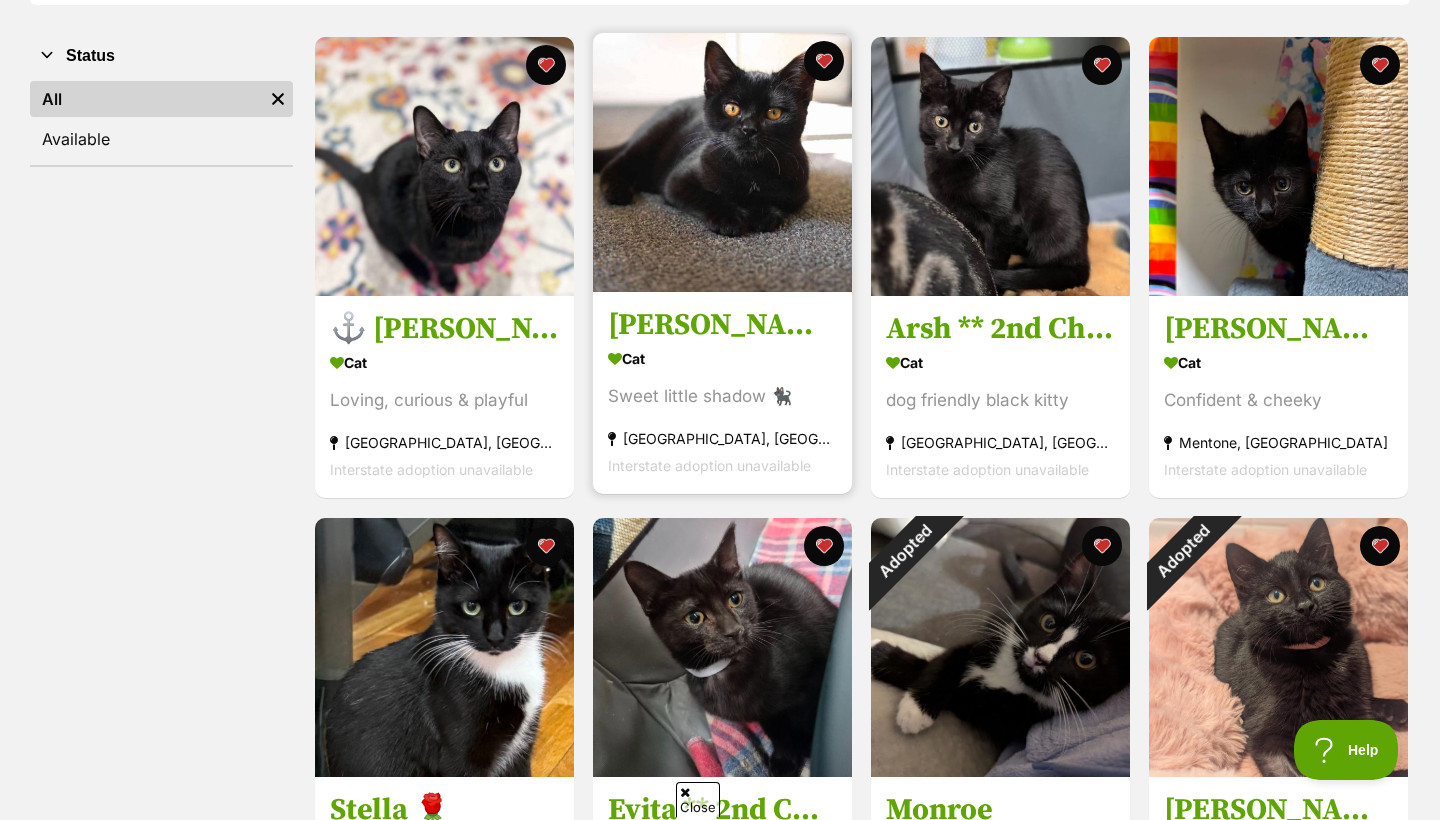 click at bounding box center [722, 162] 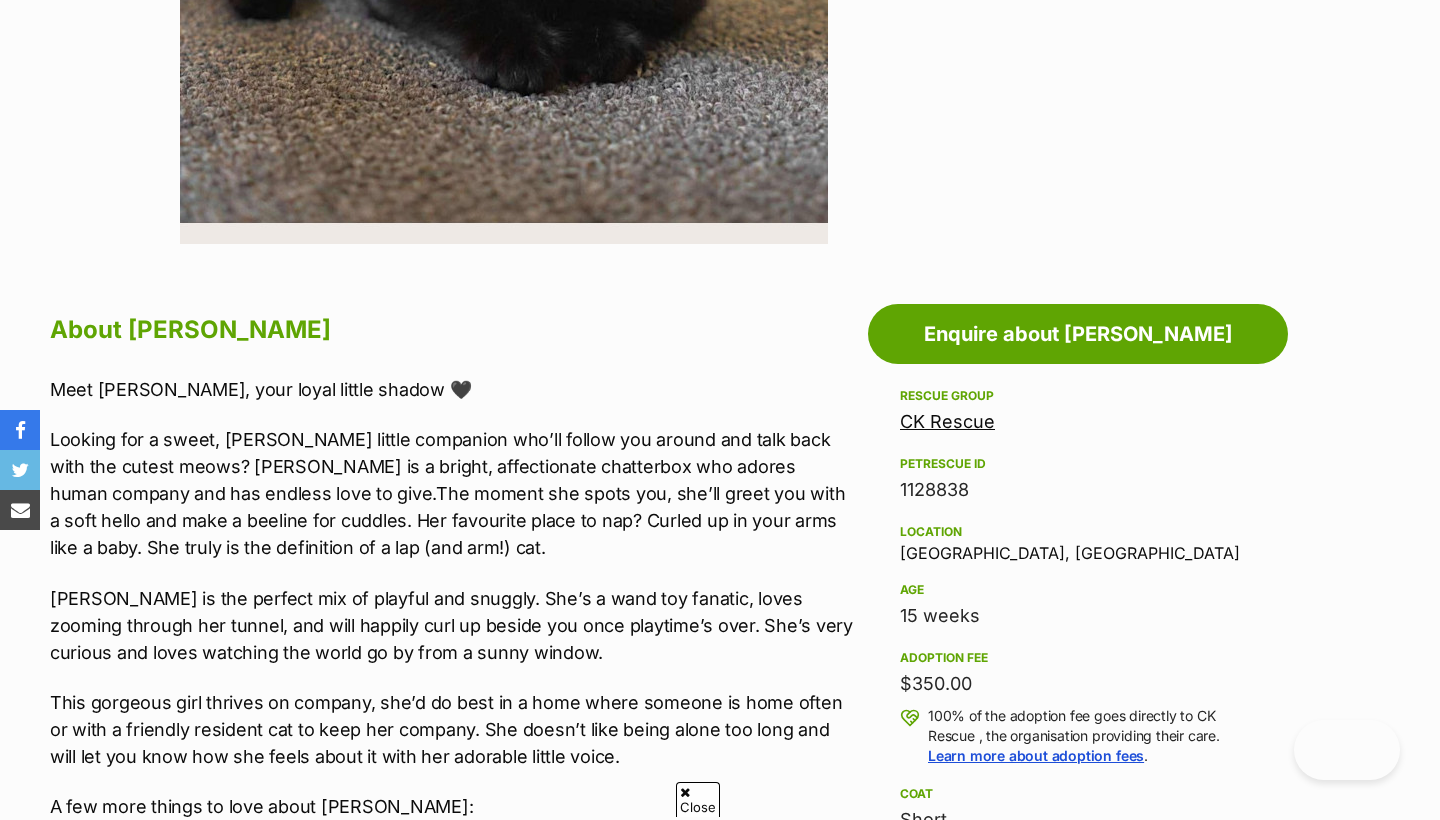 scroll, scrollTop: 820, scrollLeft: 0, axis: vertical 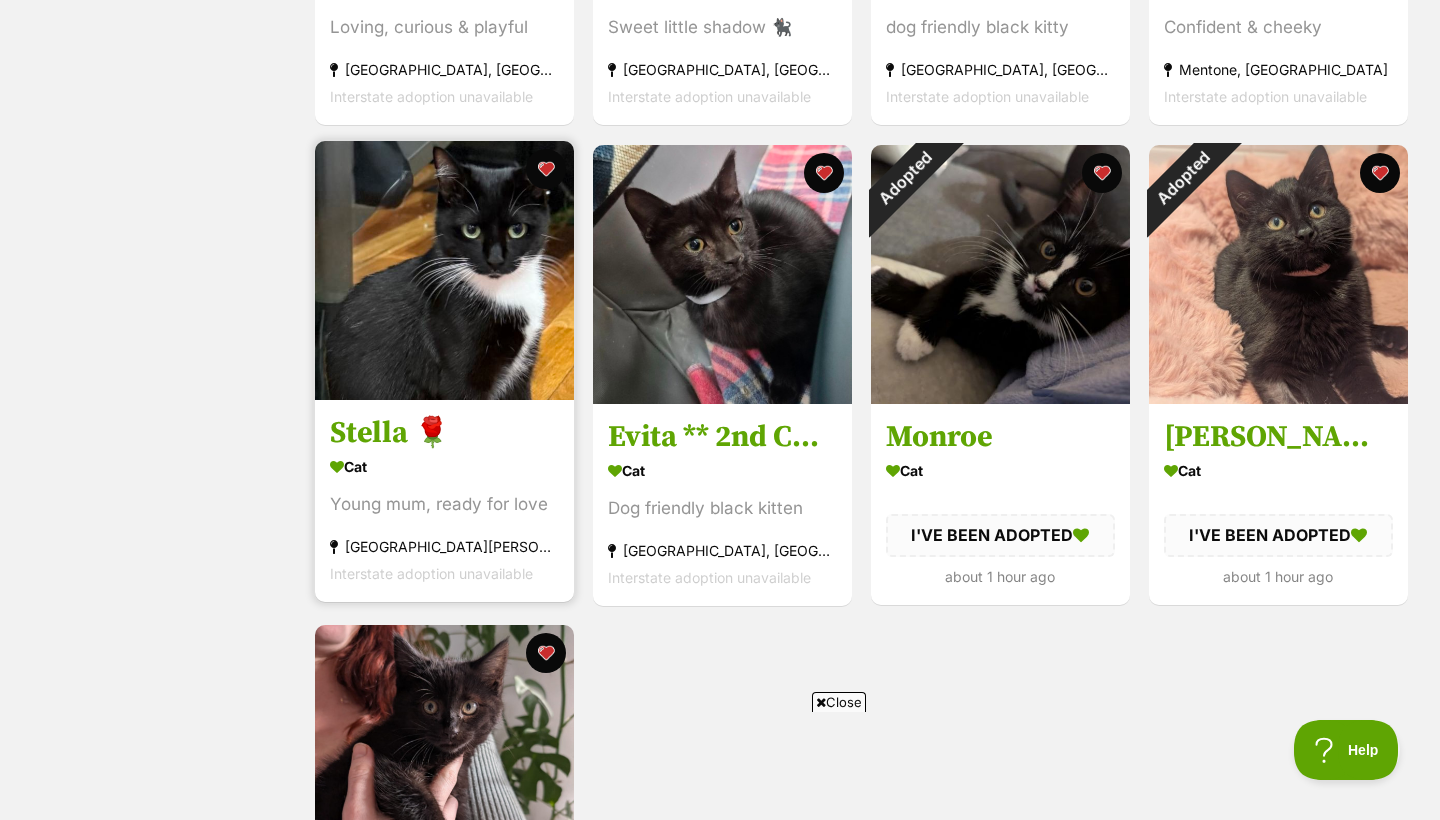 click at bounding box center [444, 270] 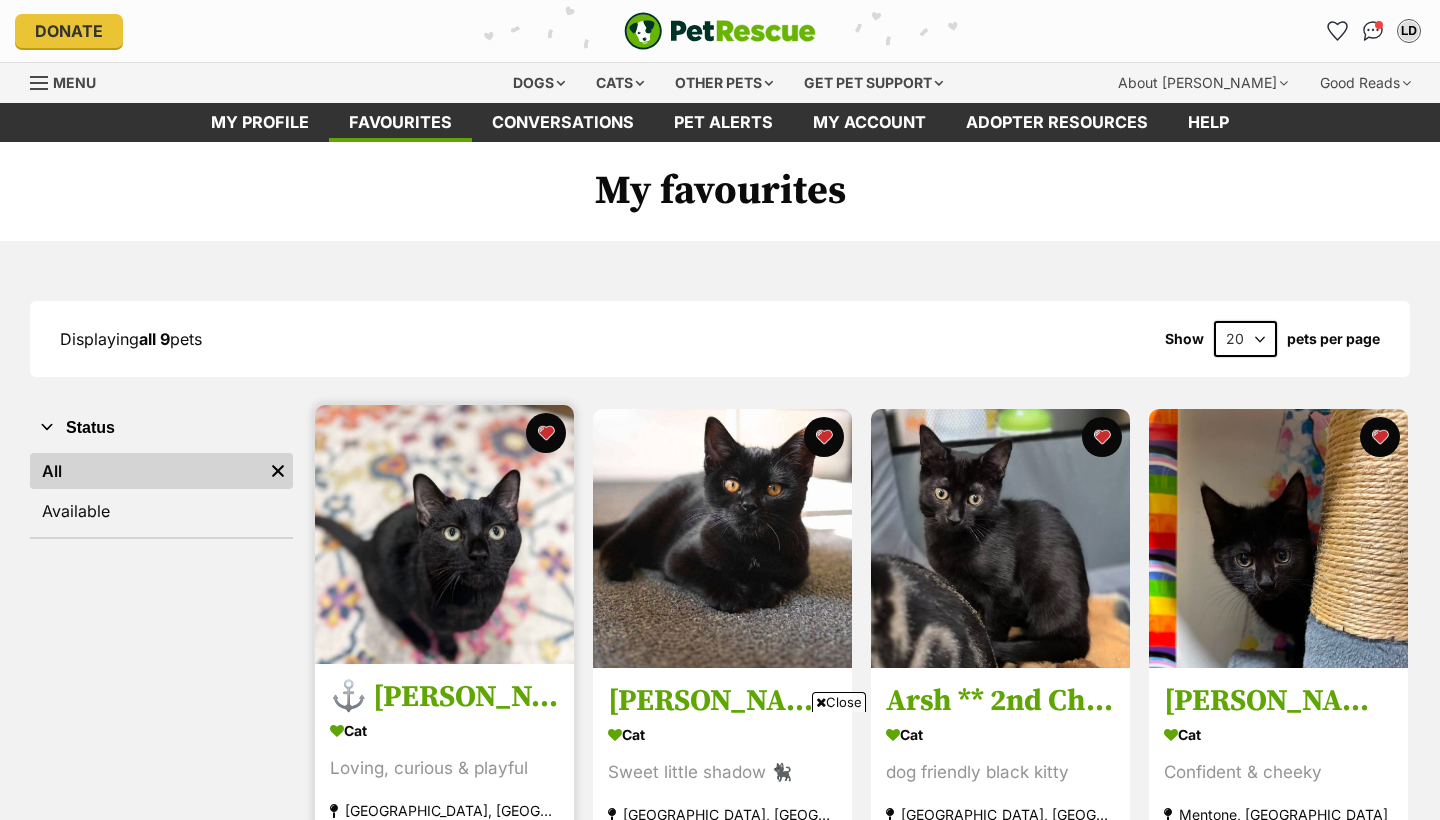 scroll, scrollTop: 311, scrollLeft: 0, axis: vertical 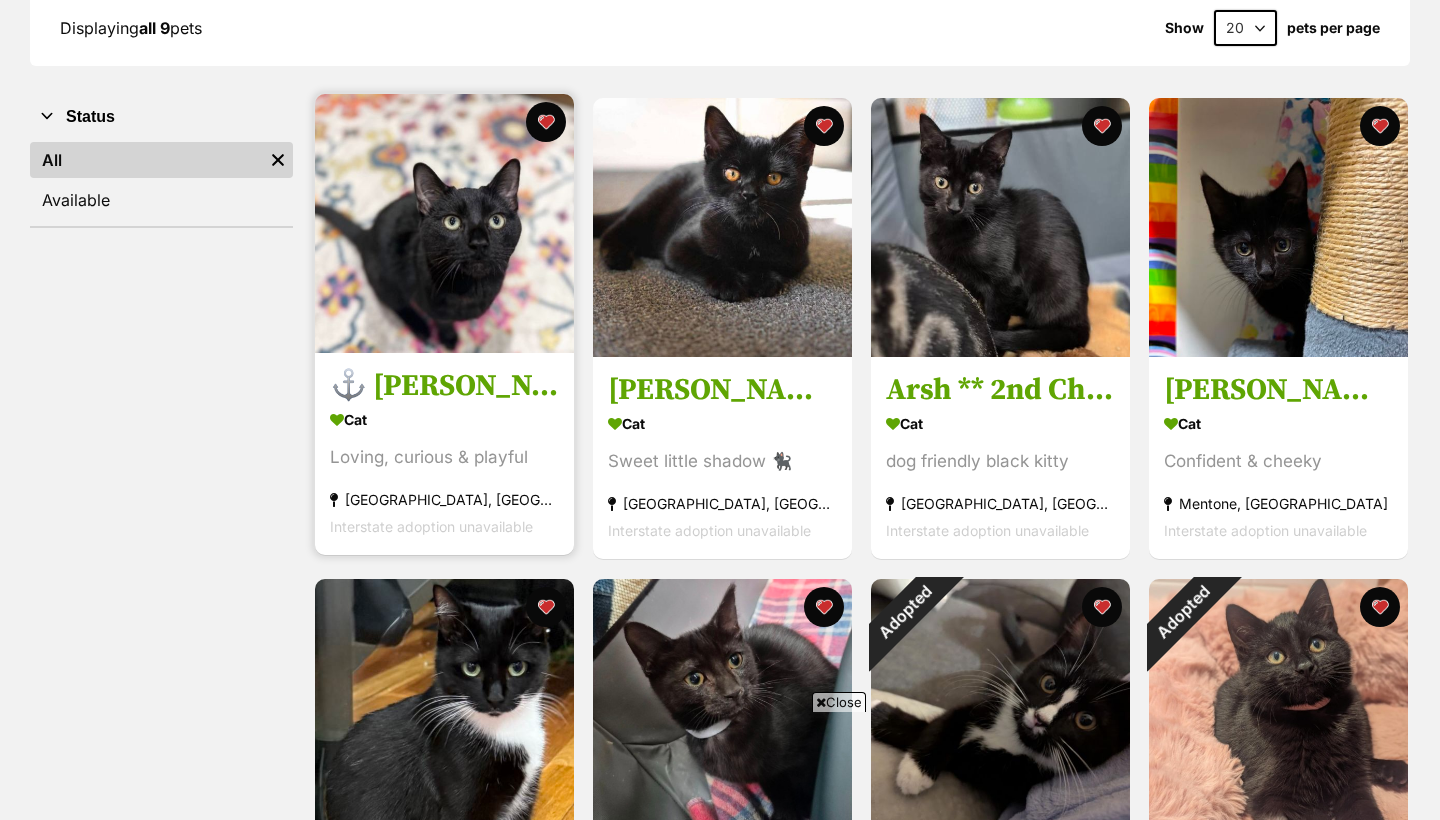 click at bounding box center (444, 223) 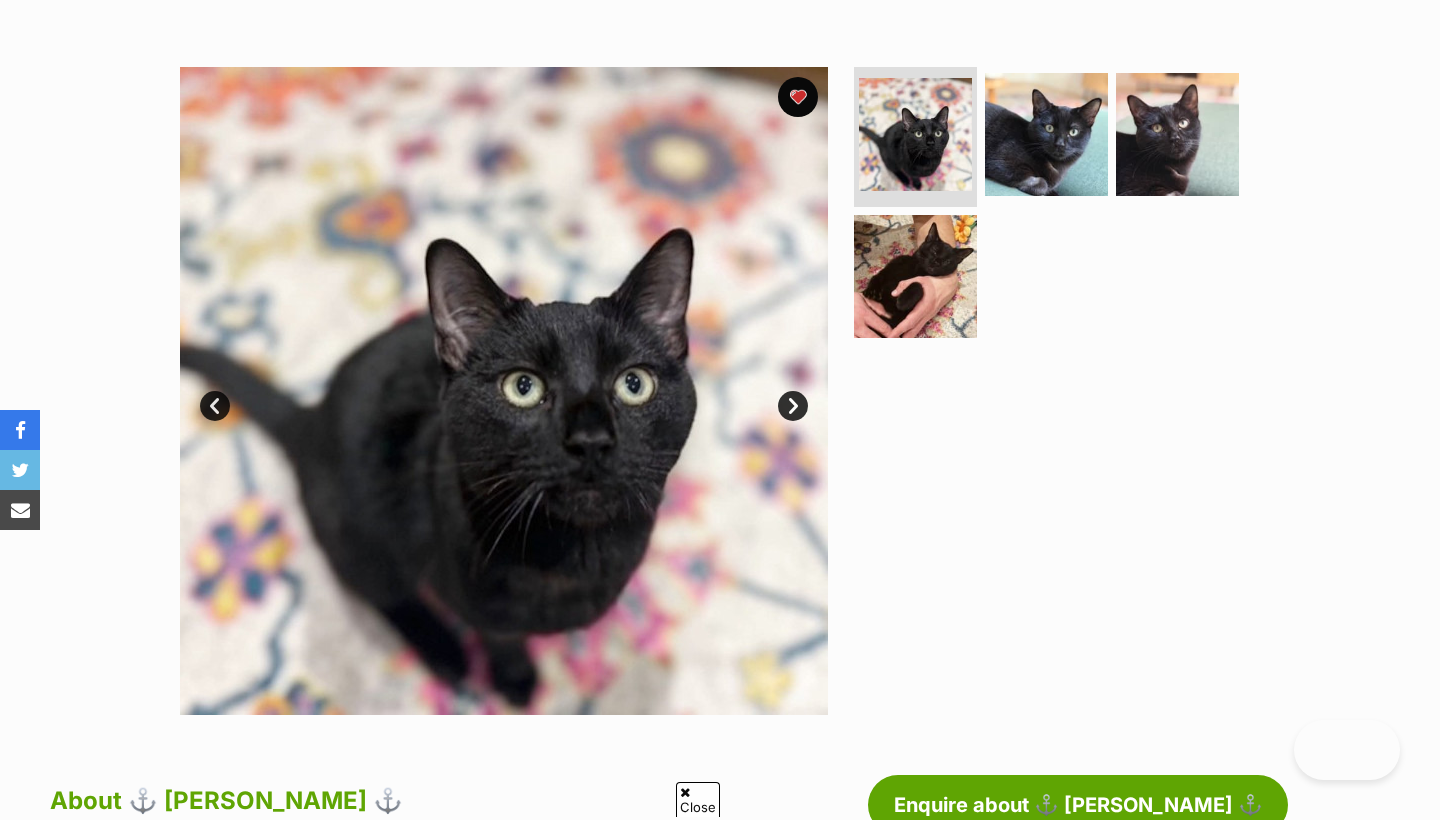 scroll, scrollTop: 349, scrollLeft: 0, axis: vertical 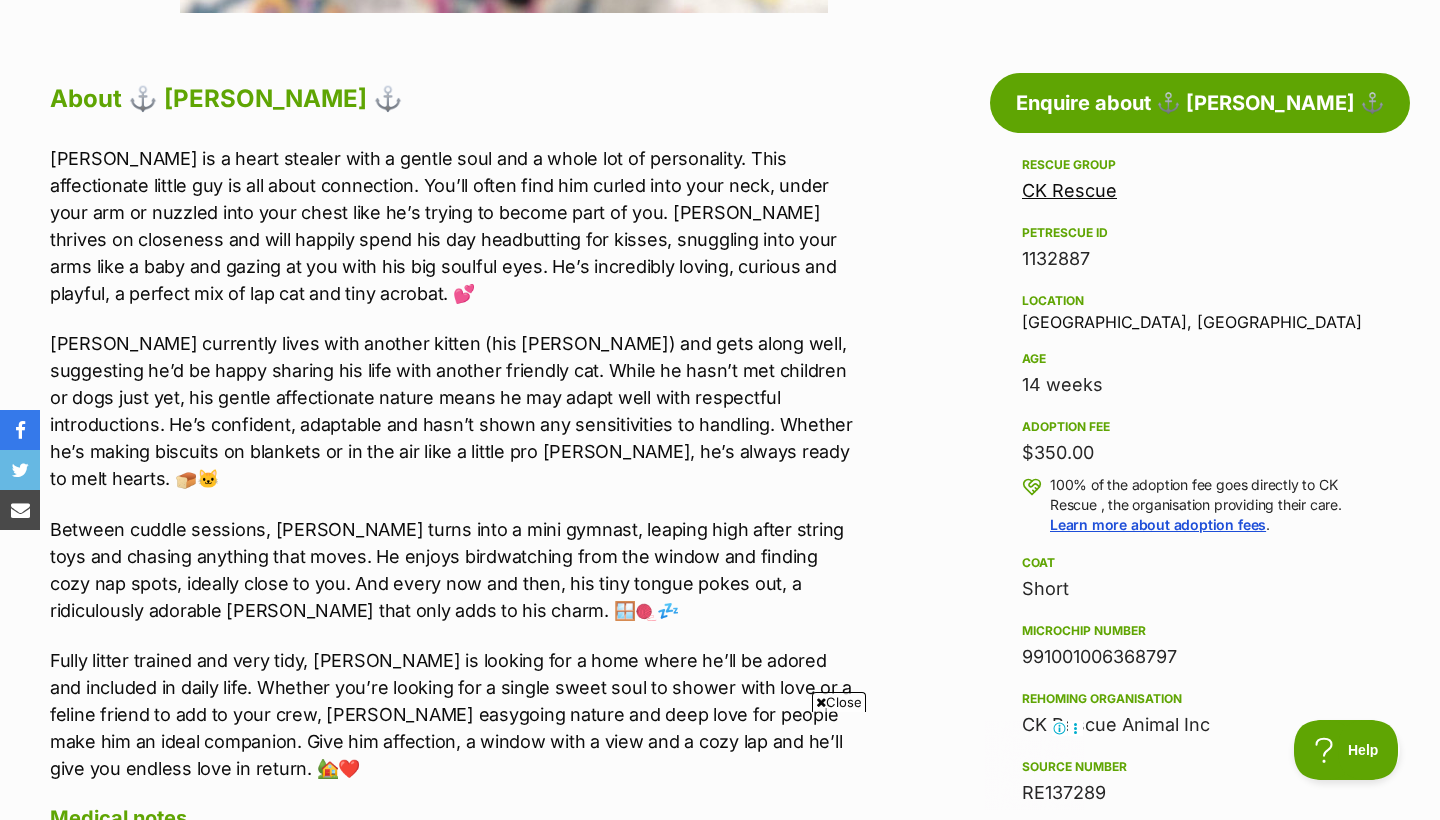 click at bounding box center (1046, -568) 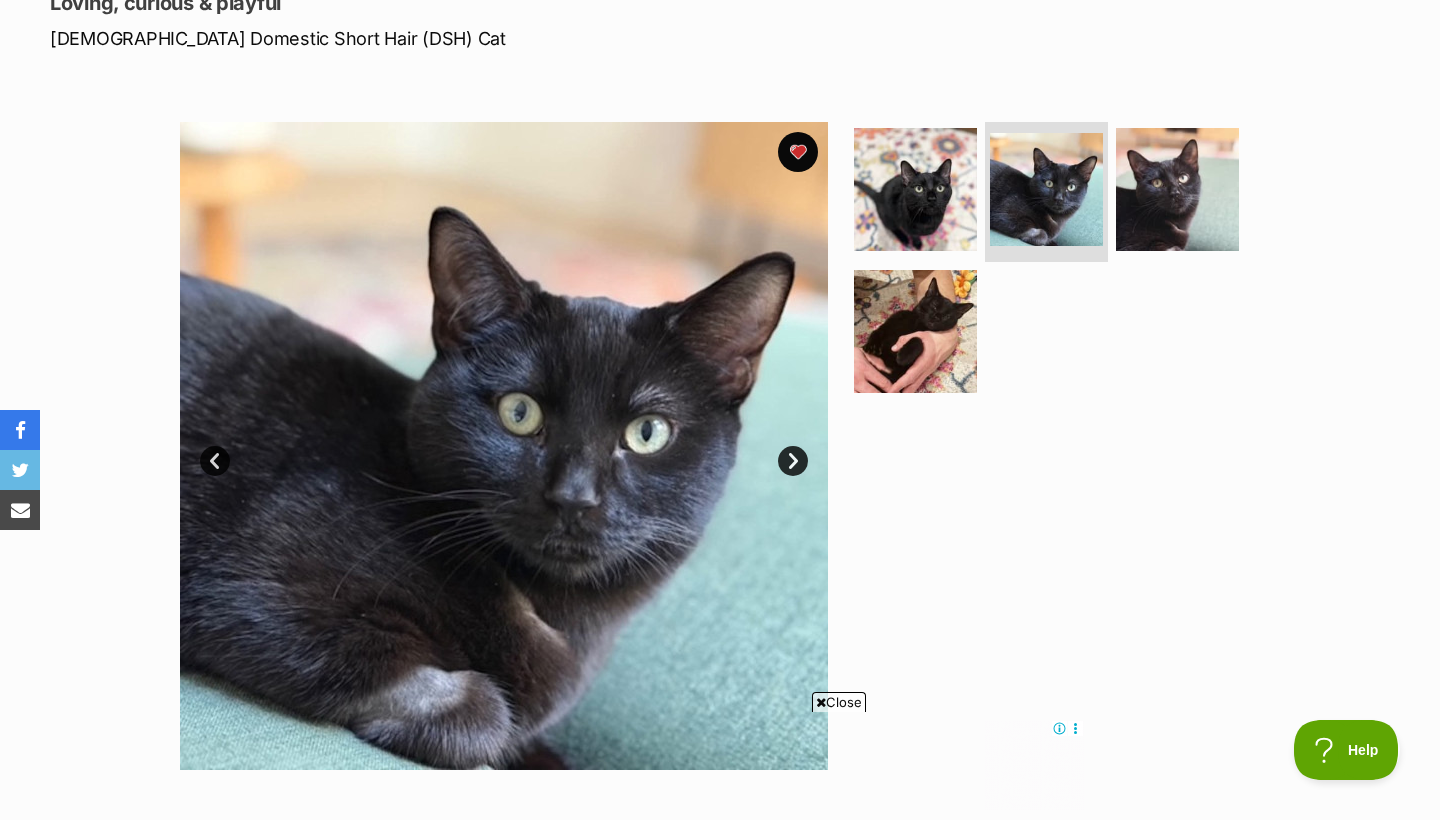 click on "Next" at bounding box center [793, 461] 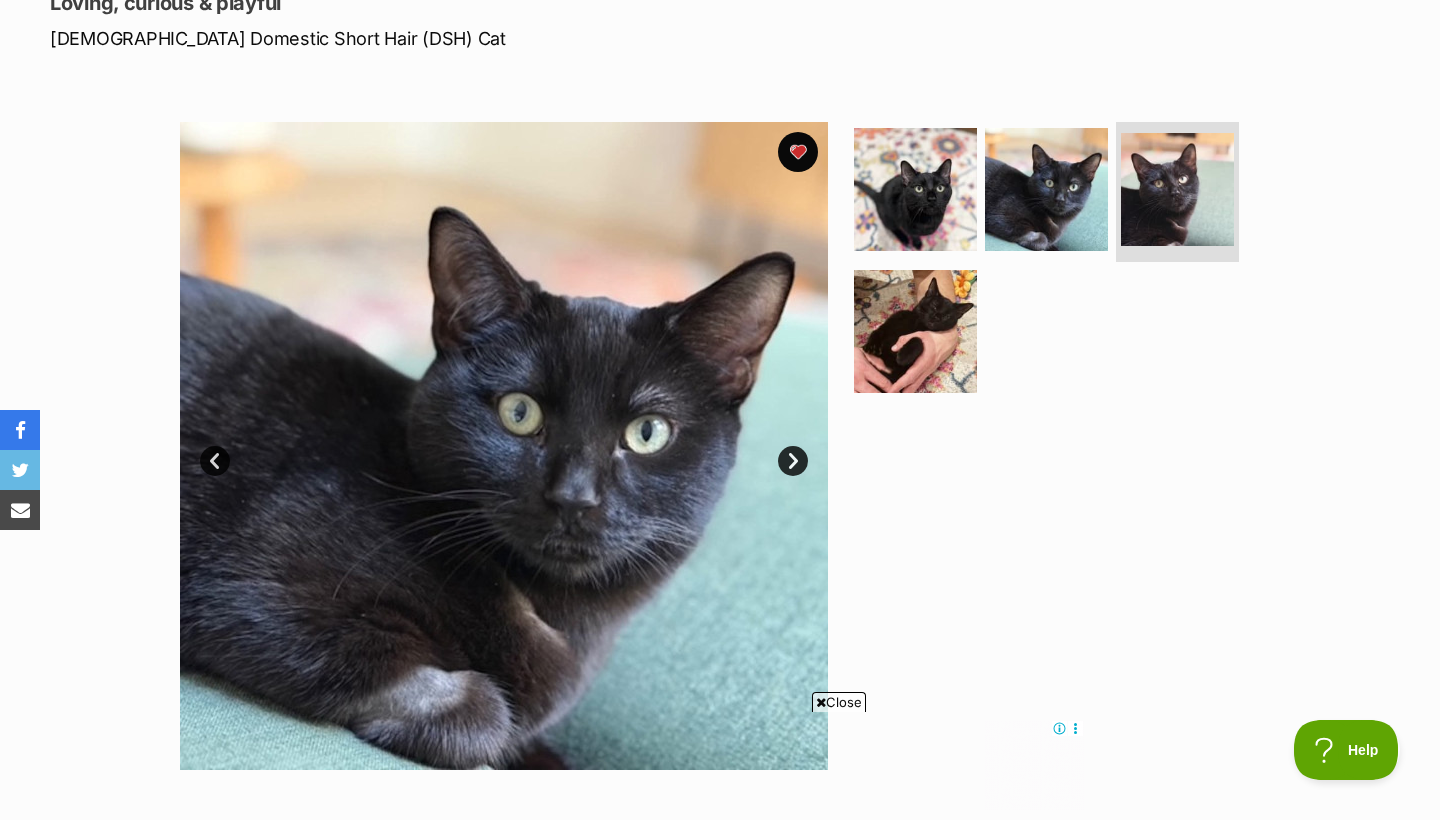 click on "Next" at bounding box center [793, 461] 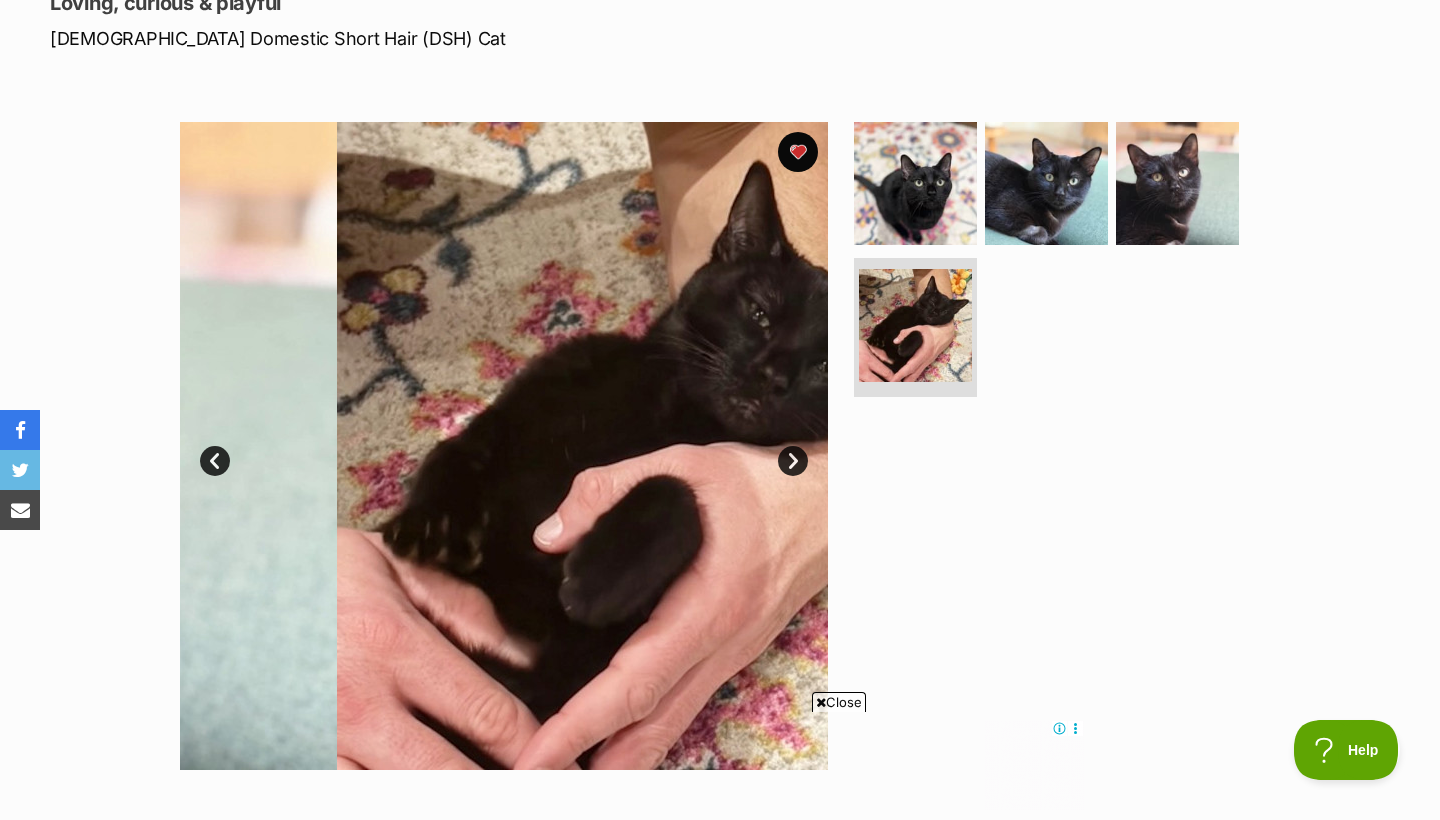 scroll, scrollTop: 0, scrollLeft: 0, axis: both 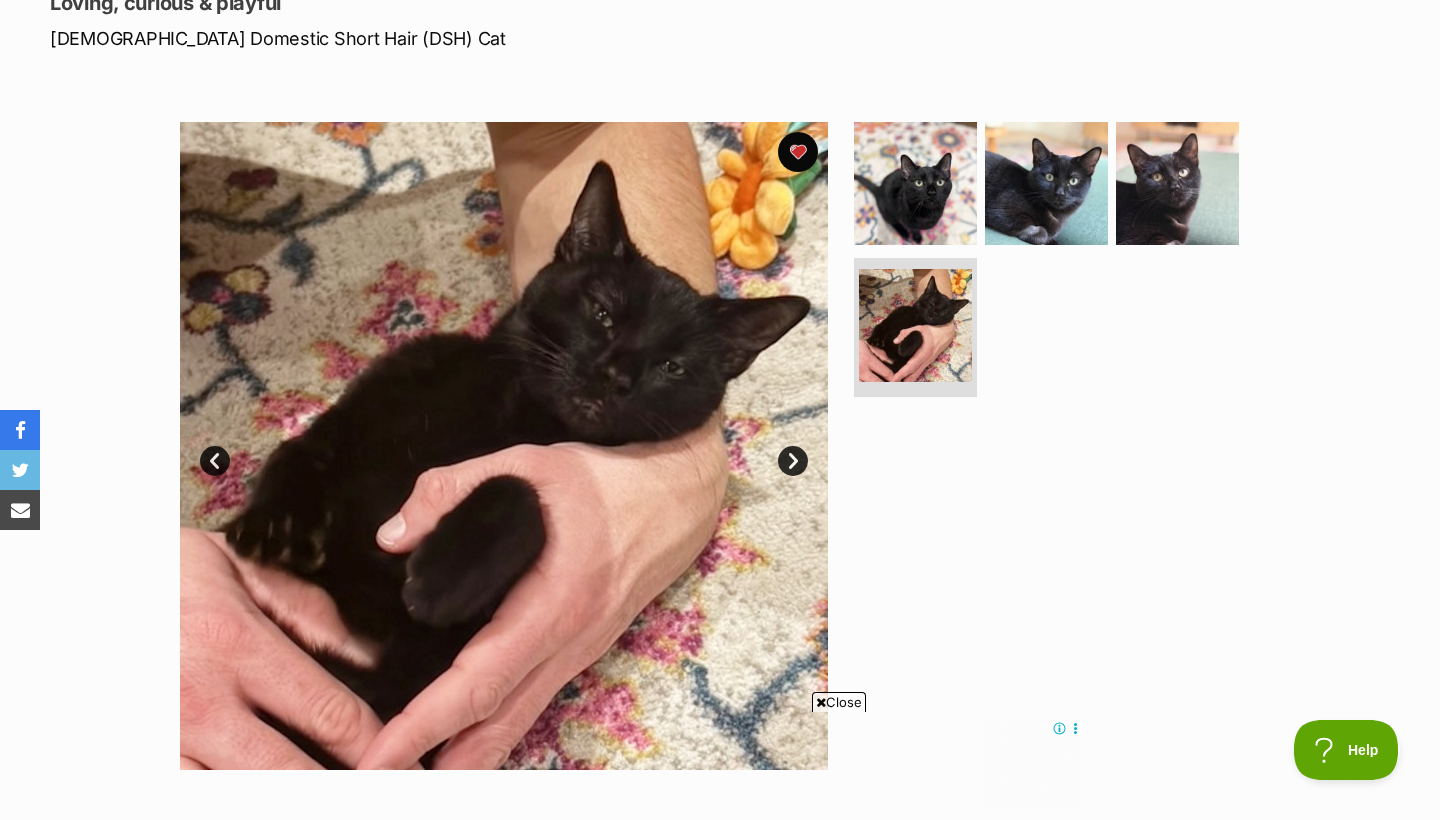 click on "Next" at bounding box center [793, 461] 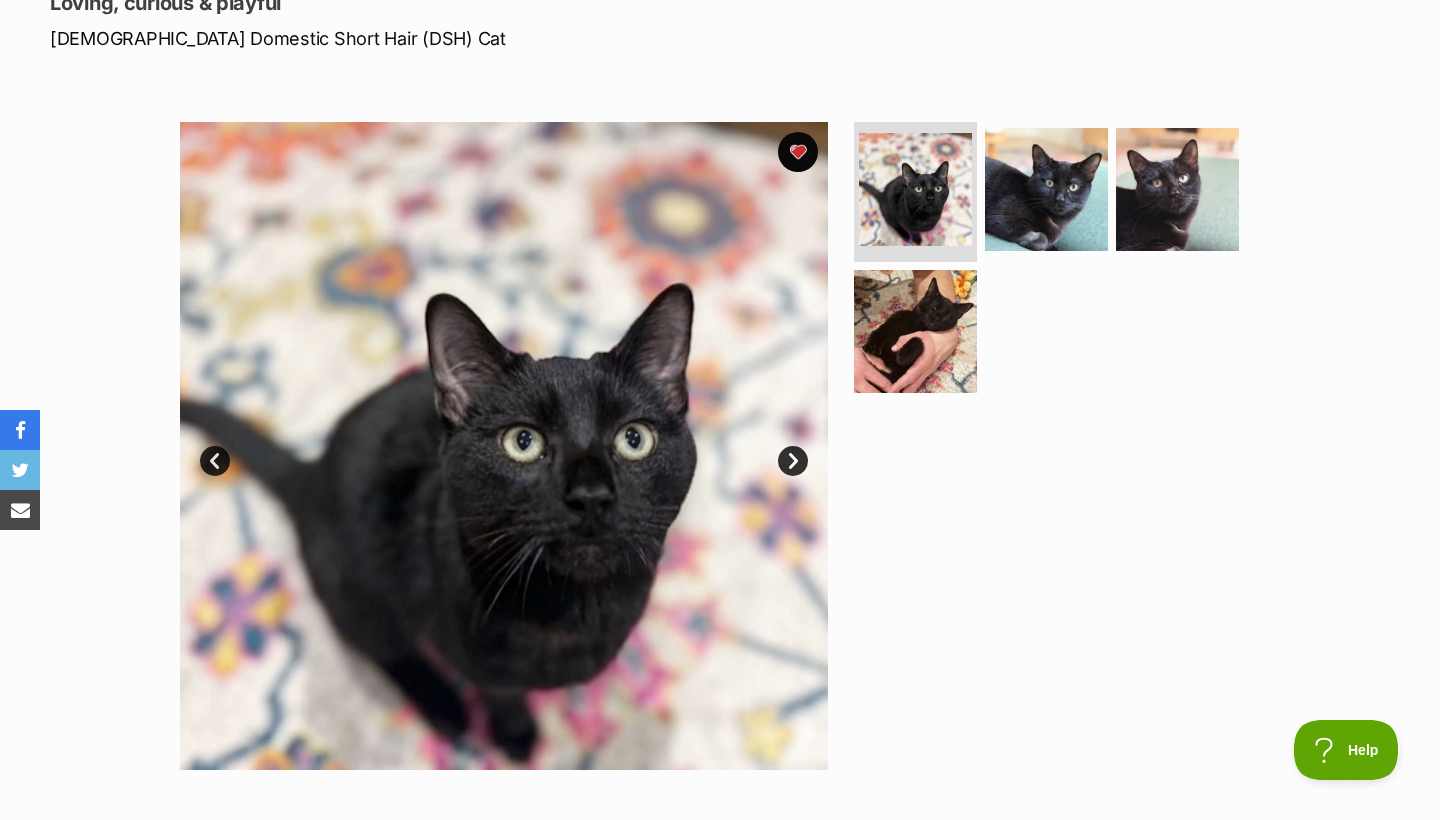 scroll, scrollTop: 0, scrollLeft: 0, axis: both 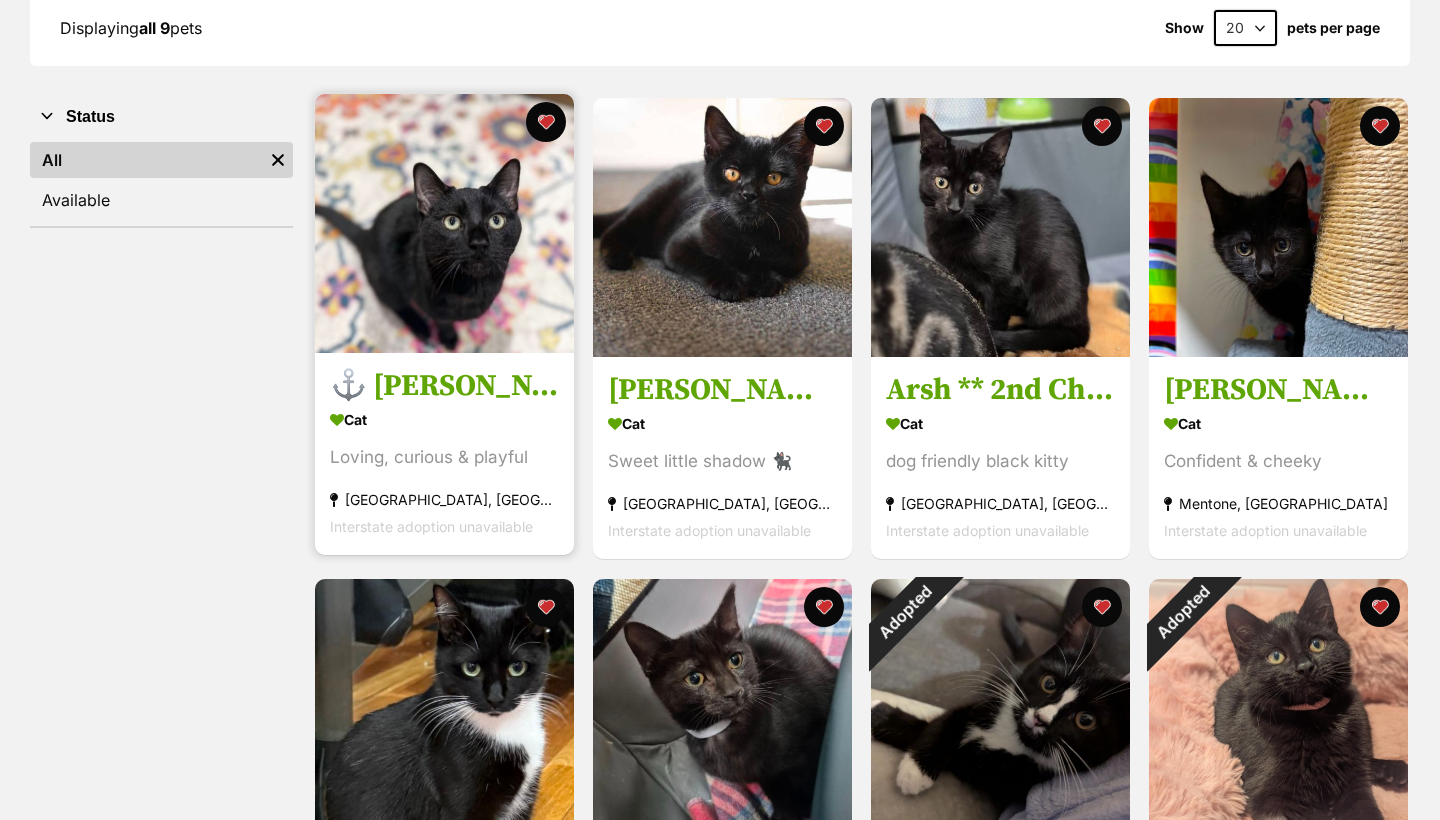click at bounding box center [444, 223] 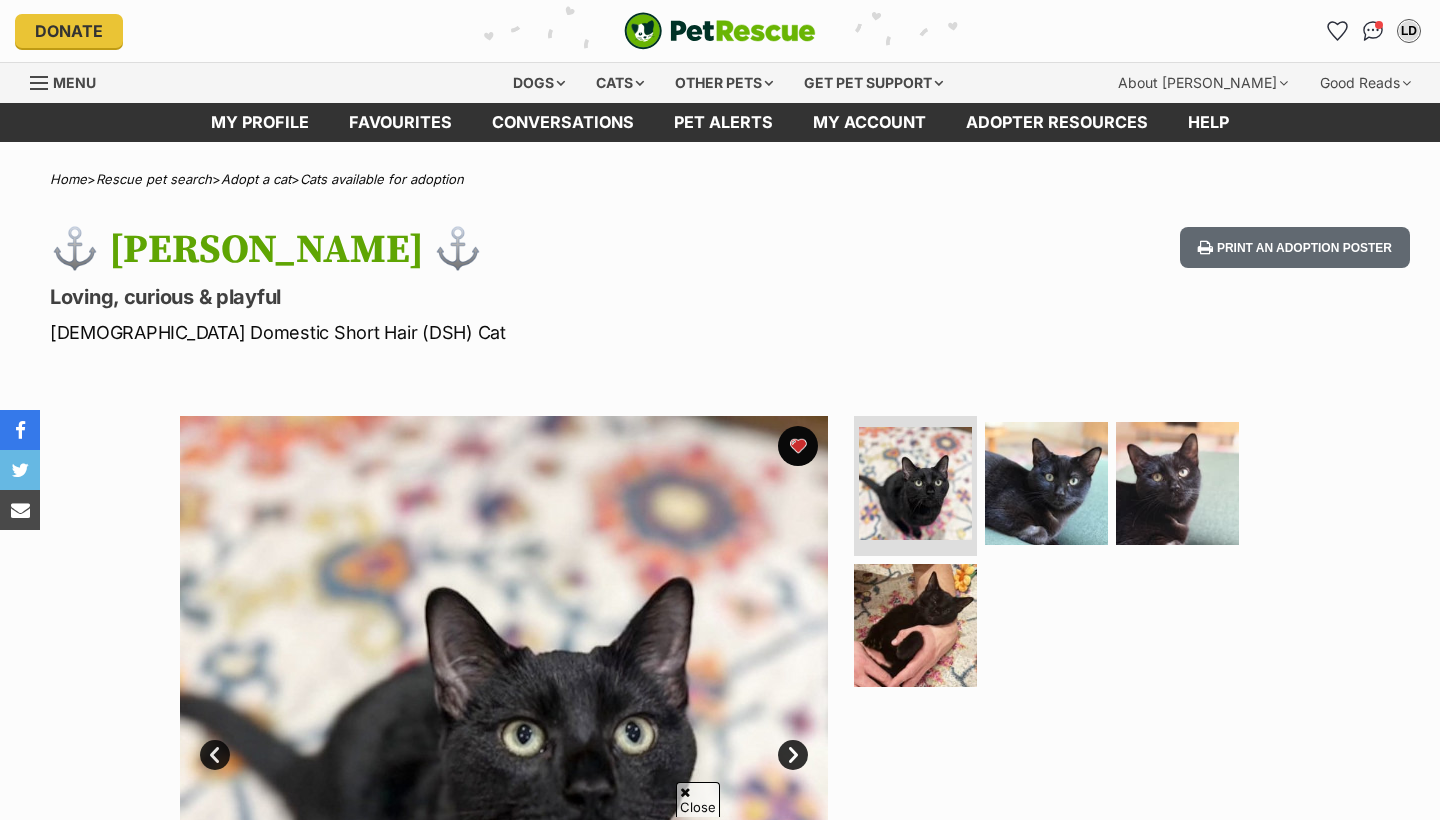 scroll, scrollTop: 100, scrollLeft: 0, axis: vertical 